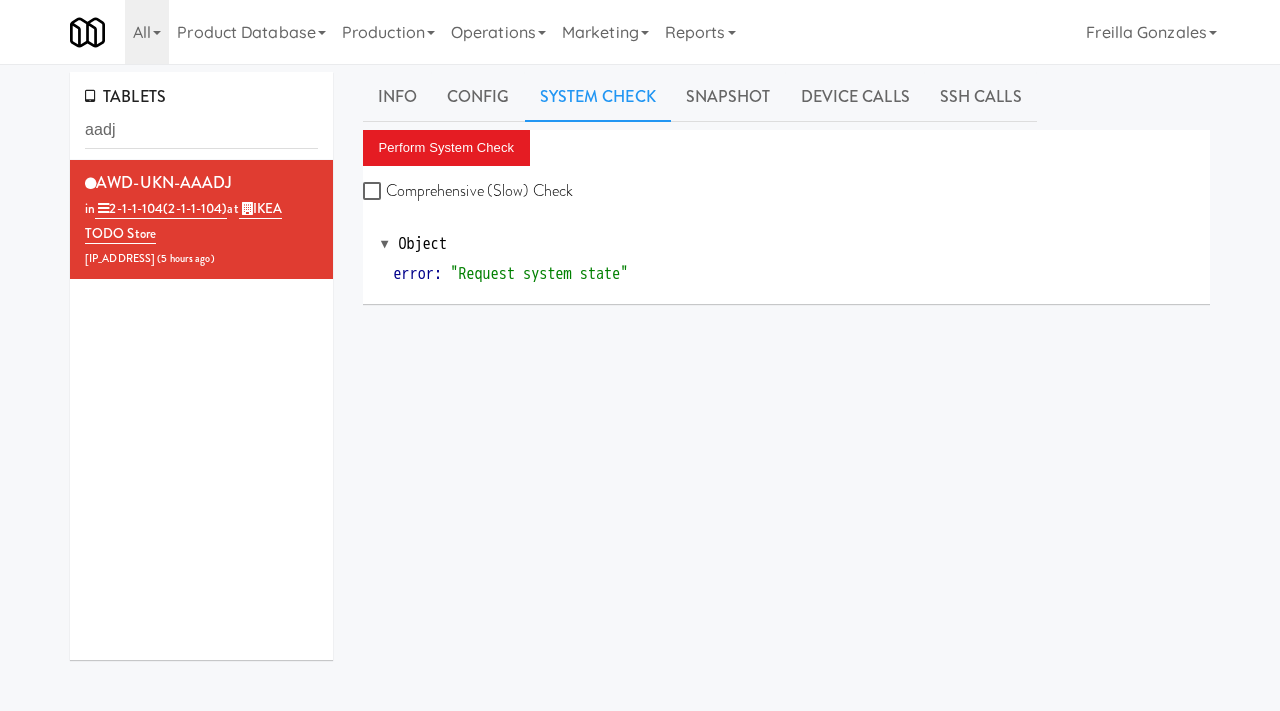 scroll, scrollTop: 0, scrollLeft: 0, axis: both 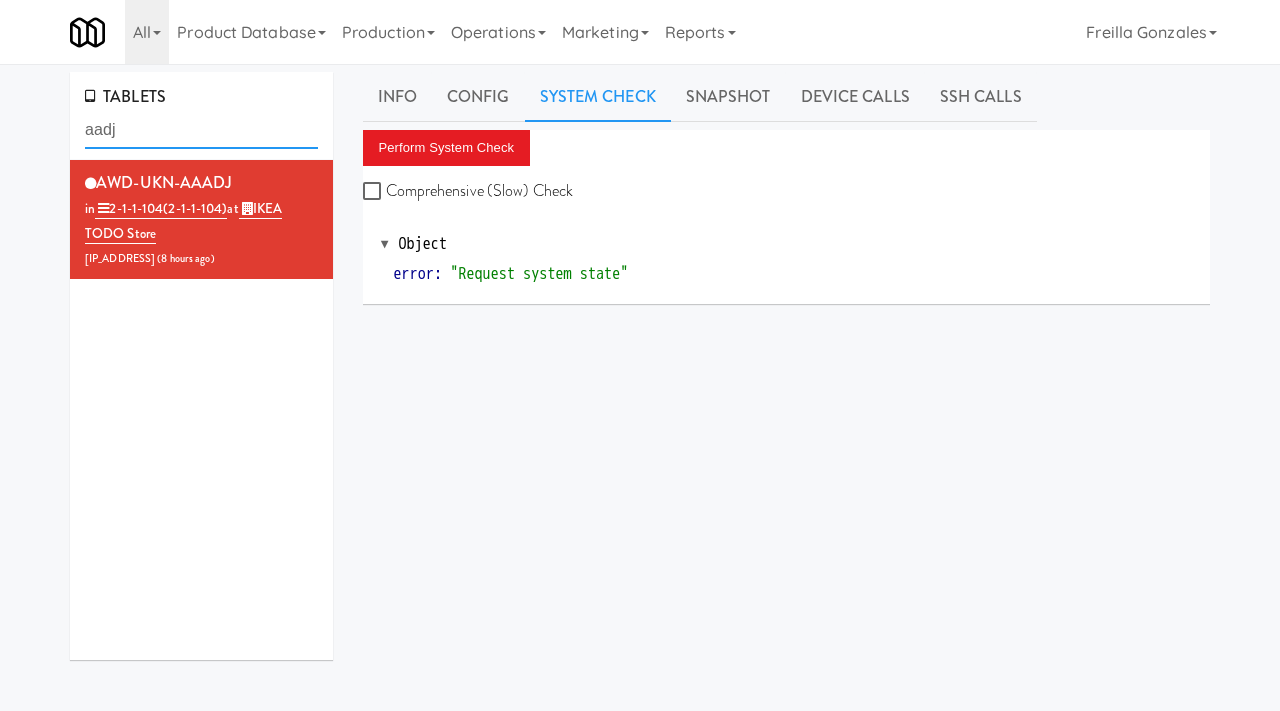 click on "aadj" at bounding box center (201, 130) 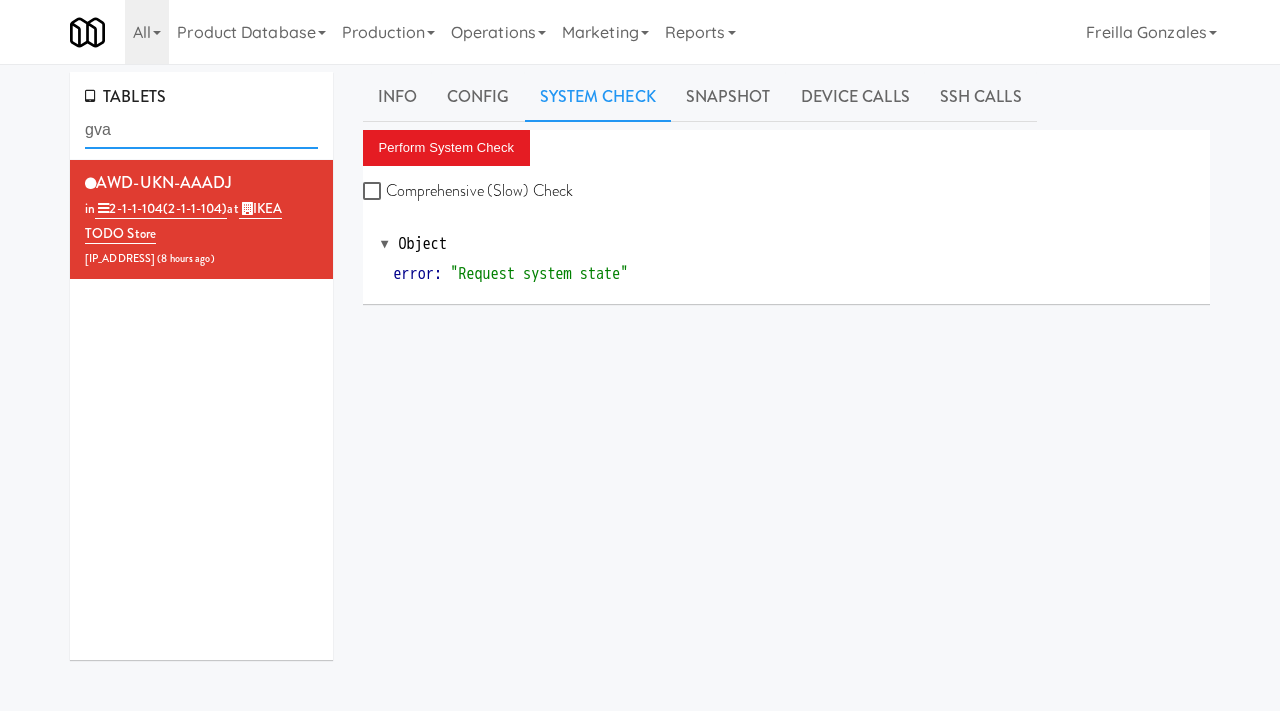 type on "gva" 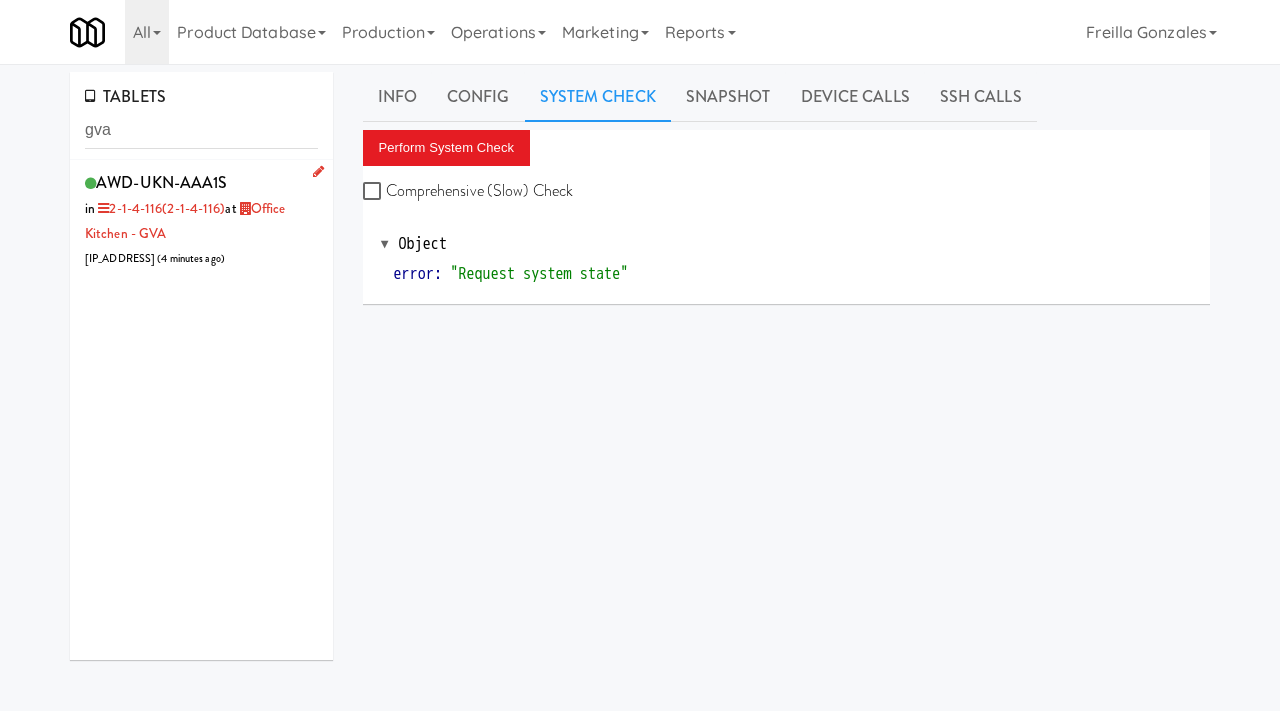 click on "AWD-UKN-AAA1S   in     2-1-4-116  (2-1-4-116)  at     Office Kitchen - GVA 72.138.141.186 ( 4 minutes ago )" at bounding box center (201, 219) 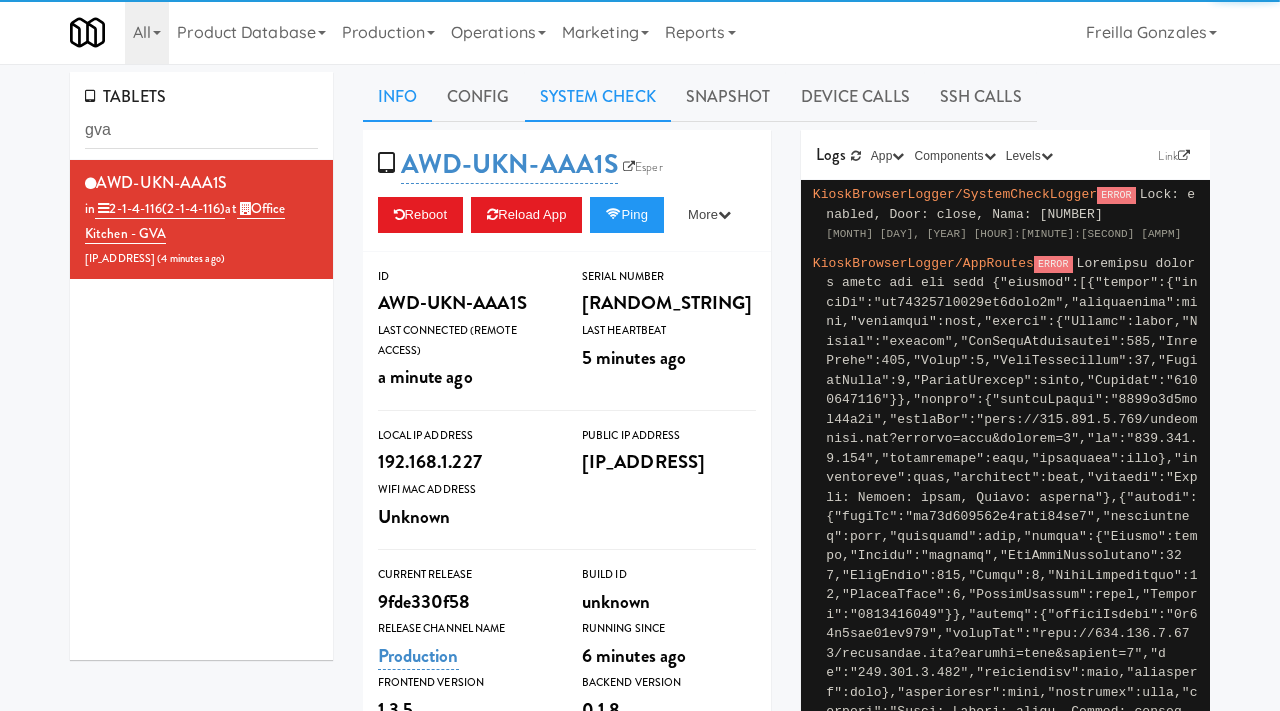 click on "System Check" at bounding box center [598, 97] 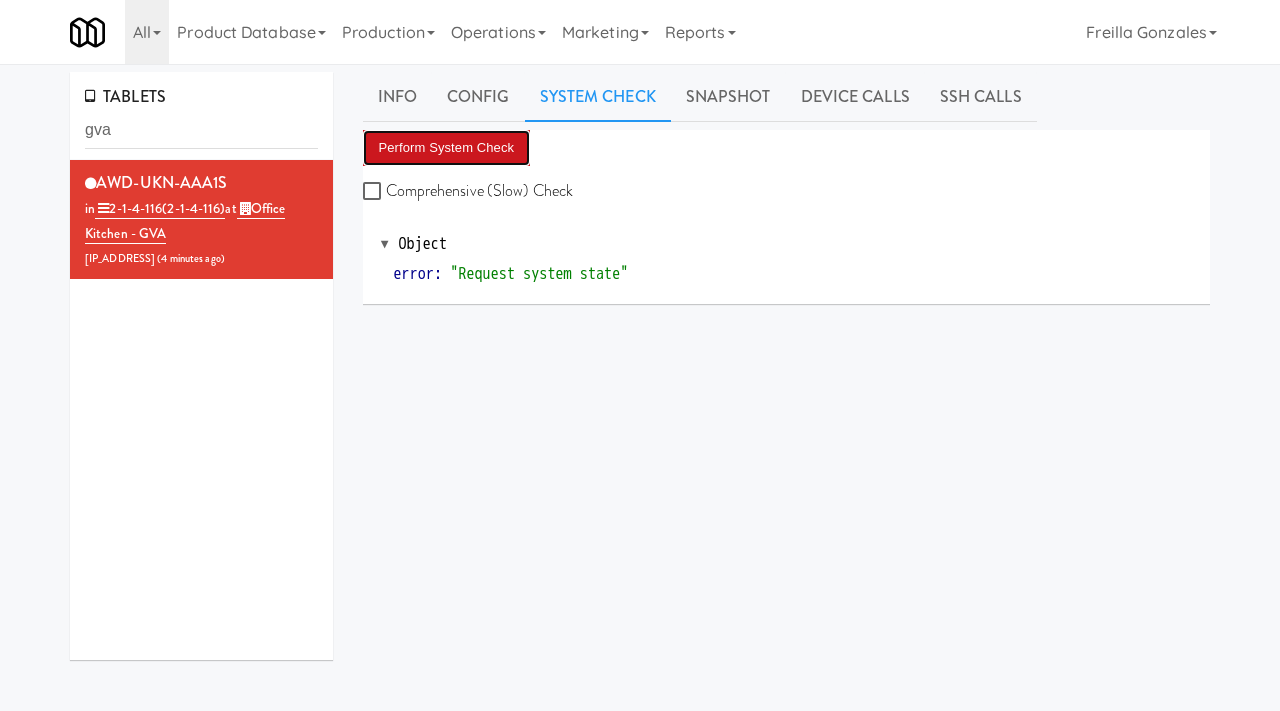 click on "Perform System Check" at bounding box center (447, 148) 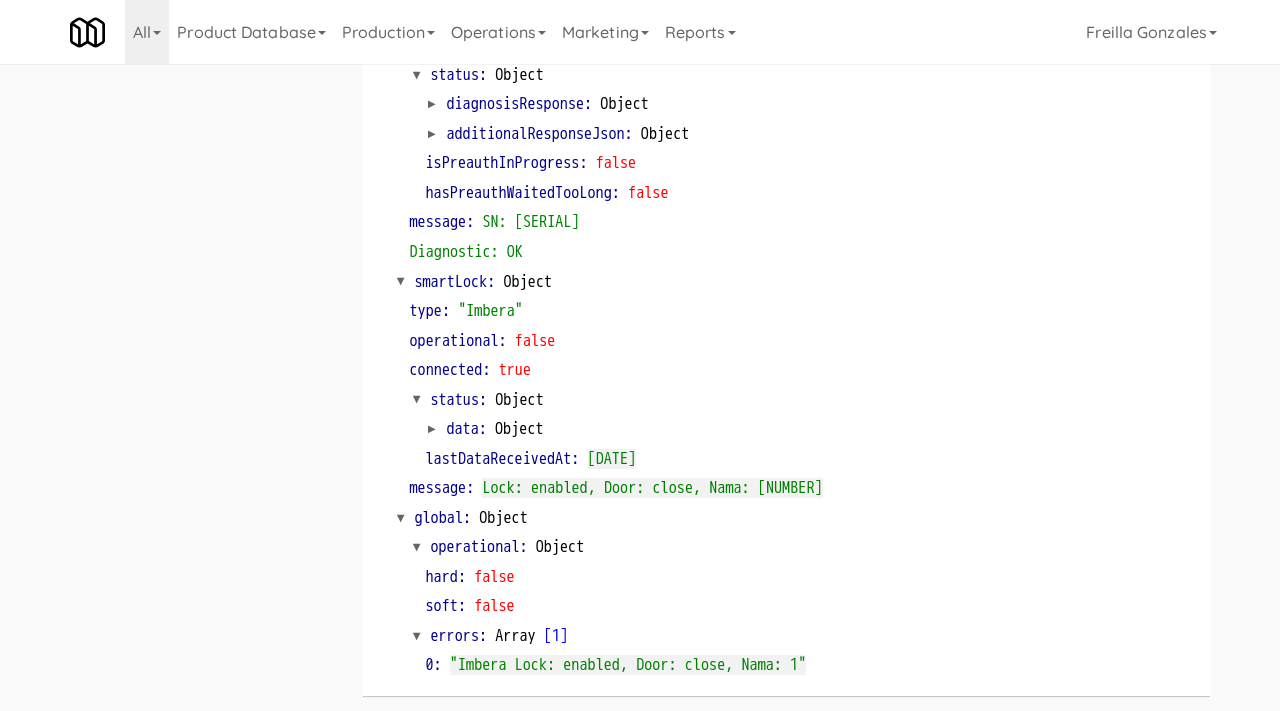 scroll, scrollTop: 0, scrollLeft: 0, axis: both 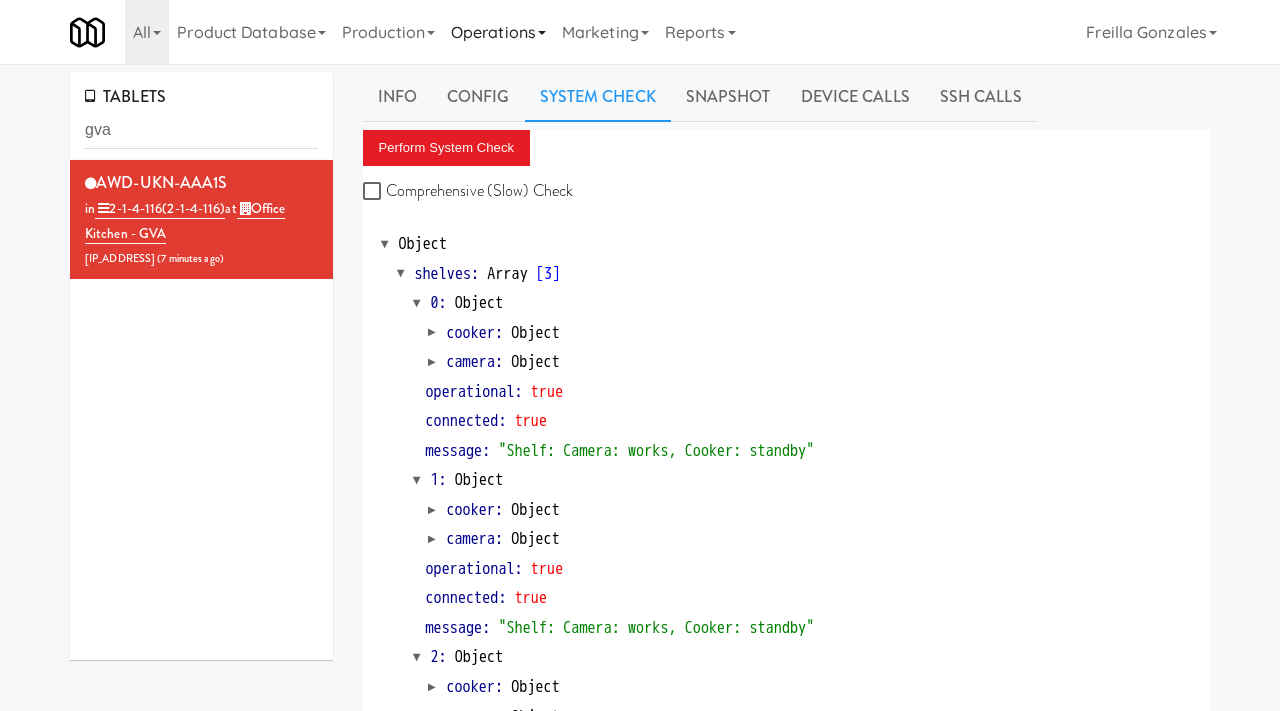 click on "Operations" at bounding box center (498, 32) 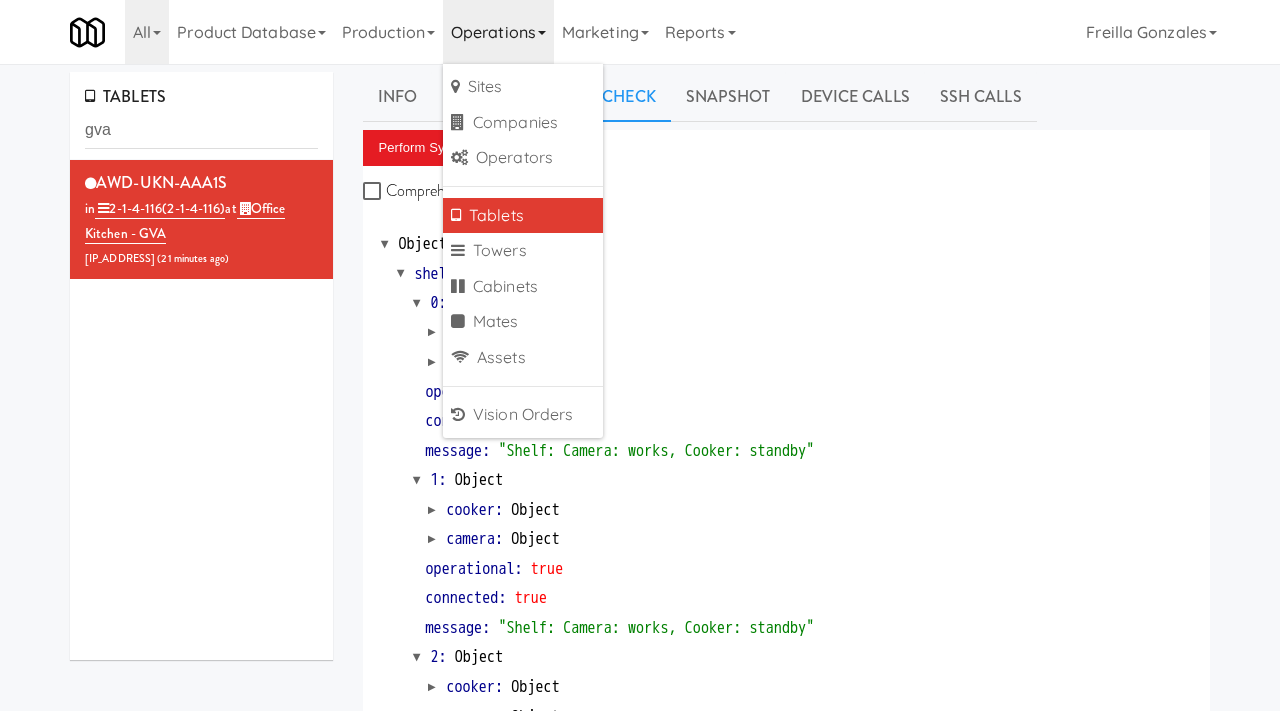 click on "Object         shelves :   Array   [ 3 ]       0 :   Object         cooker :   Object         camera :   Object         operational :     true     connected :     true     message :     "Shelf: Camera: works, Cooker: standby"     1 :   Object         cooker :   Object         camera :   Object         operational :     true     connected :     true     message :     "Shelf: Camera: works, Cooker: standby"     2 :   Object         cooker :   Object         camera :   Object         operational :     true     connected :     true     message :     "Shelf: Camera: works, Cooker: standby"     cardReader :   Object         type :     "Adyen"     operational :     true     connected :     true     status :   Object         diagnosisResponse :   Object         additionalResponseJson :   Object         isPreauthInProgress :     false     hasPreauthWaitedTooLong :     false     message :     "SN: UX410-987462468
Diagnostic: OK"     smartLock :   Object         type :     "Imbera"     operational :     false     :" at bounding box center [787, 894] 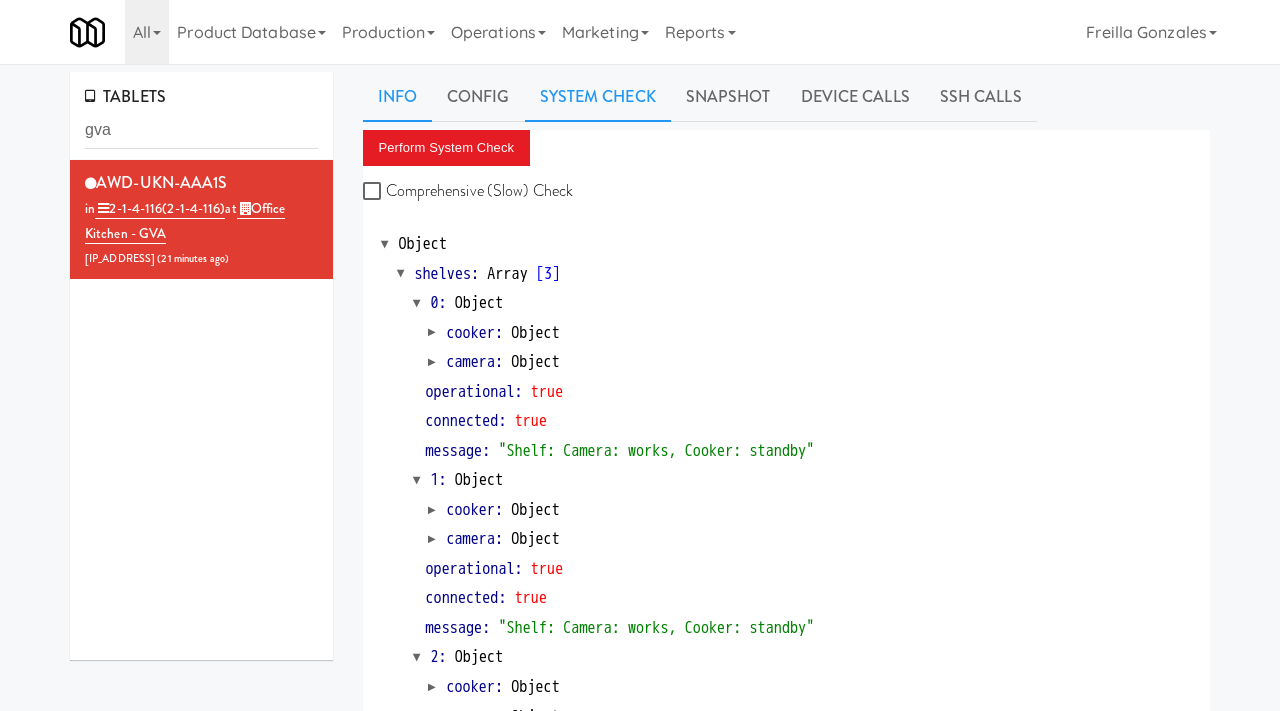 click on "Info" at bounding box center [397, 97] 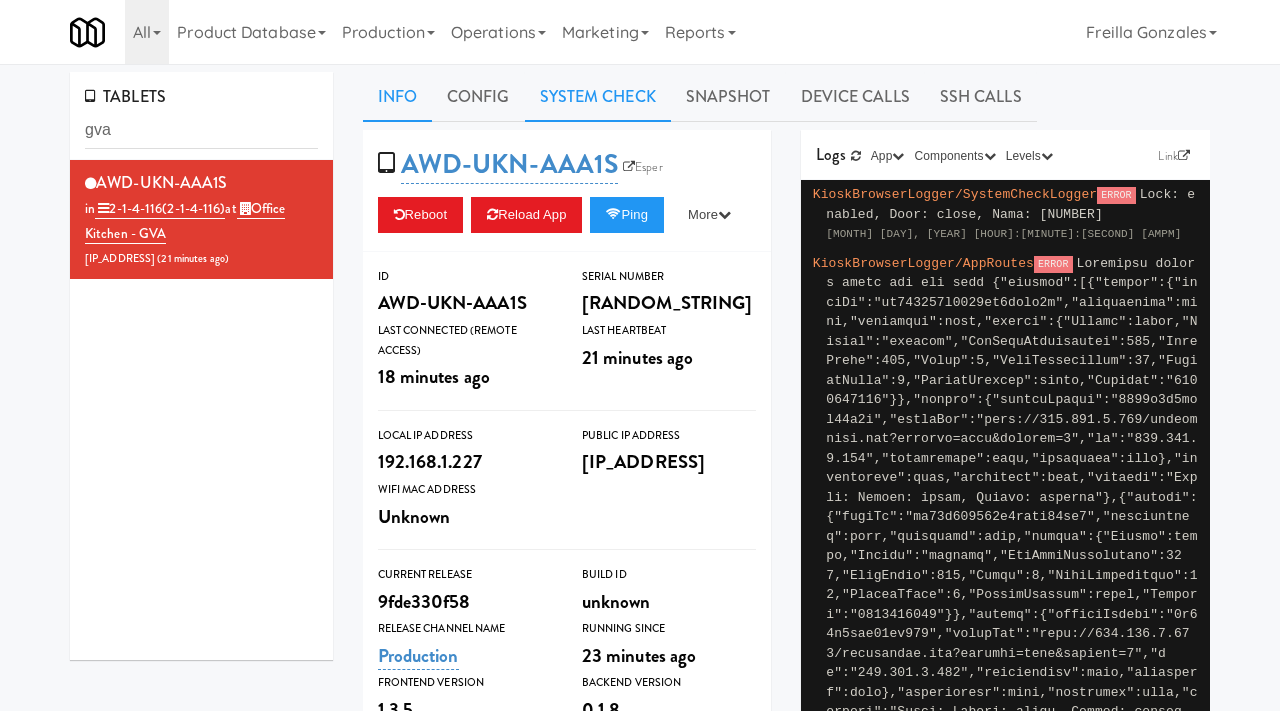 click on "System Check" at bounding box center (598, 97) 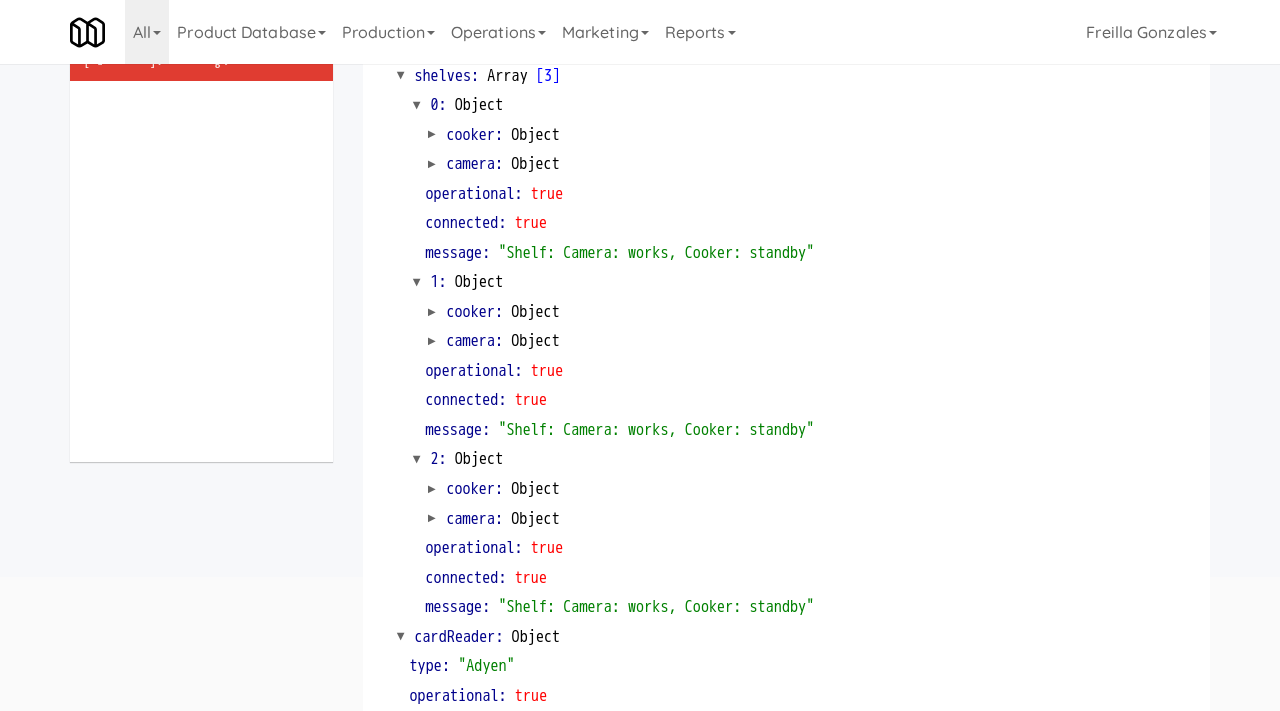 scroll, scrollTop: 0, scrollLeft: 0, axis: both 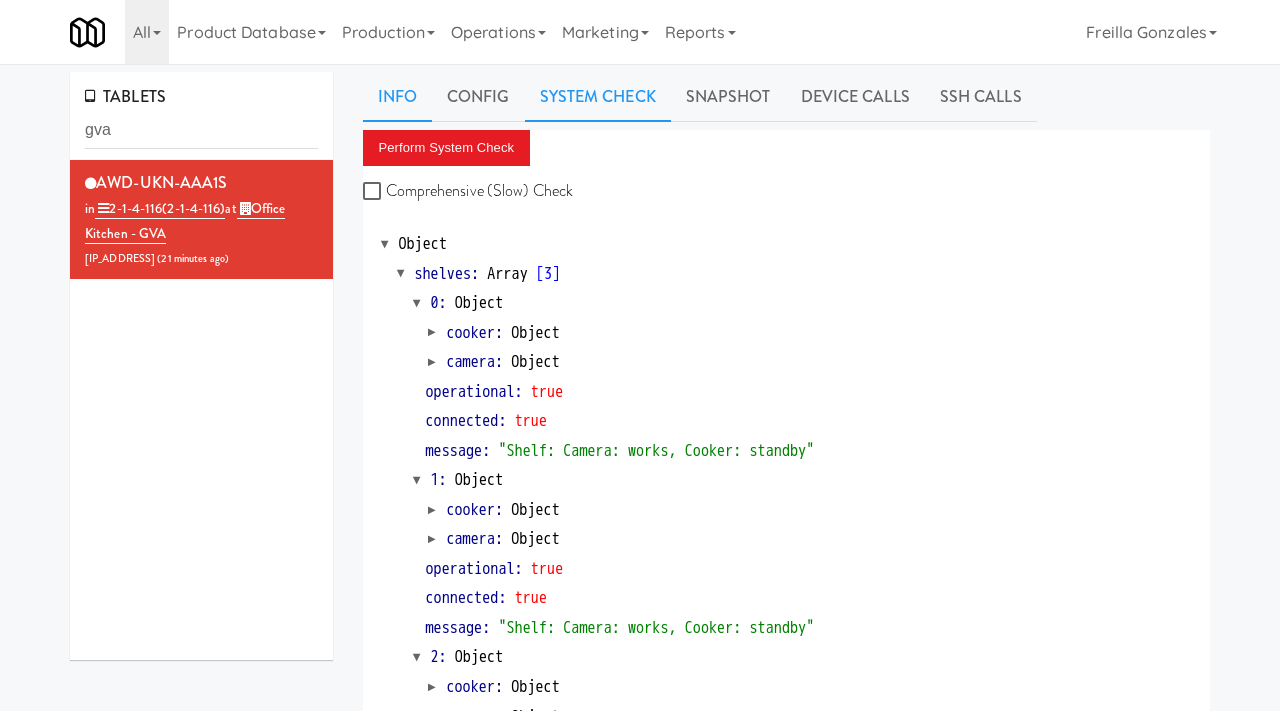 click on "Info" at bounding box center [397, 97] 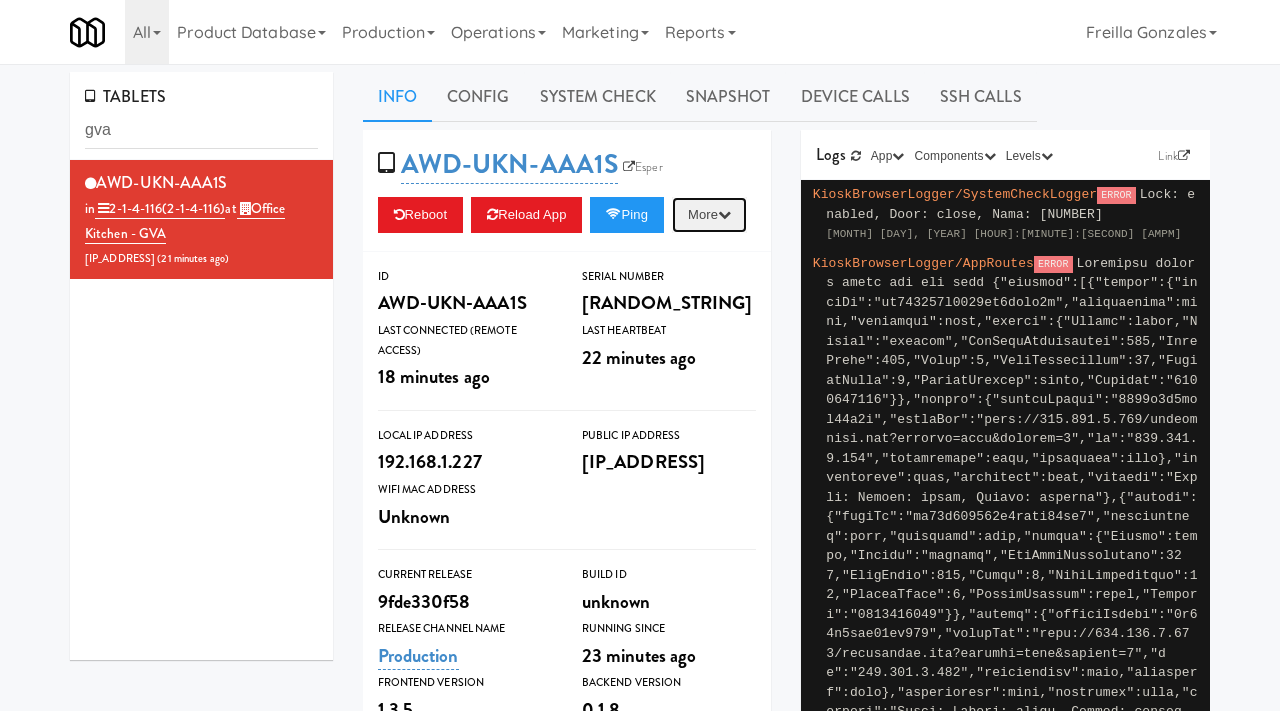 click on "More" at bounding box center [709, 215] 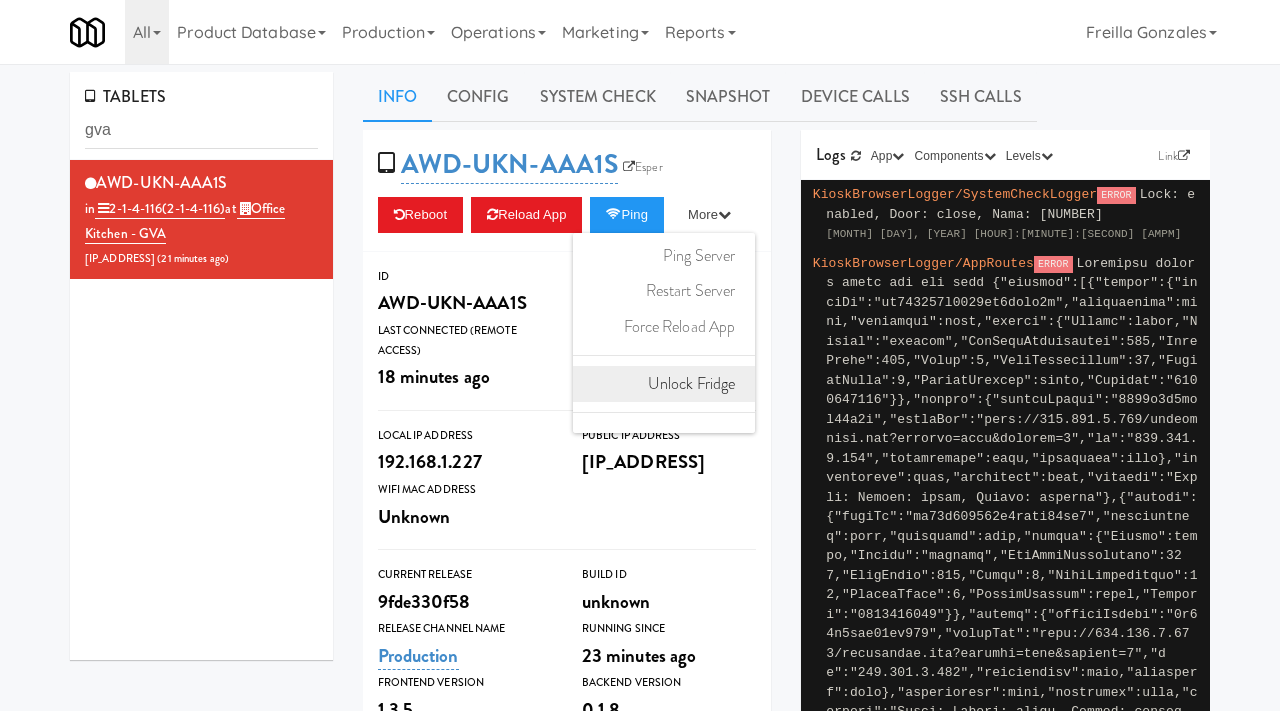 click on "Unlock Fridge" at bounding box center [664, 384] 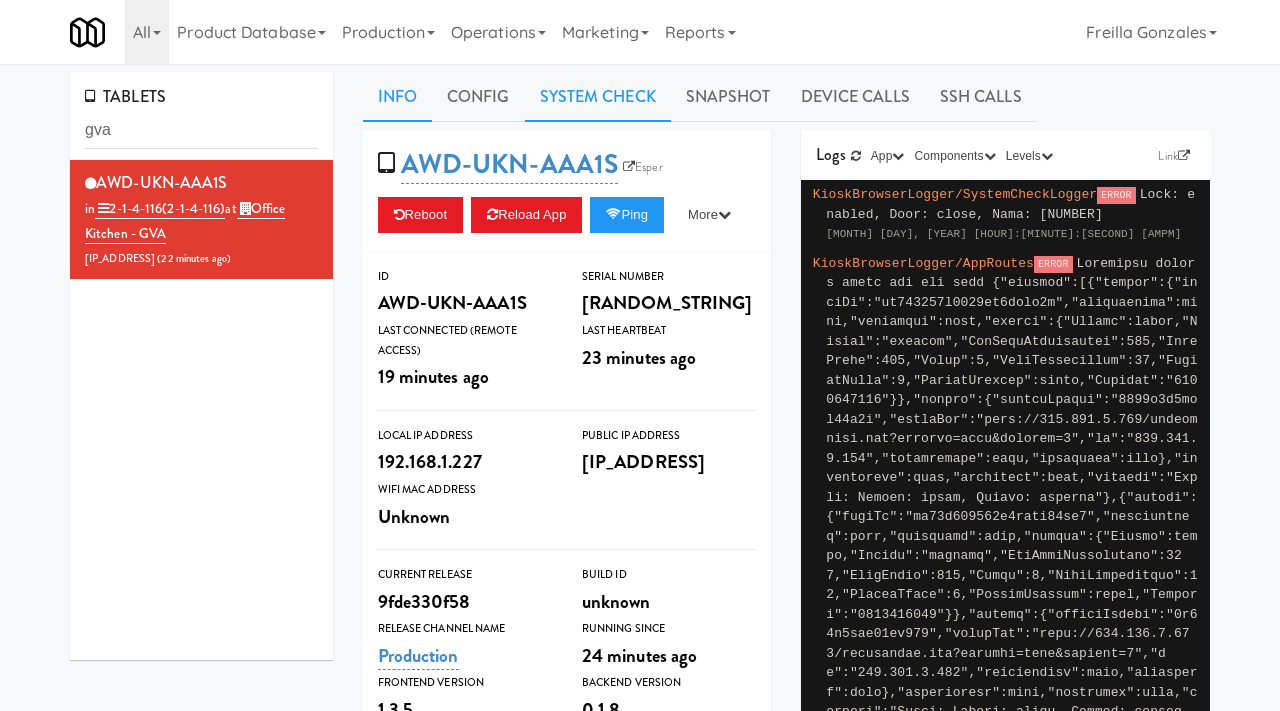 click on "System Check" at bounding box center [598, 97] 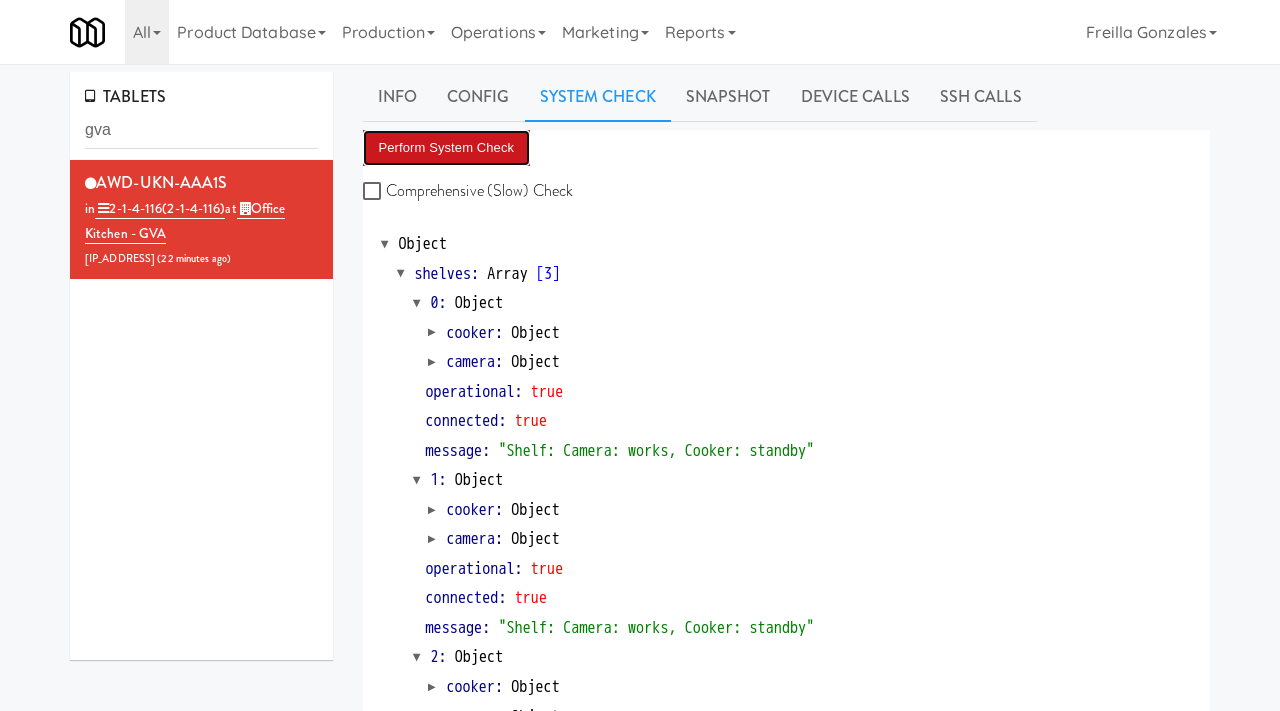 click on "Perform System Check" at bounding box center (447, 148) 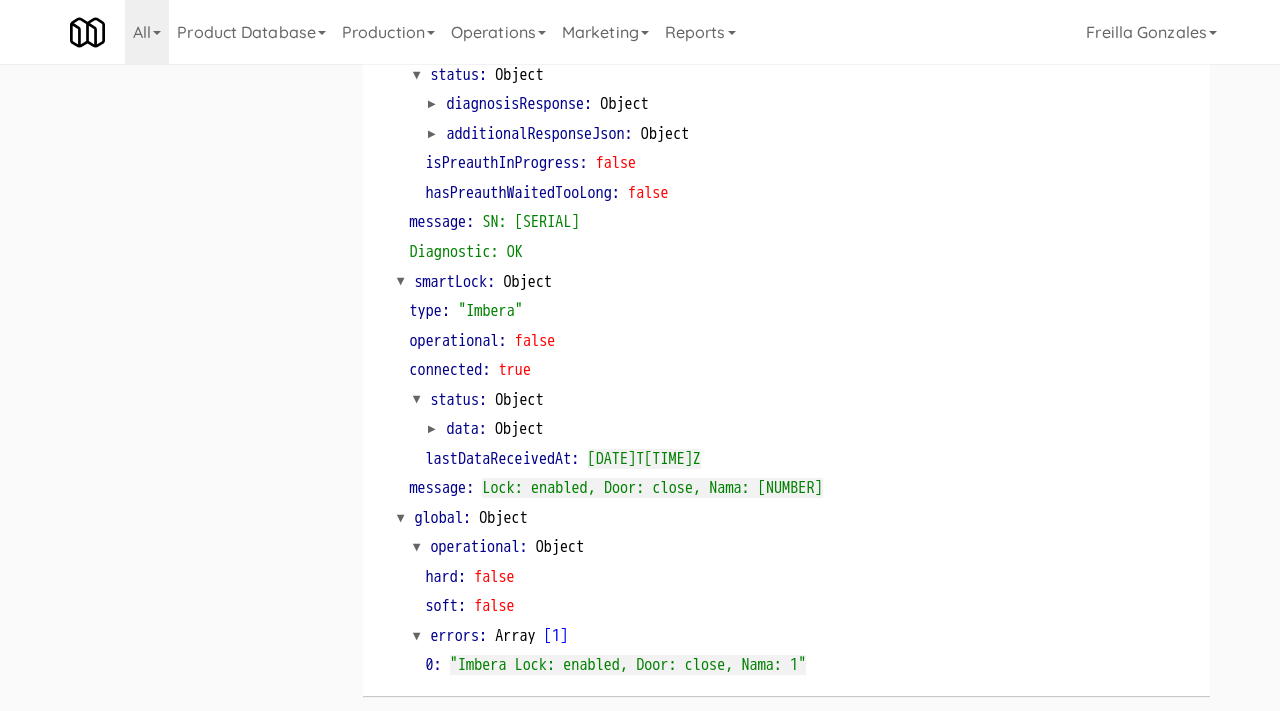scroll, scrollTop: 0, scrollLeft: 0, axis: both 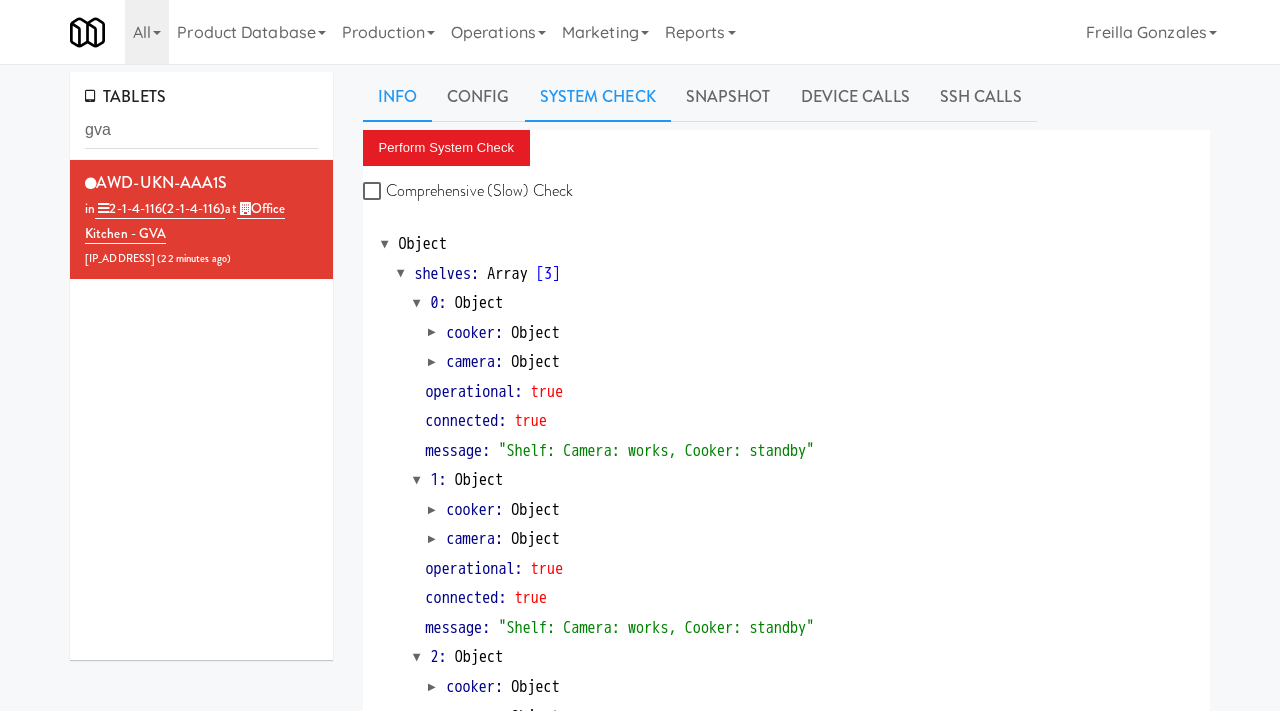 click on "Info" at bounding box center [397, 97] 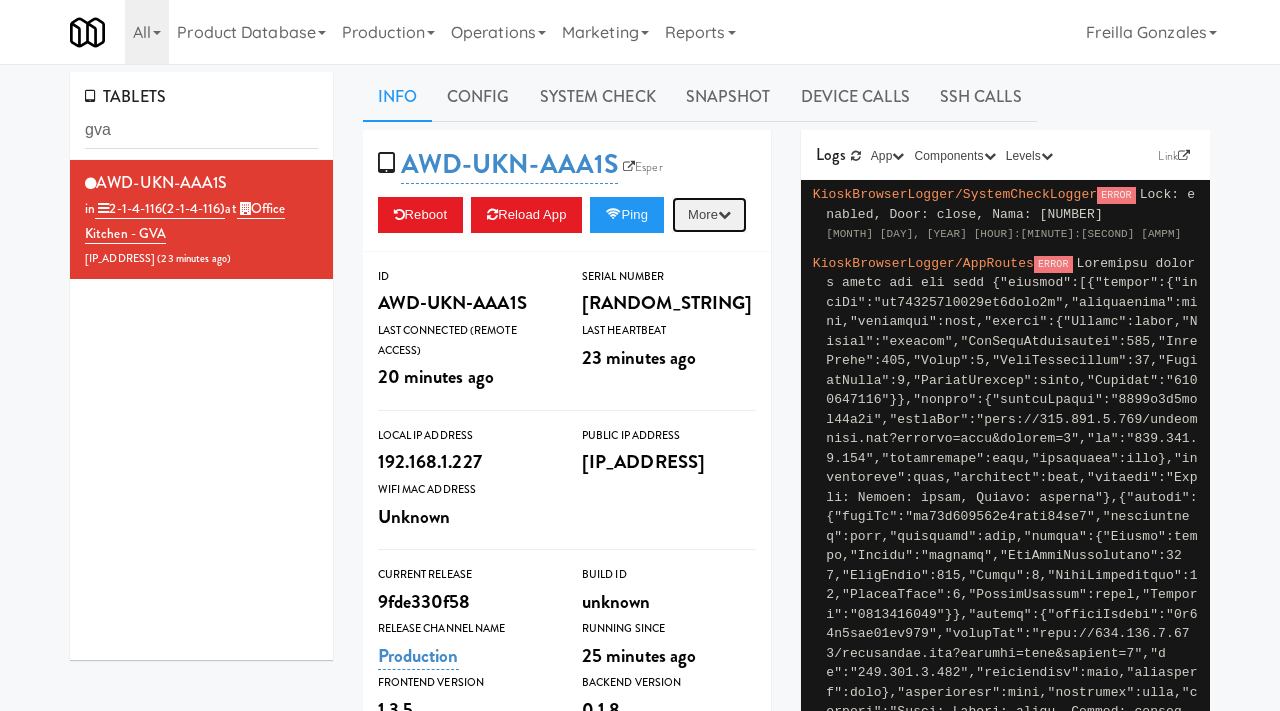click on "More" at bounding box center (709, 215) 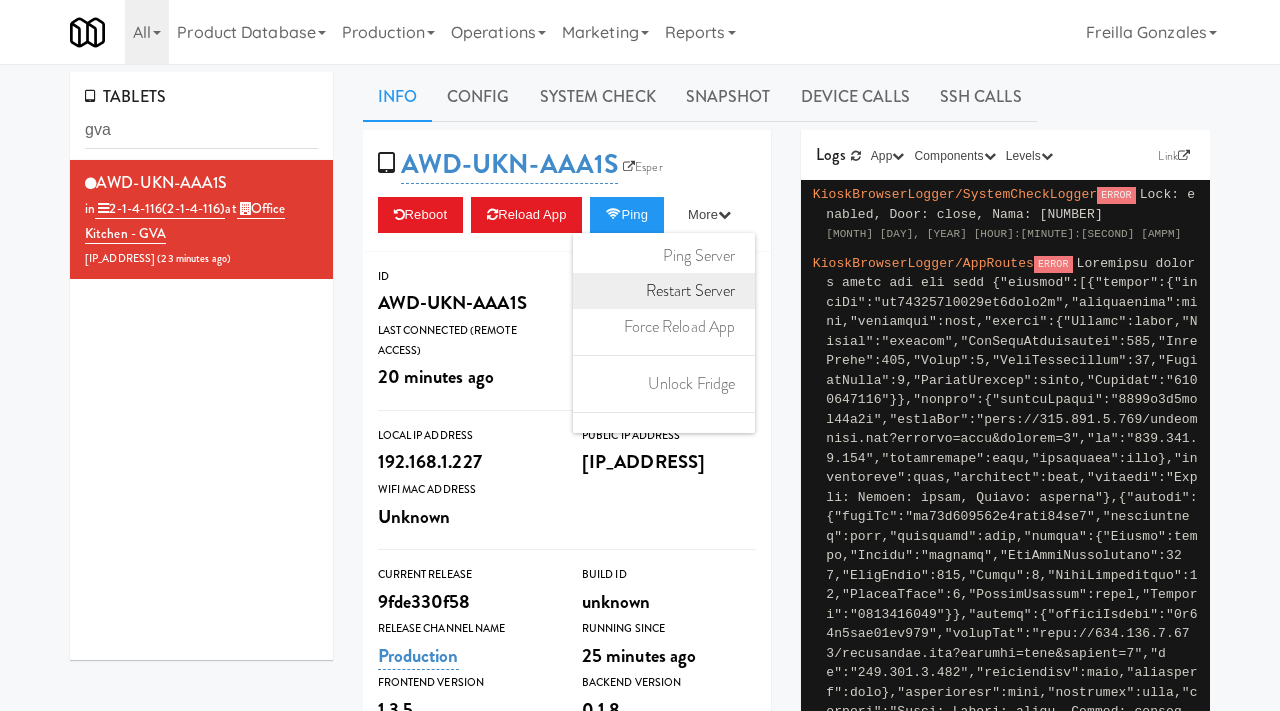 click on "Restart Server" at bounding box center [664, 291] 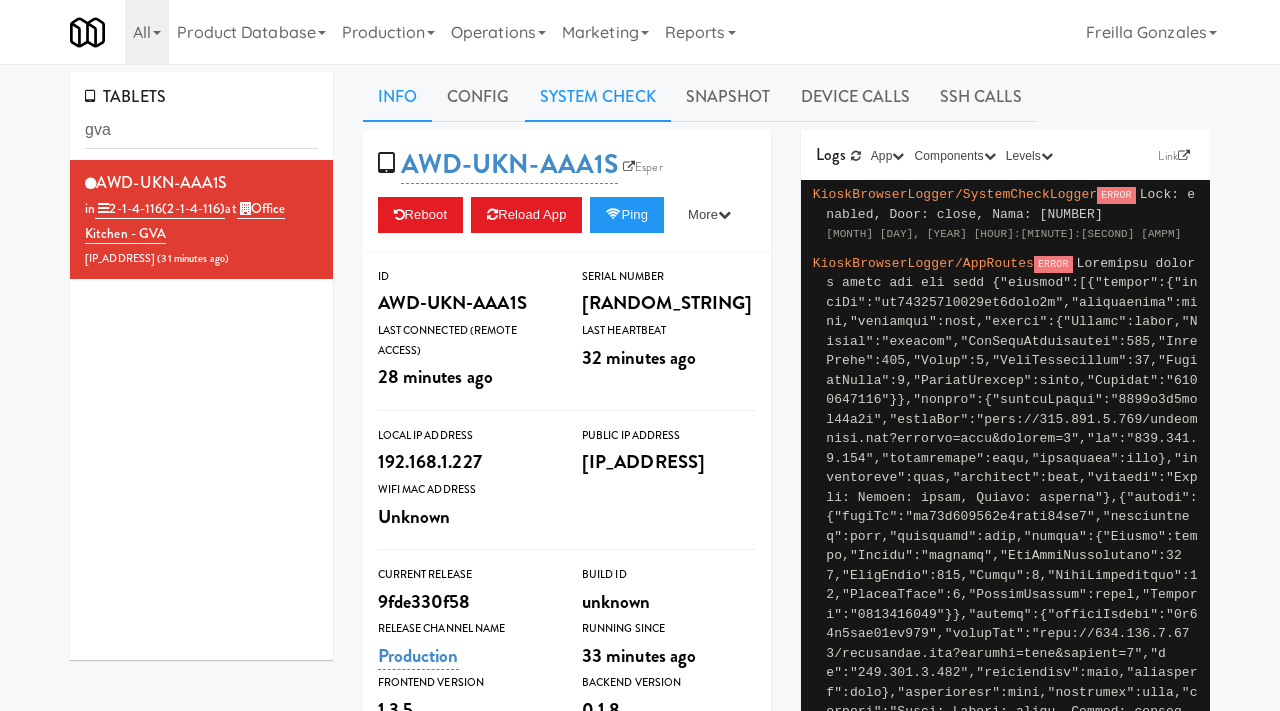 click on "System Check" at bounding box center (598, 97) 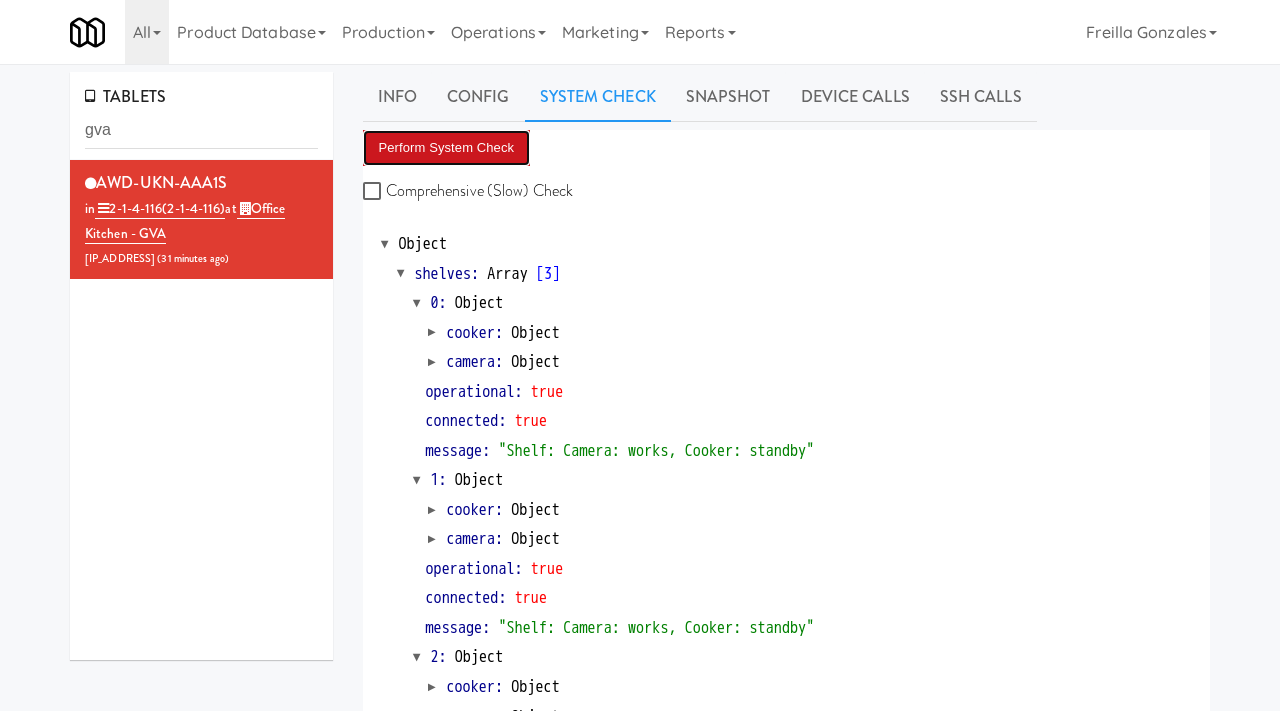 click on "Perform System Check" at bounding box center (447, 148) 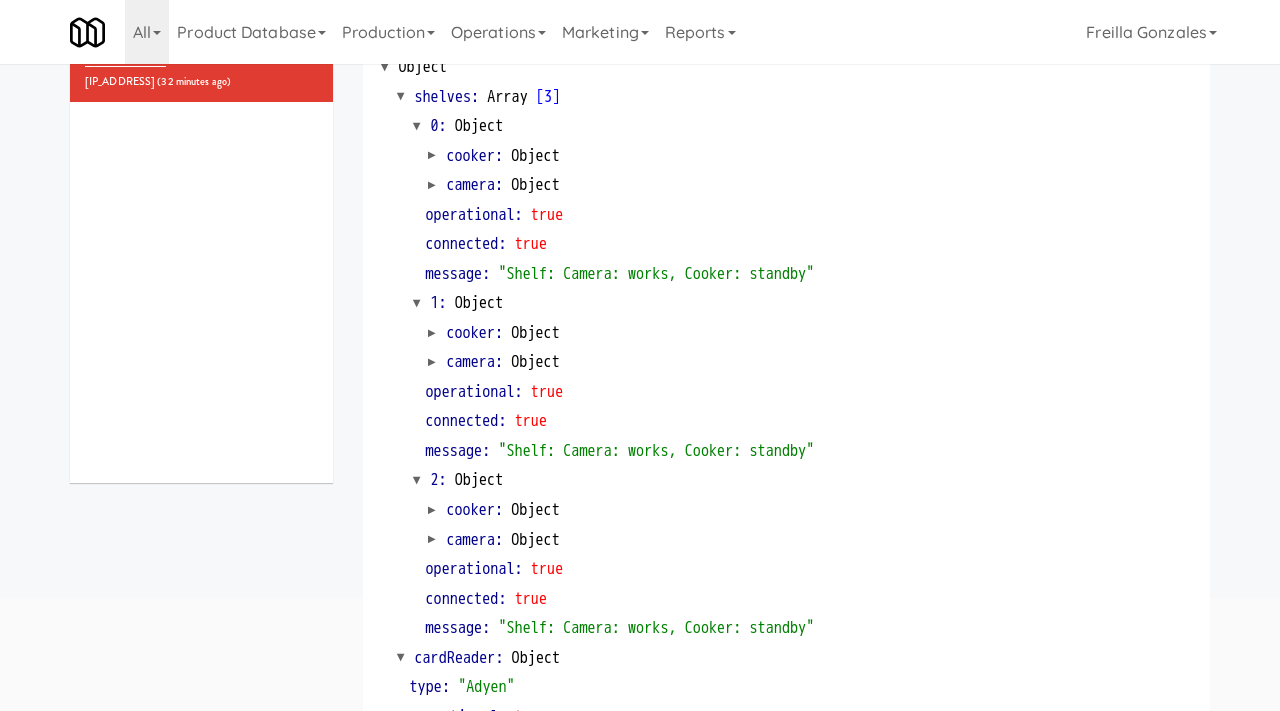 scroll, scrollTop: 0, scrollLeft: 0, axis: both 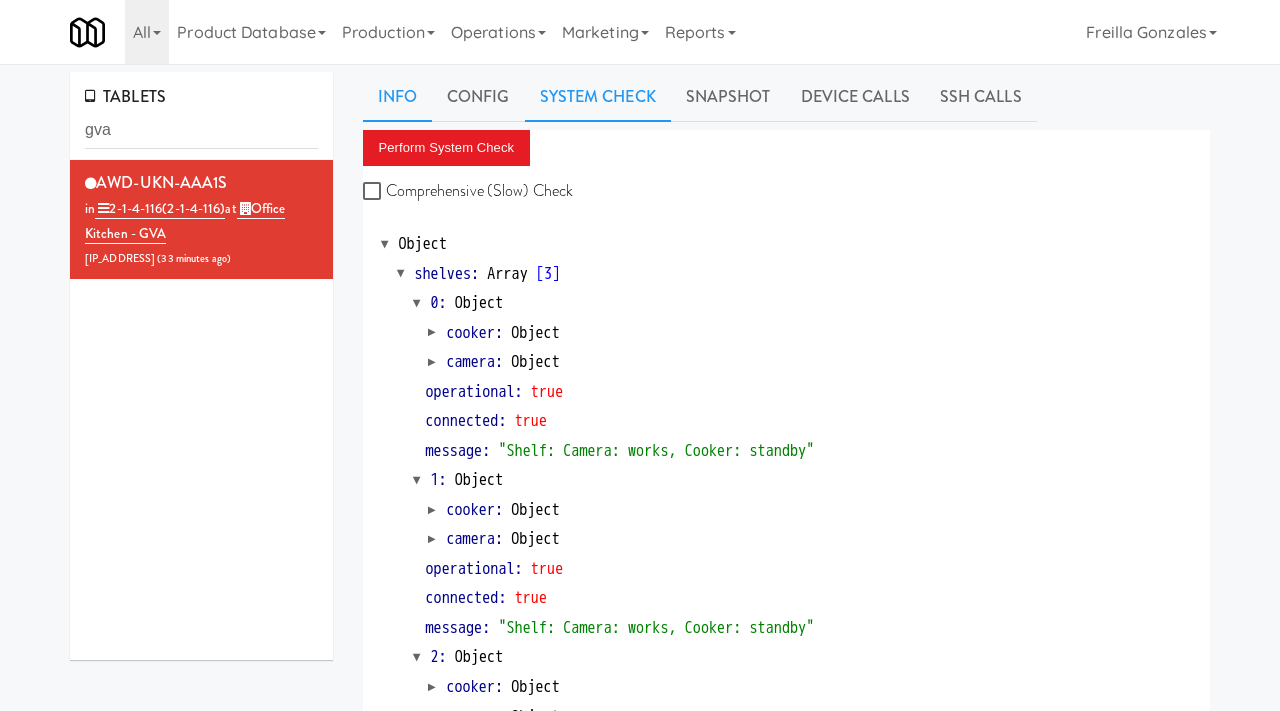 click on "Info" at bounding box center (397, 97) 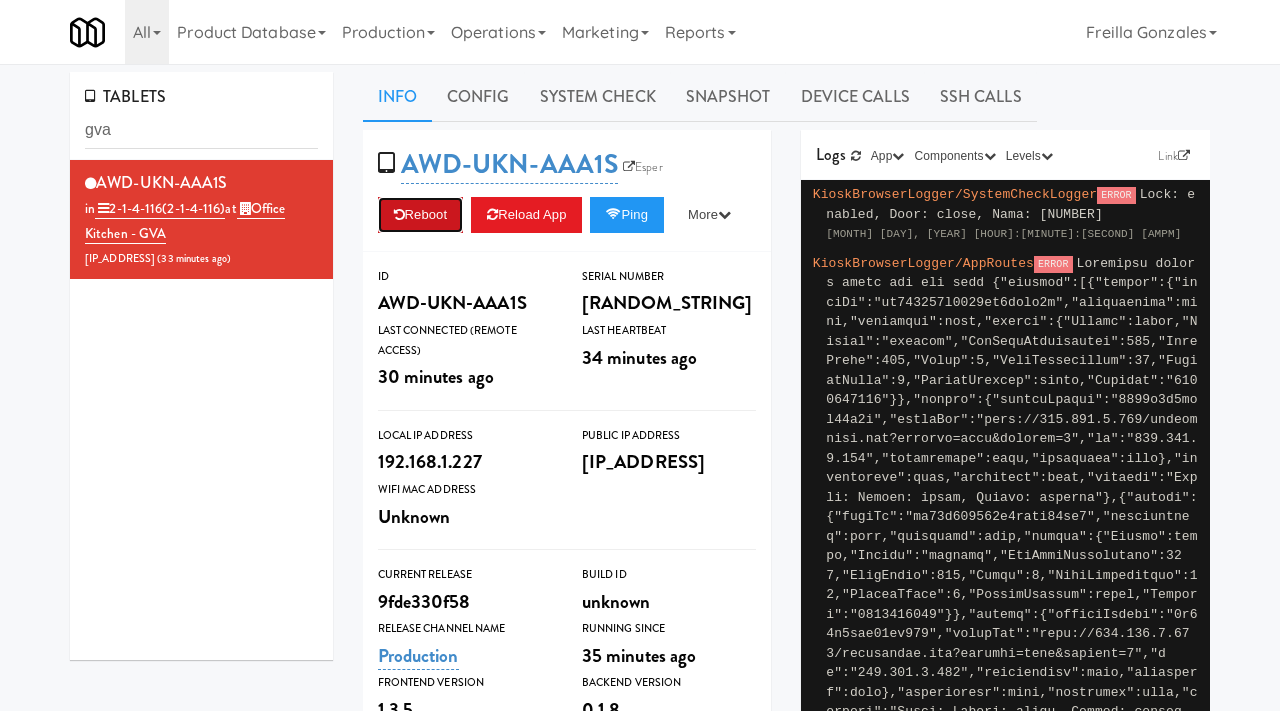 click on "Reboot" at bounding box center [421, 215] 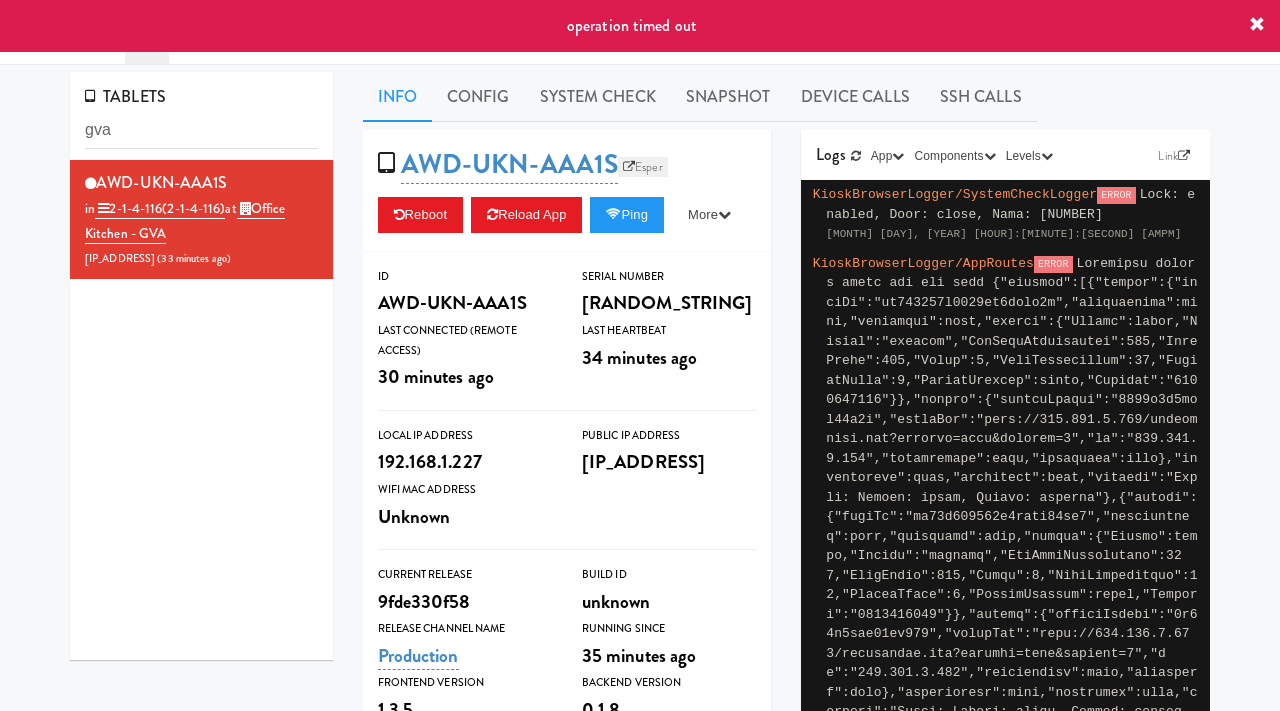 click on "Esper" at bounding box center (643, 167) 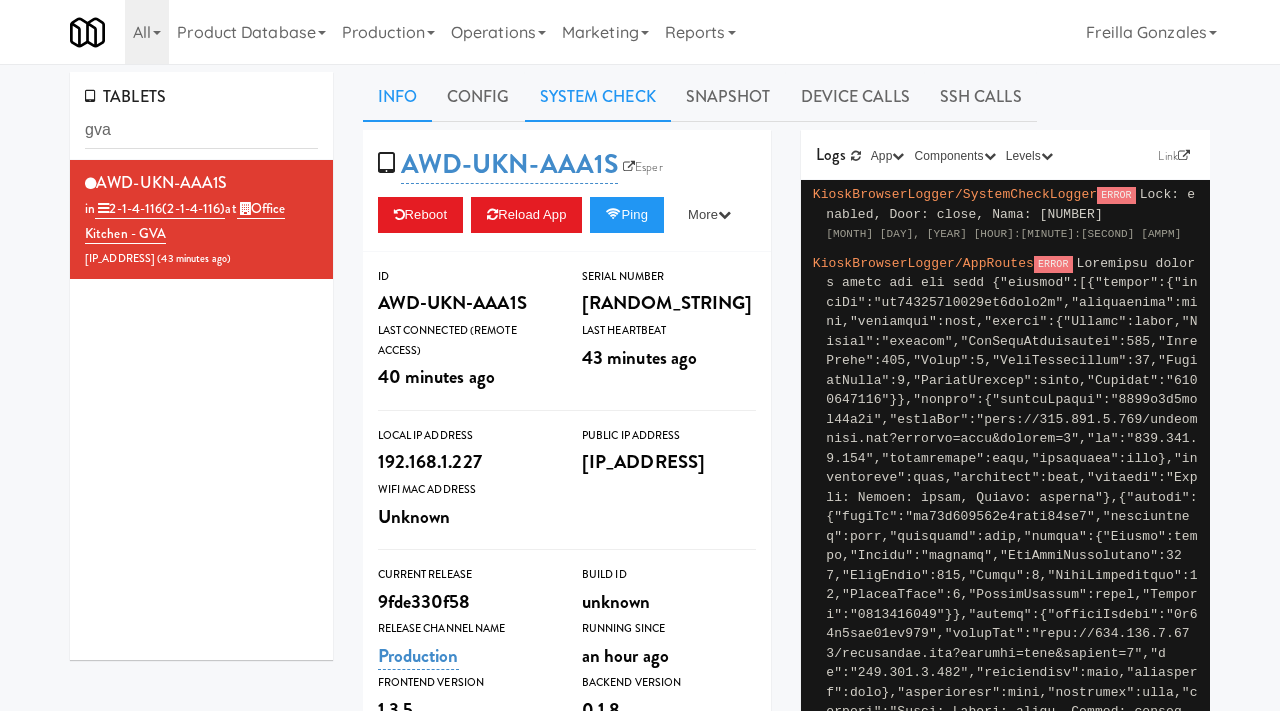 click on "System Check" at bounding box center [598, 97] 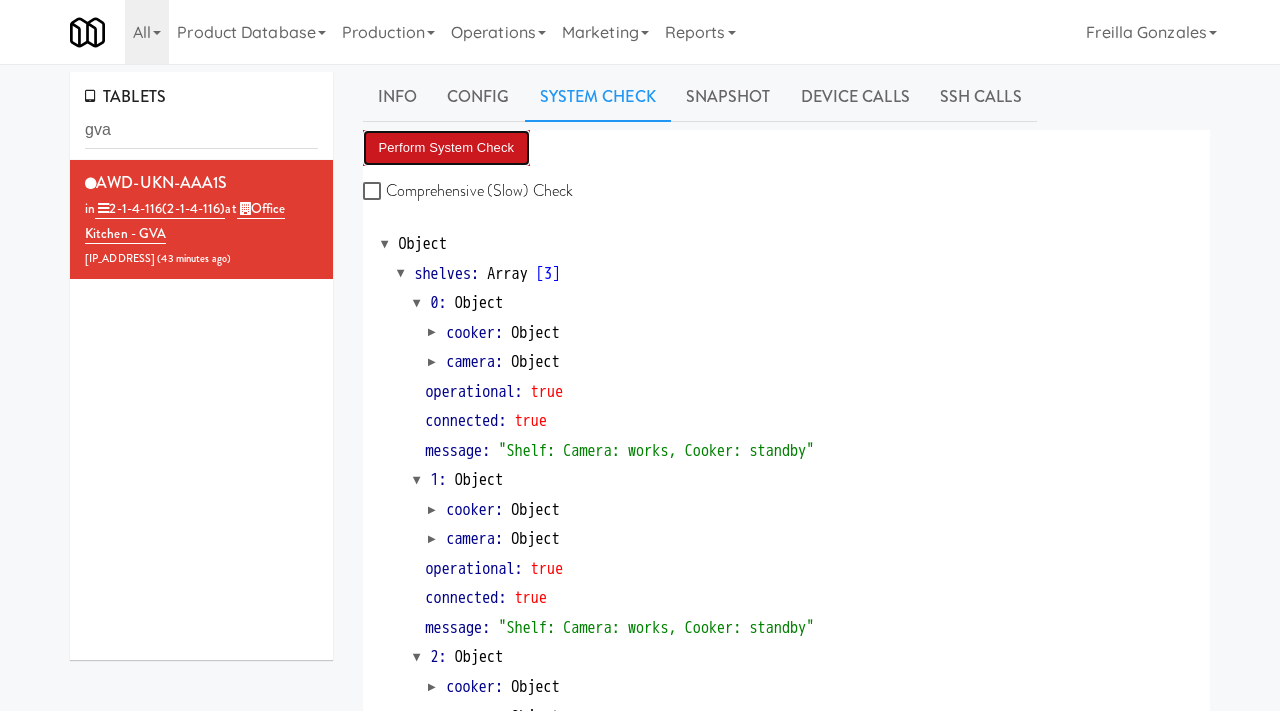 click on "Perform System Check" at bounding box center [447, 148] 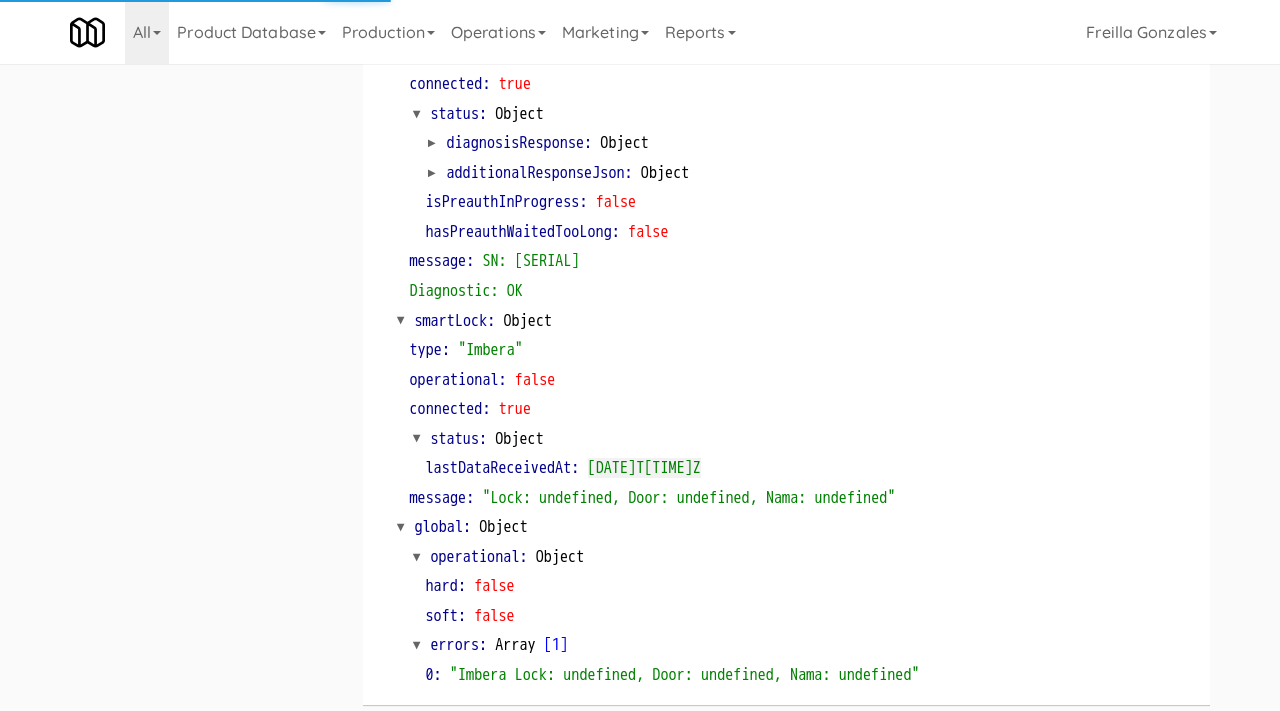 scroll, scrollTop: 848, scrollLeft: 0, axis: vertical 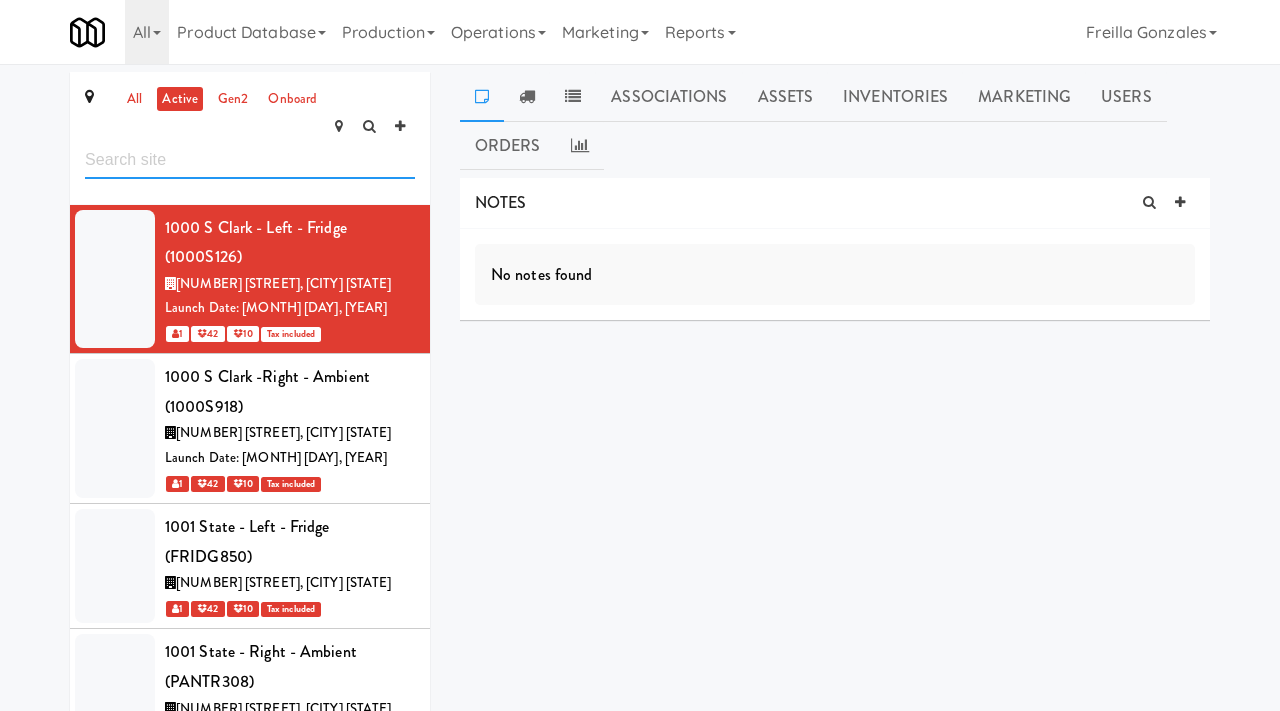 click at bounding box center [250, 160] 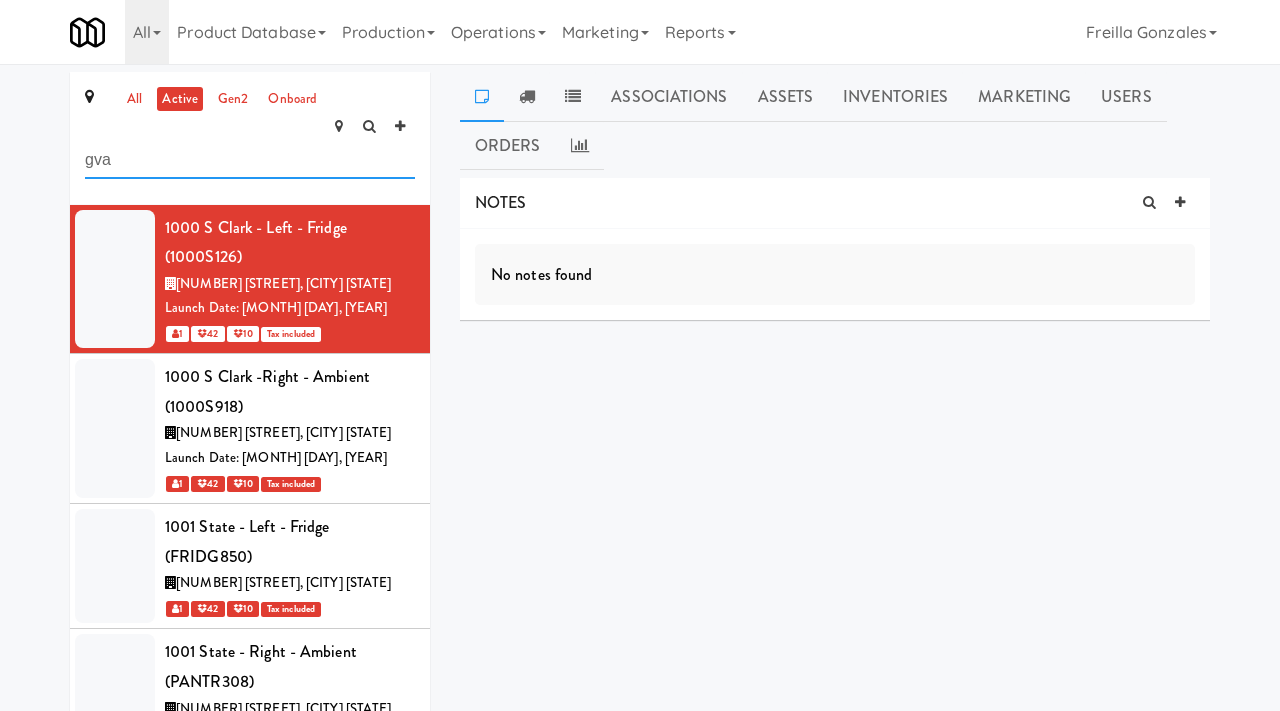 type on "gva" 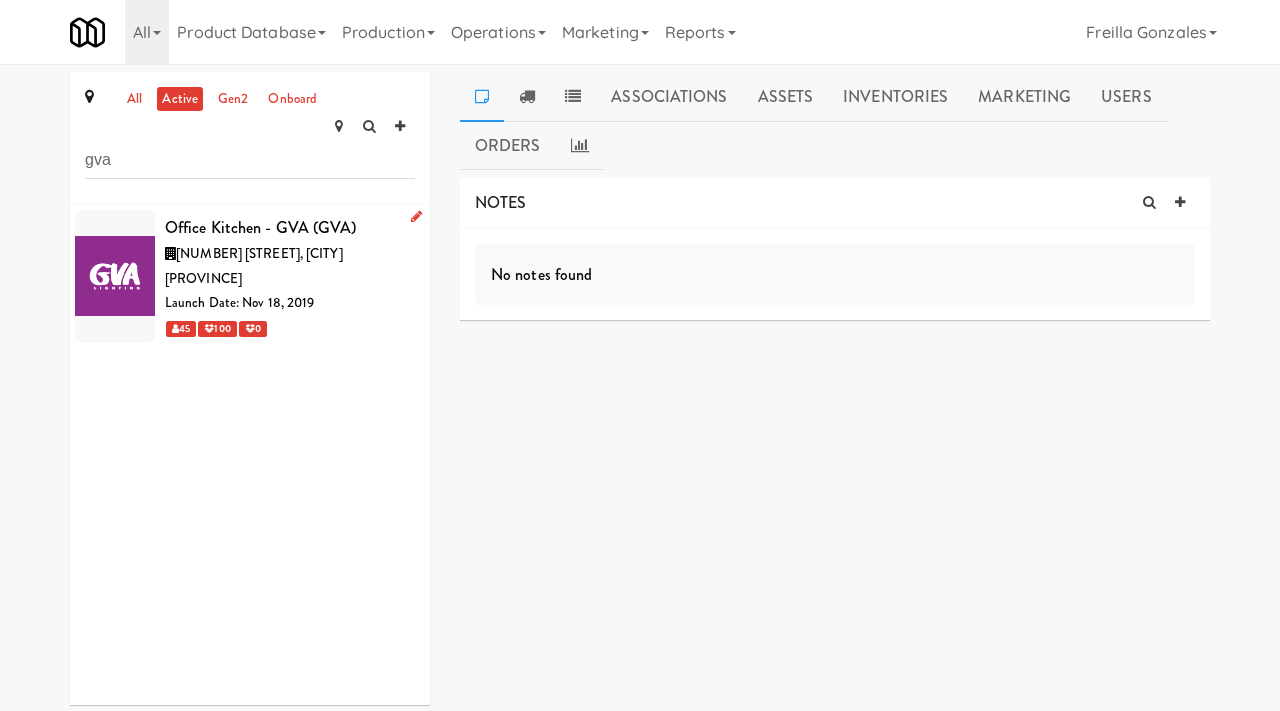 click on "Launch Date: Nov 18, 2019" at bounding box center [290, 303] 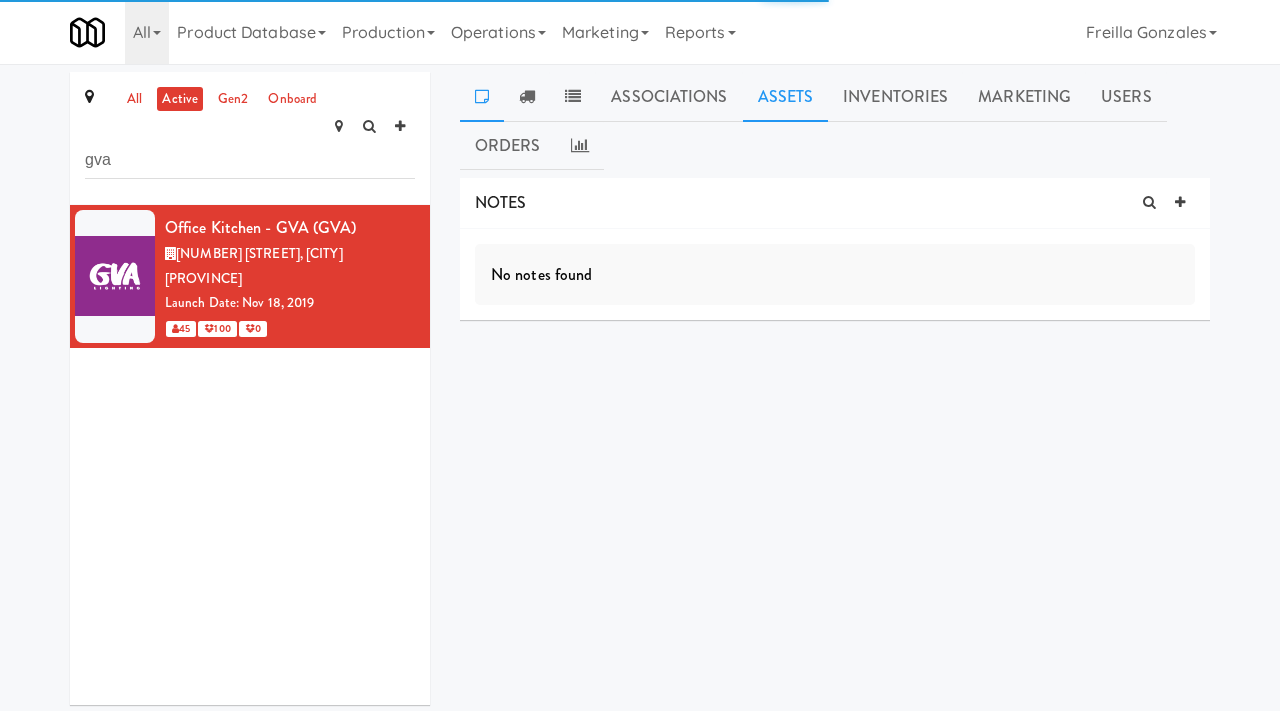 click on "Assets" at bounding box center [786, 97] 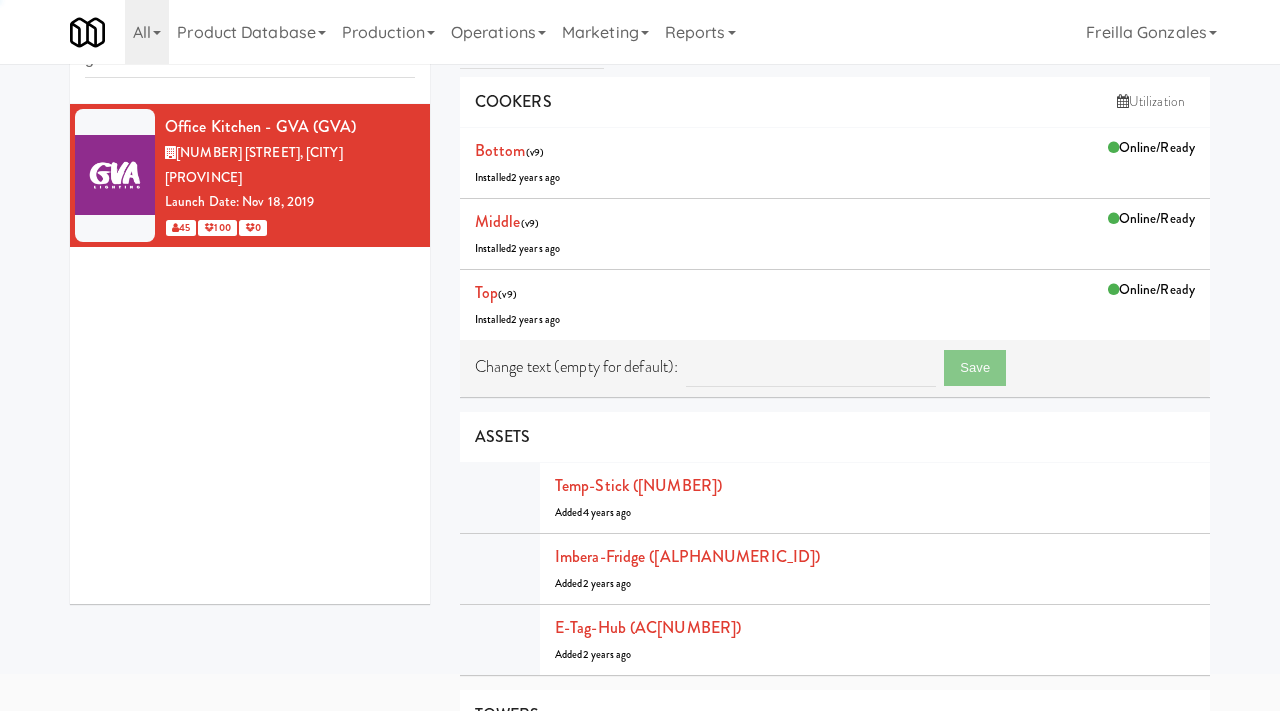 scroll, scrollTop: 262, scrollLeft: 0, axis: vertical 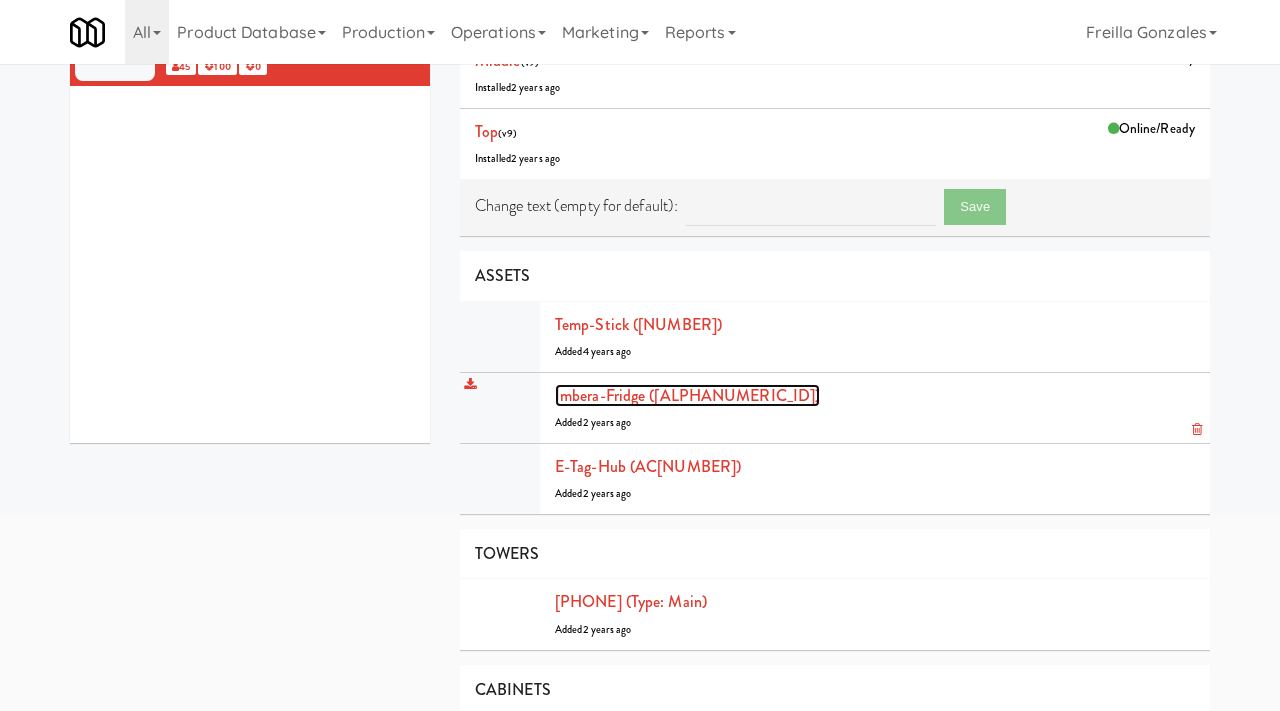click on "Imbera-fridge (A53220302679)" at bounding box center [687, 395] 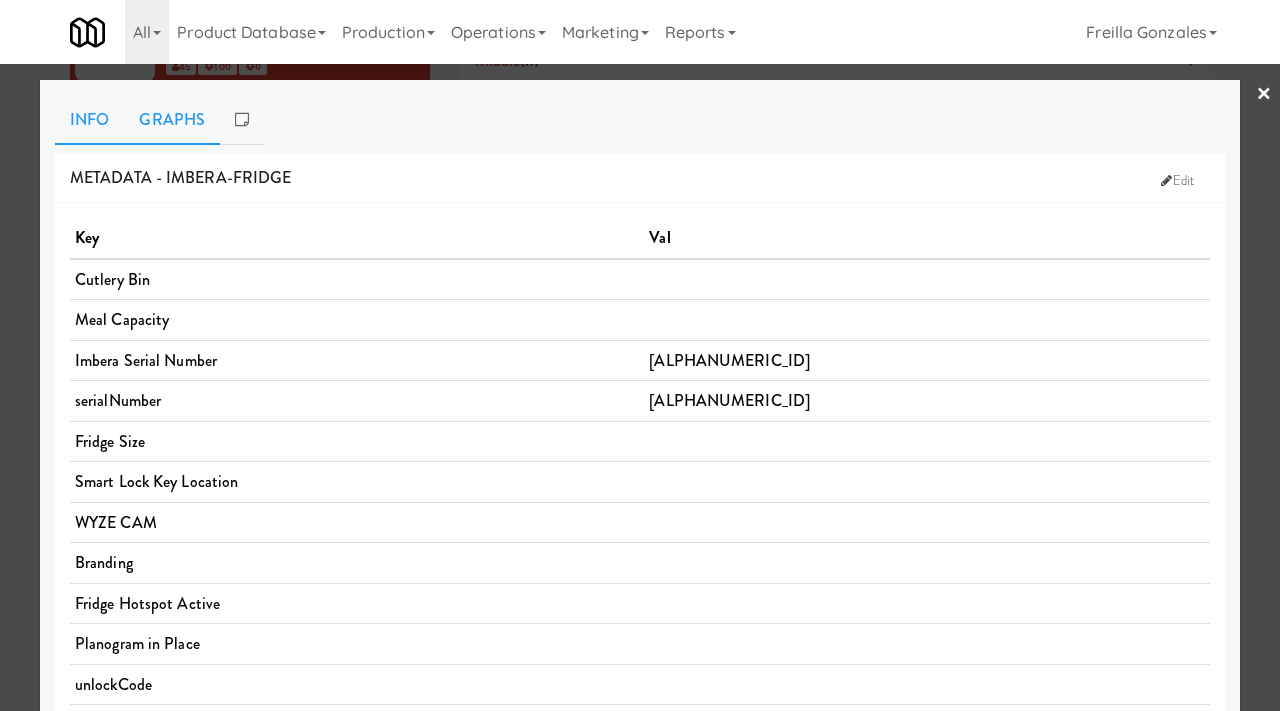 click on "Graphs" at bounding box center [172, 120] 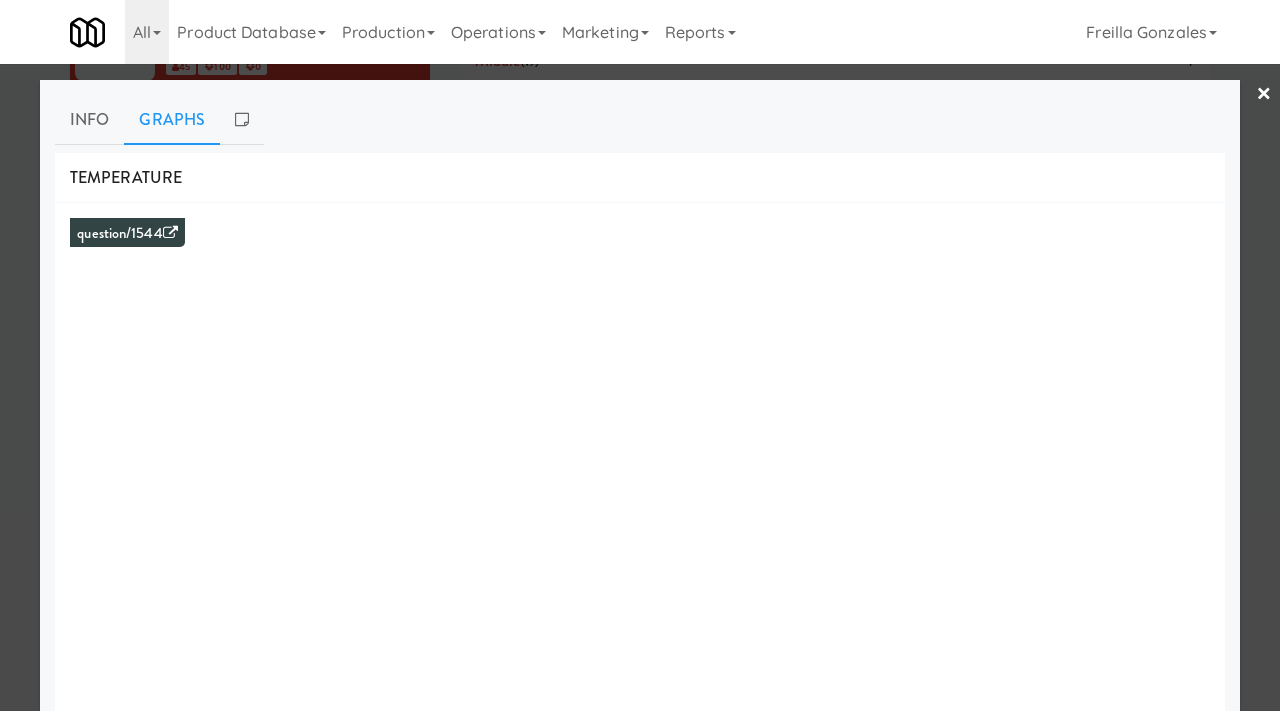 click at bounding box center [640, 355] 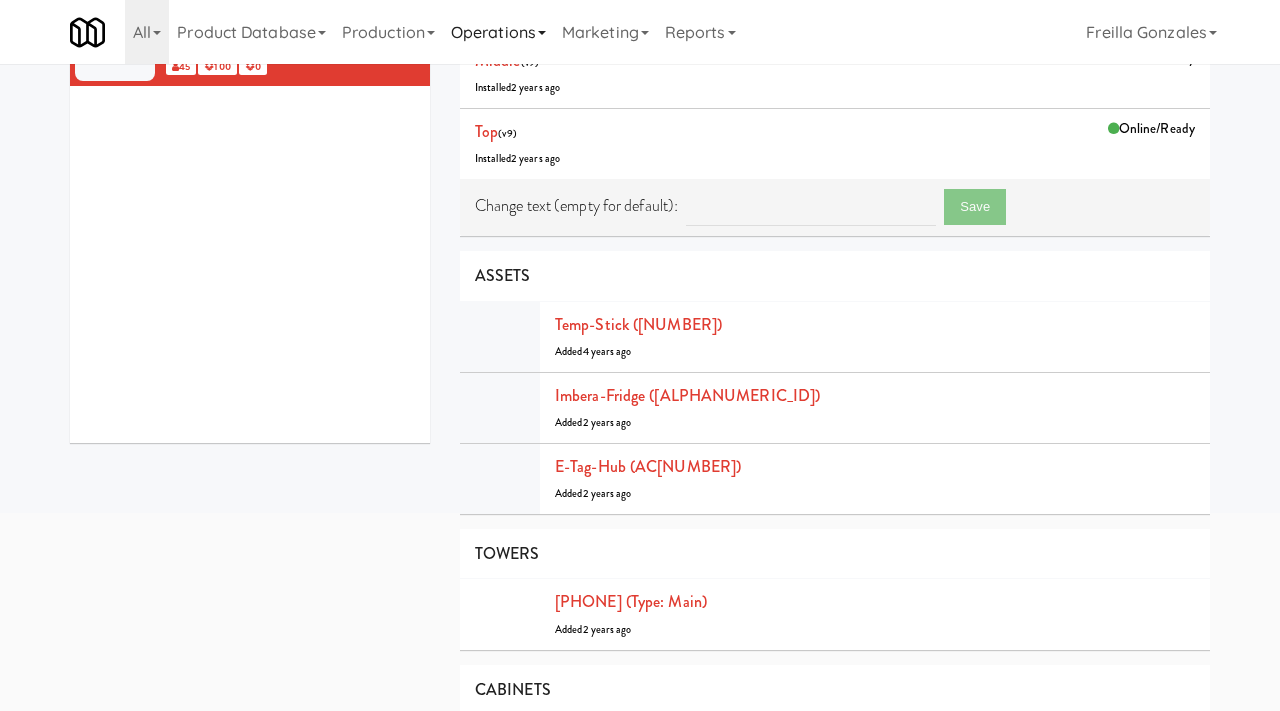 click on "Operations" at bounding box center [498, 32] 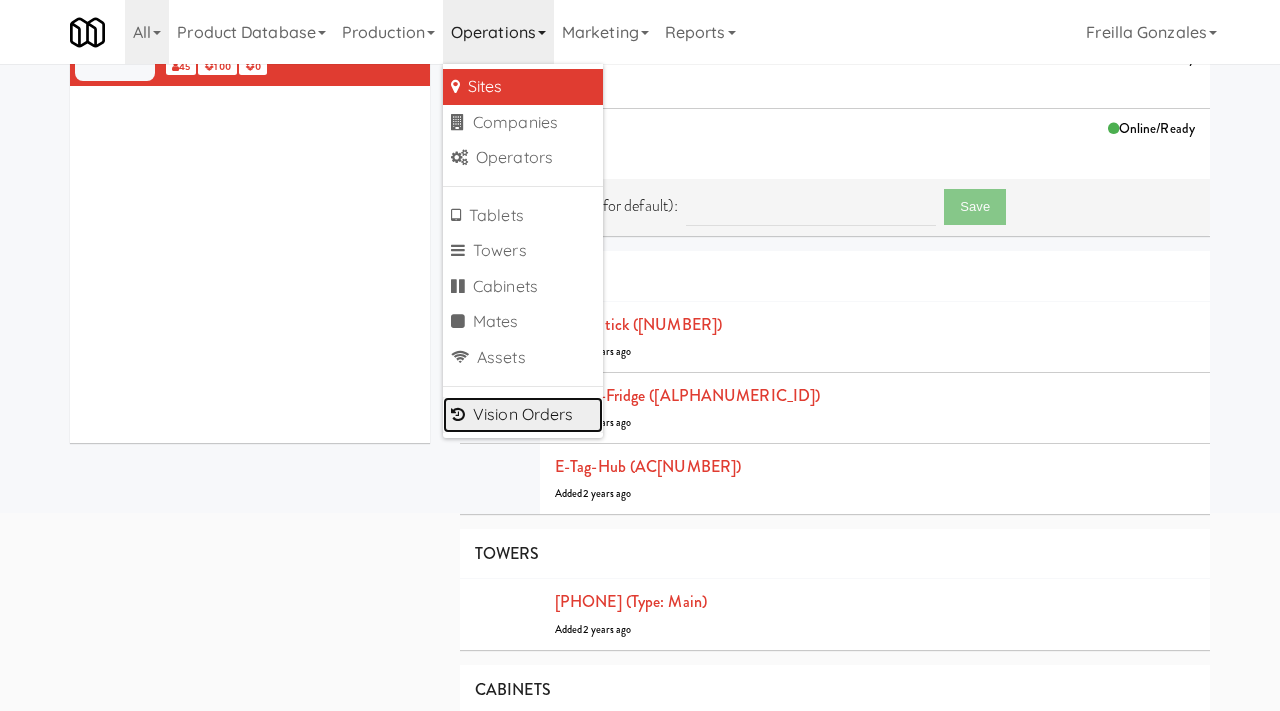 click on "Vision Orders" at bounding box center [523, 415] 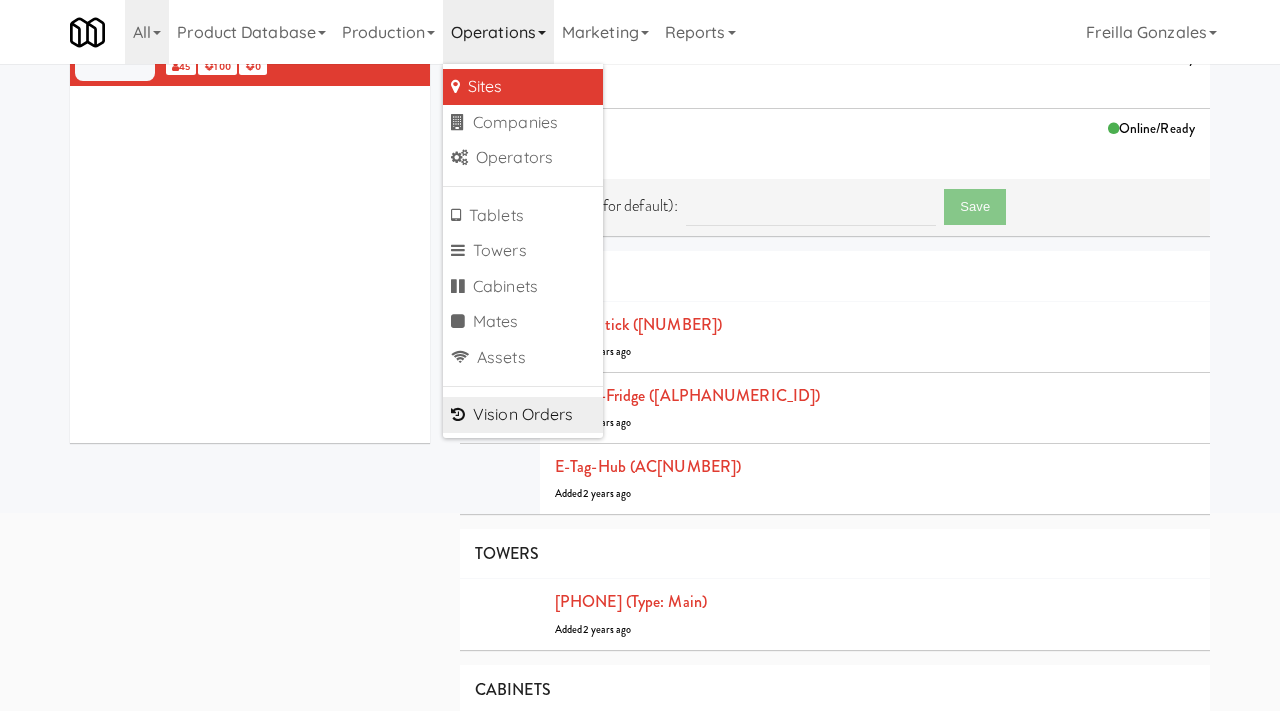 scroll, scrollTop: 64, scrollLeft: 0, axis: vertical 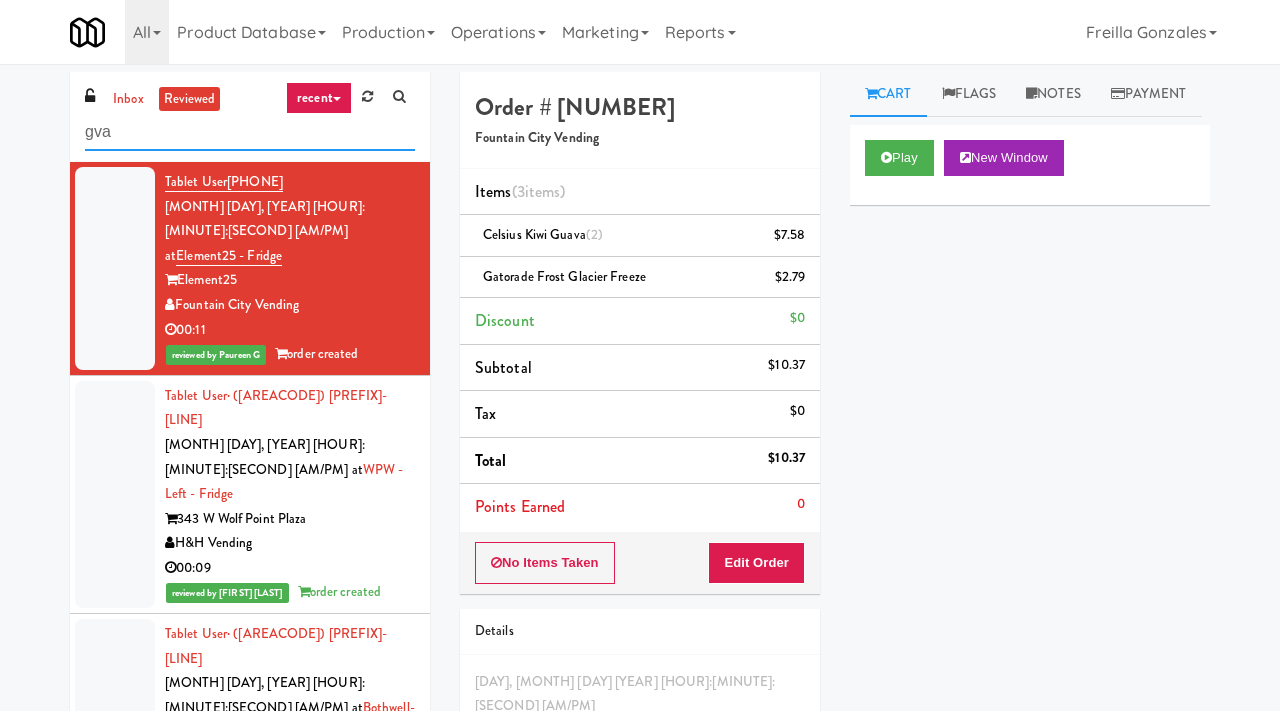 type on "gva" 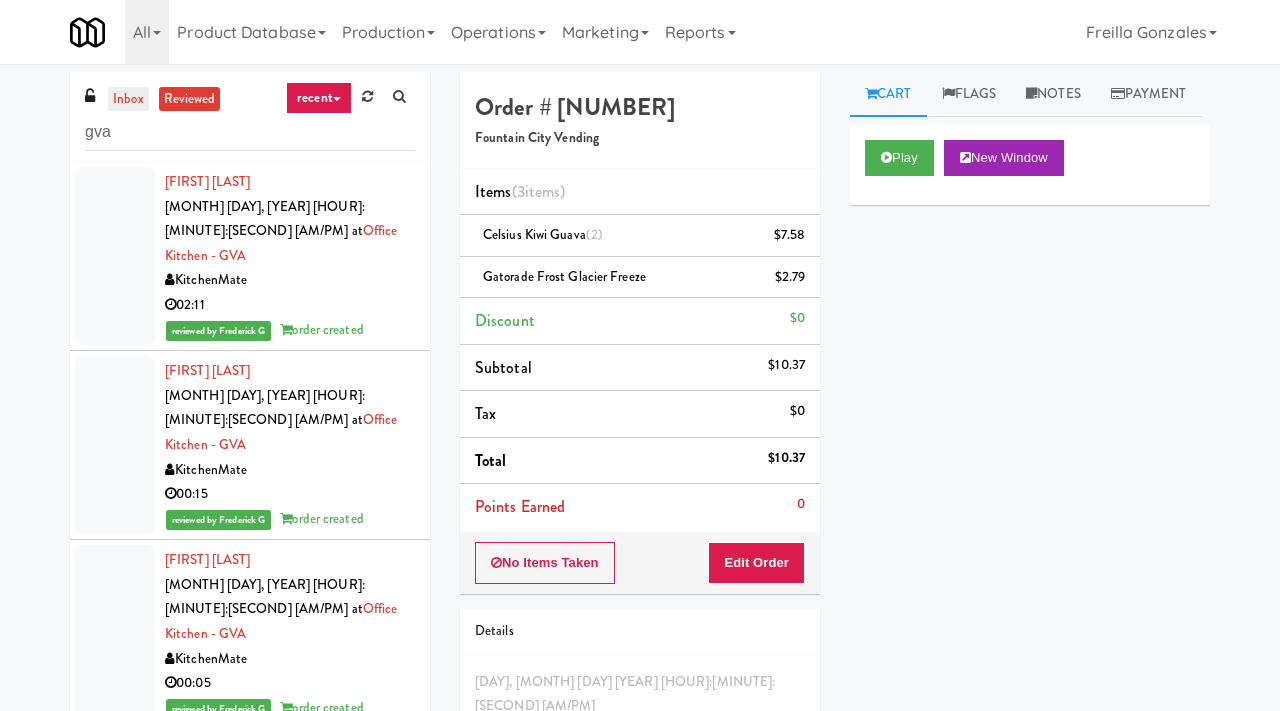 click on "inbox" at bounding box center (128, 99) 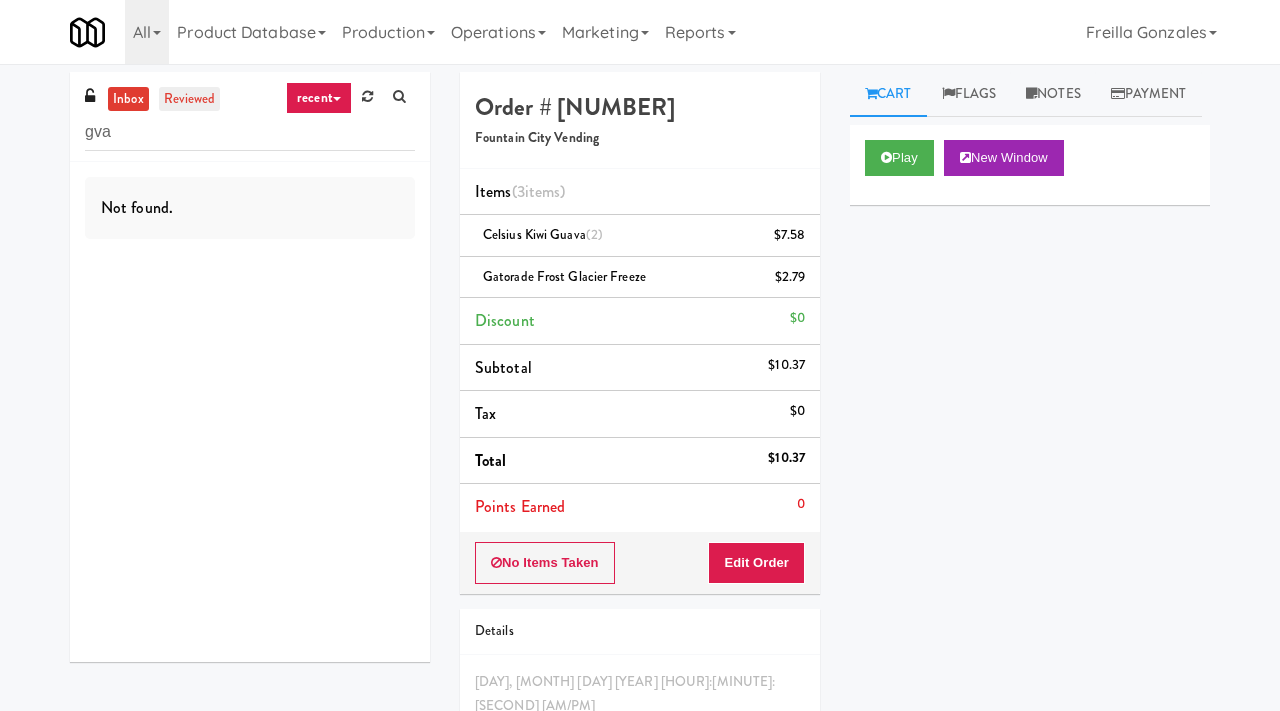 click on "reviewed" at bounding box center (190, 99) 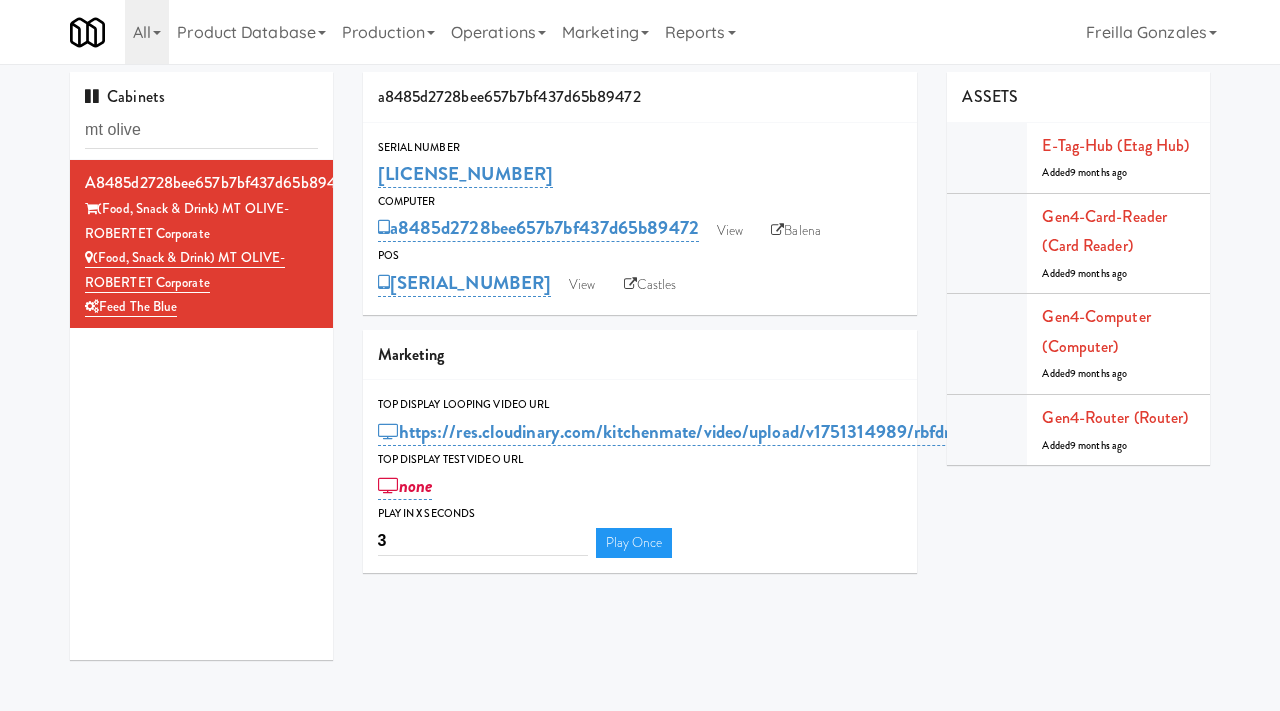 scroll, scrollTop: 0, scrollLeft: 0, axis: both 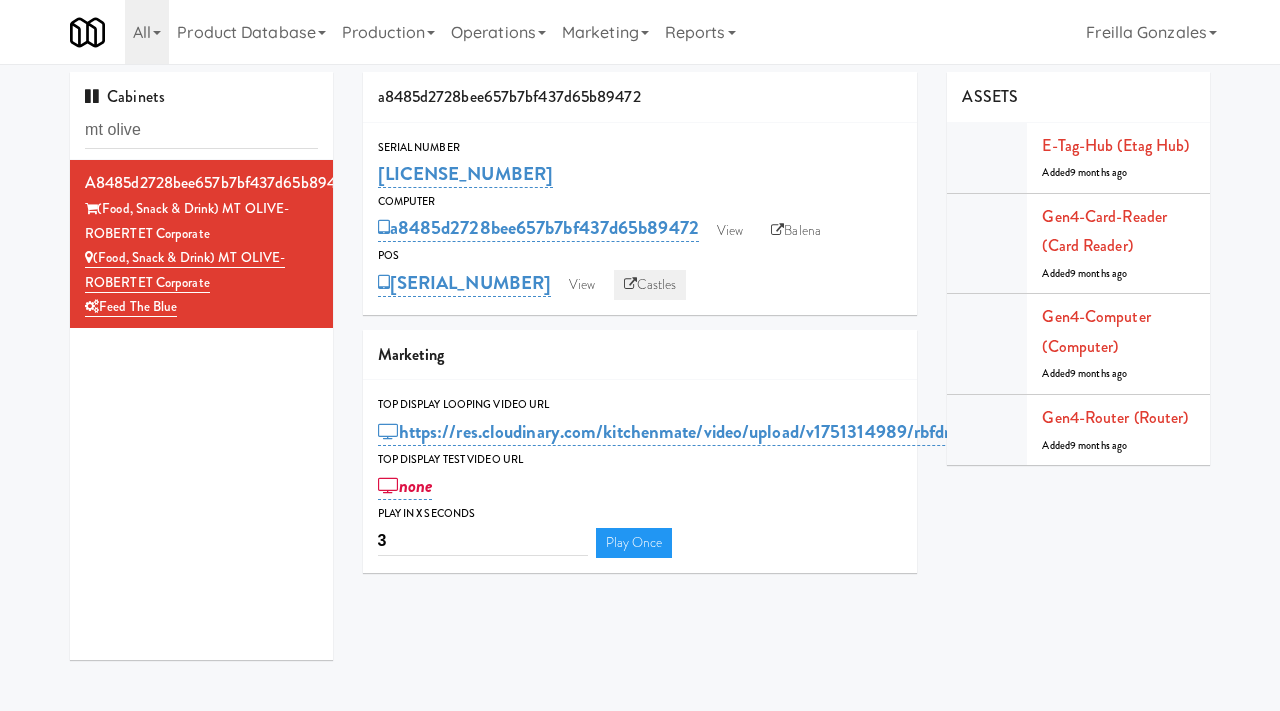 click on "Castles" at bounding box center [650, 285] 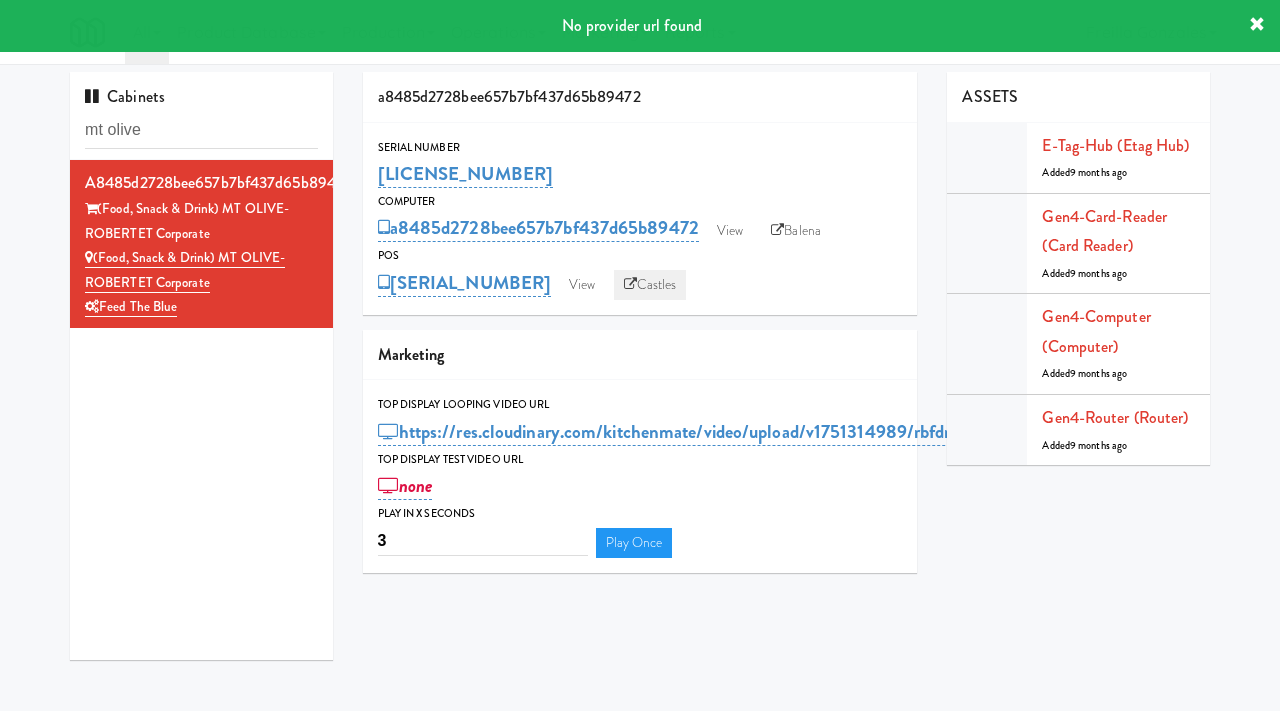 click on "Castles" at bounding box center (650, 285) 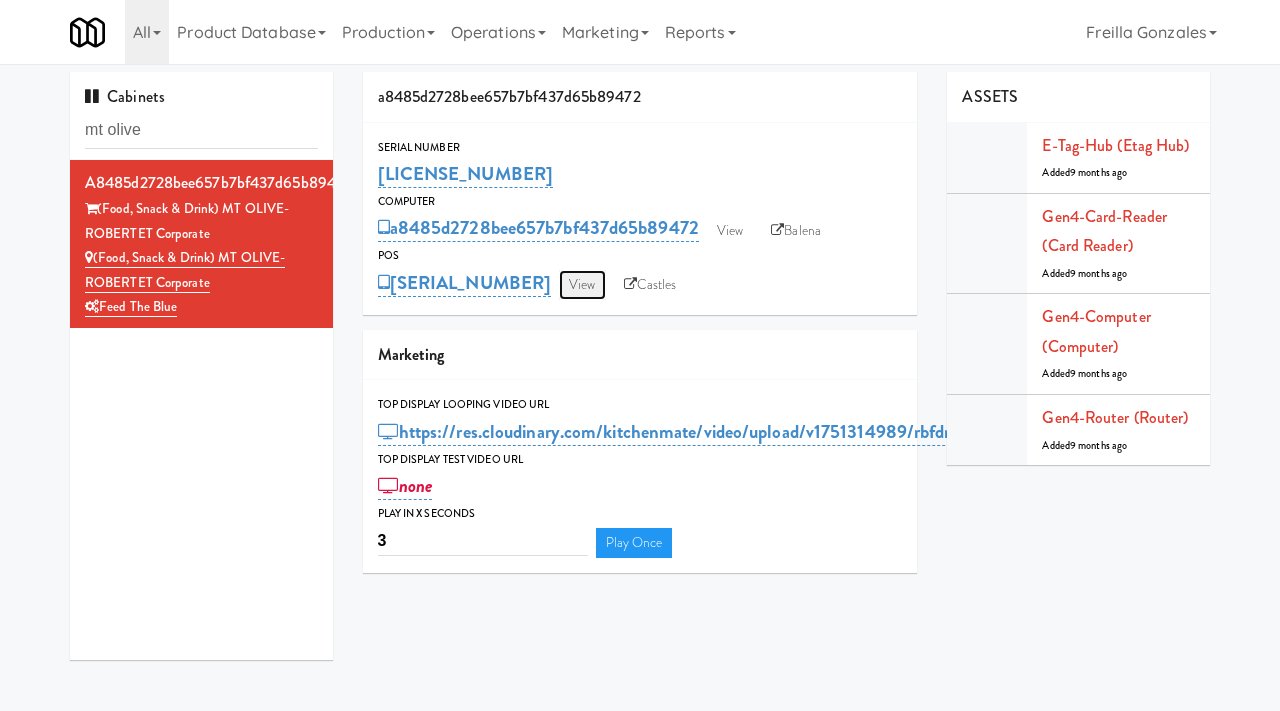 click on "View" at bounding box center (582, 285) 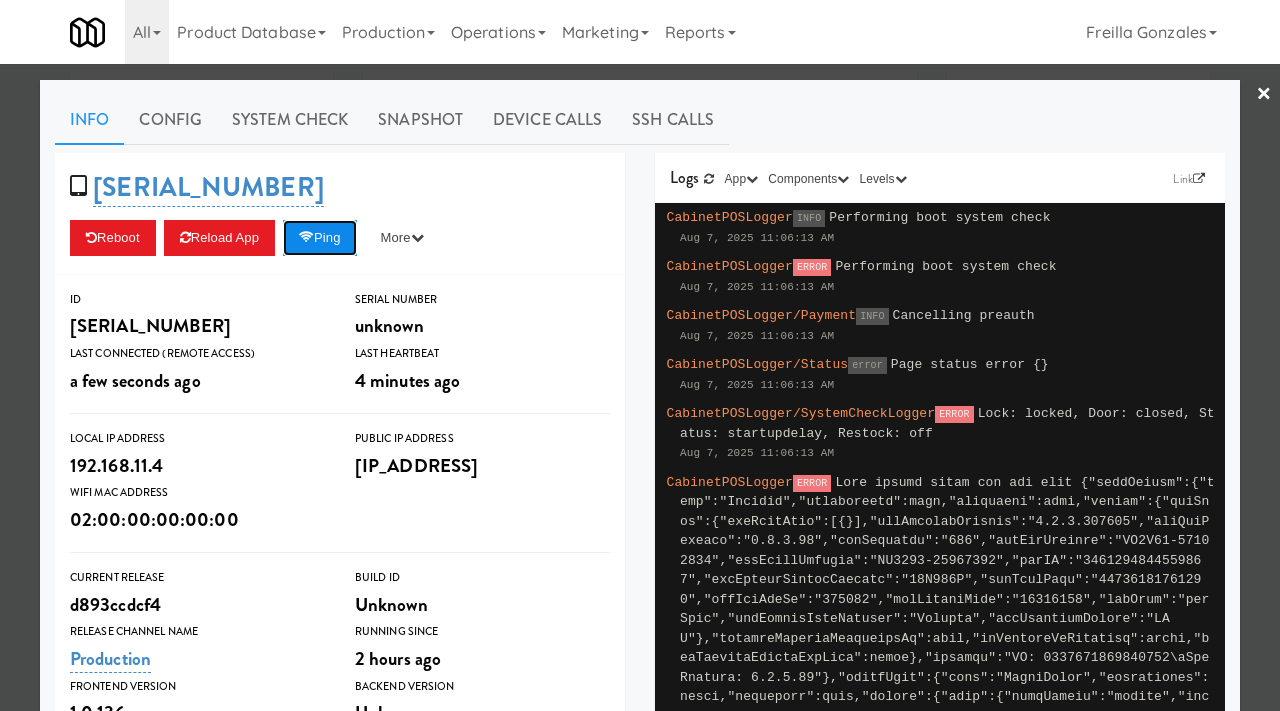 click on "Ping" at bounding box center (320, 238) 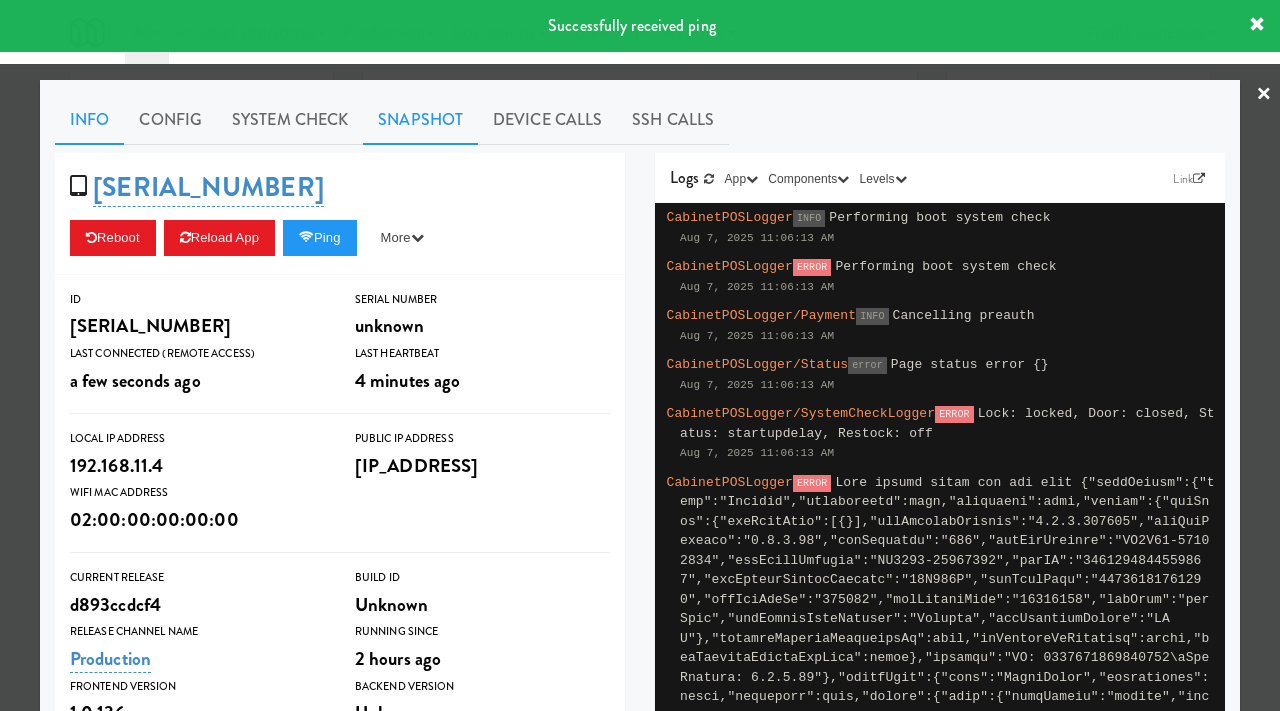 click on "Snapshot" at bounding box center (420, 120) 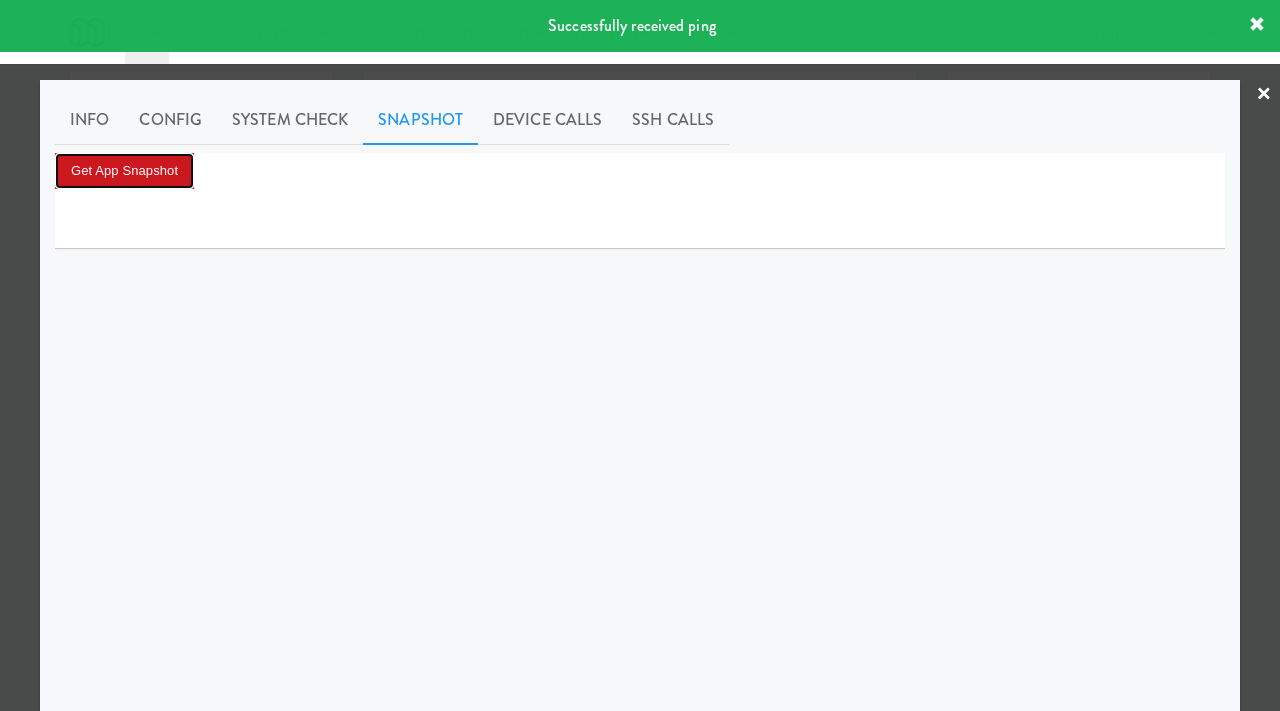 click on "Get App Snapshot" at bounding box center [124, 171] 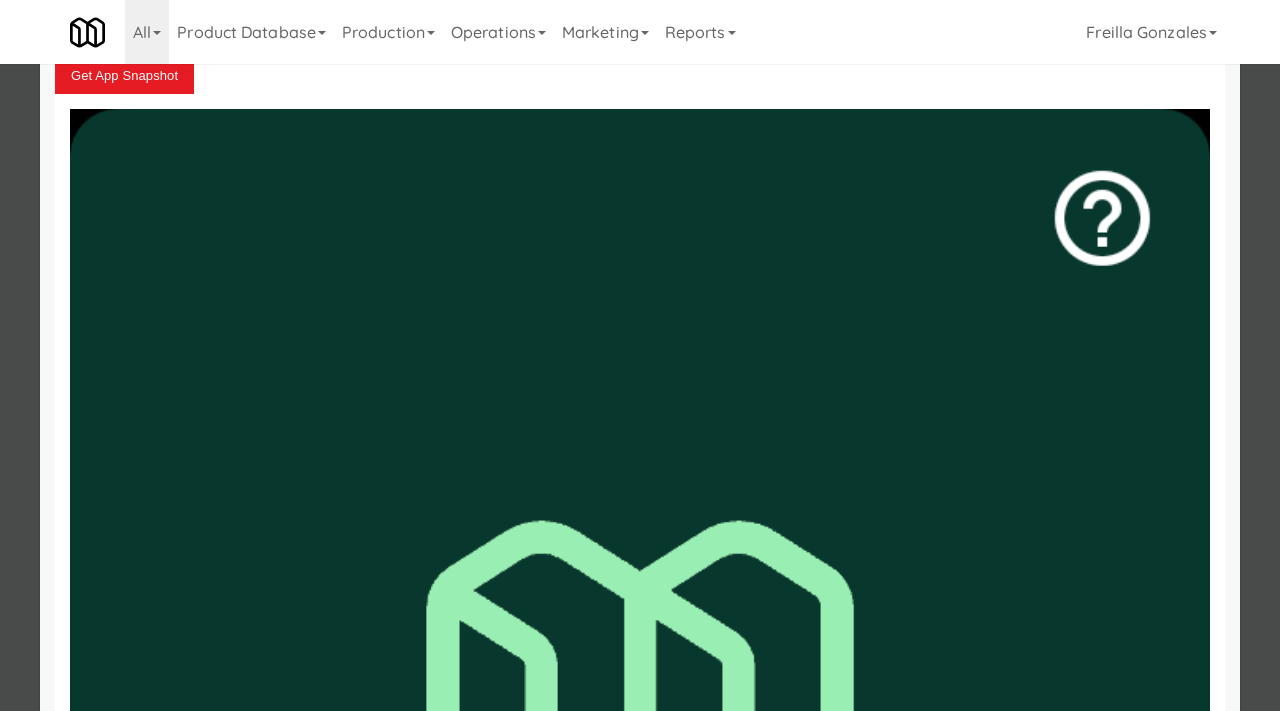 scroll, scrollTop: 0, scrollLeft: 0, axis: both 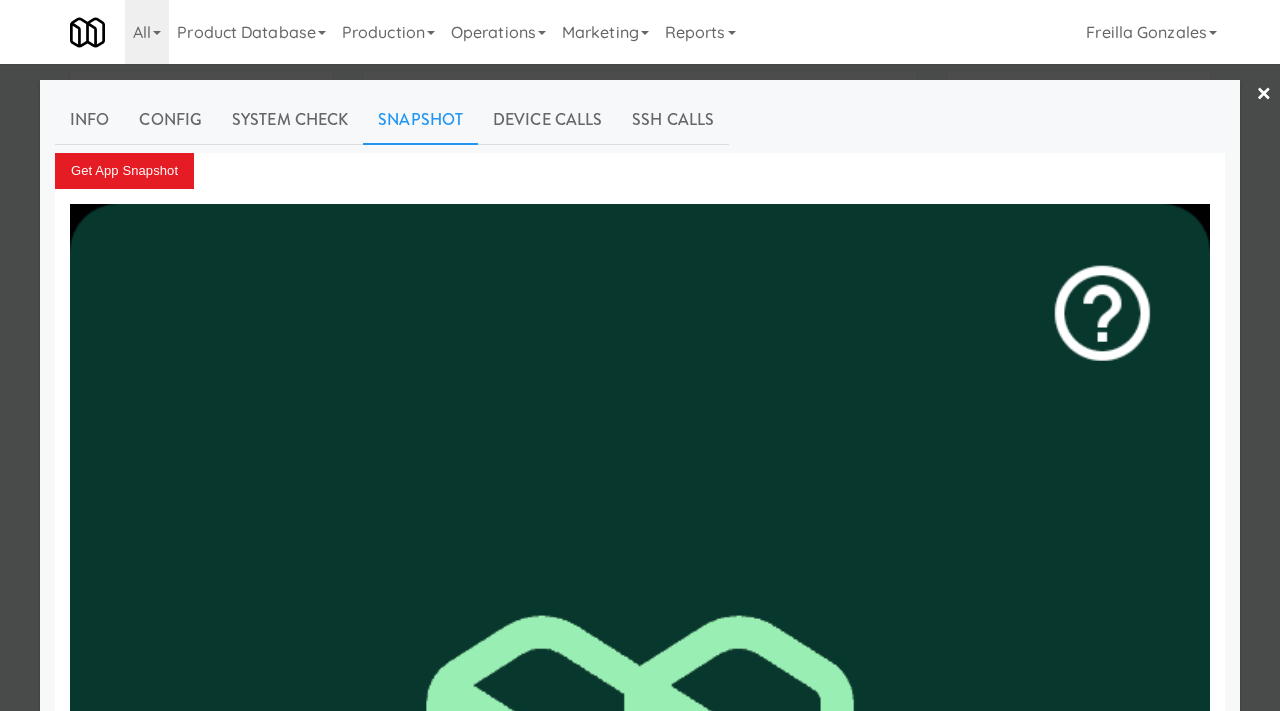 click at bounding box center (640, 355) 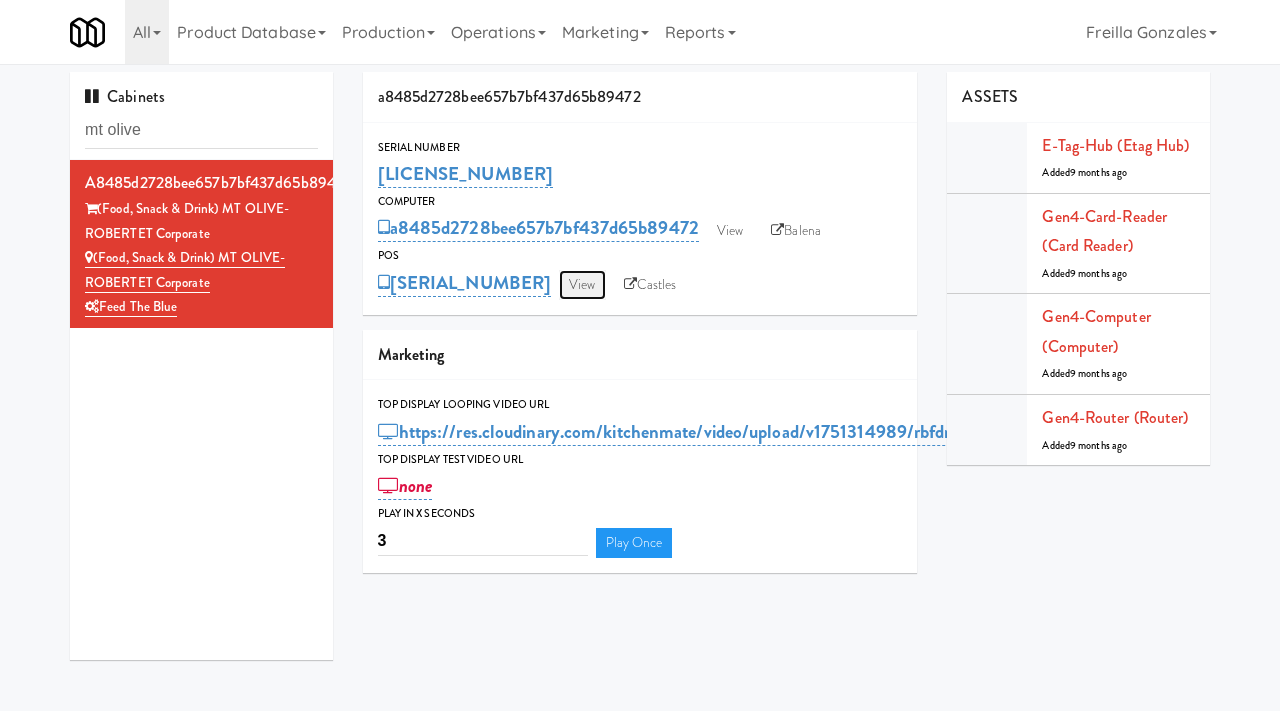 click on "View" at bounding box center (582, 285) 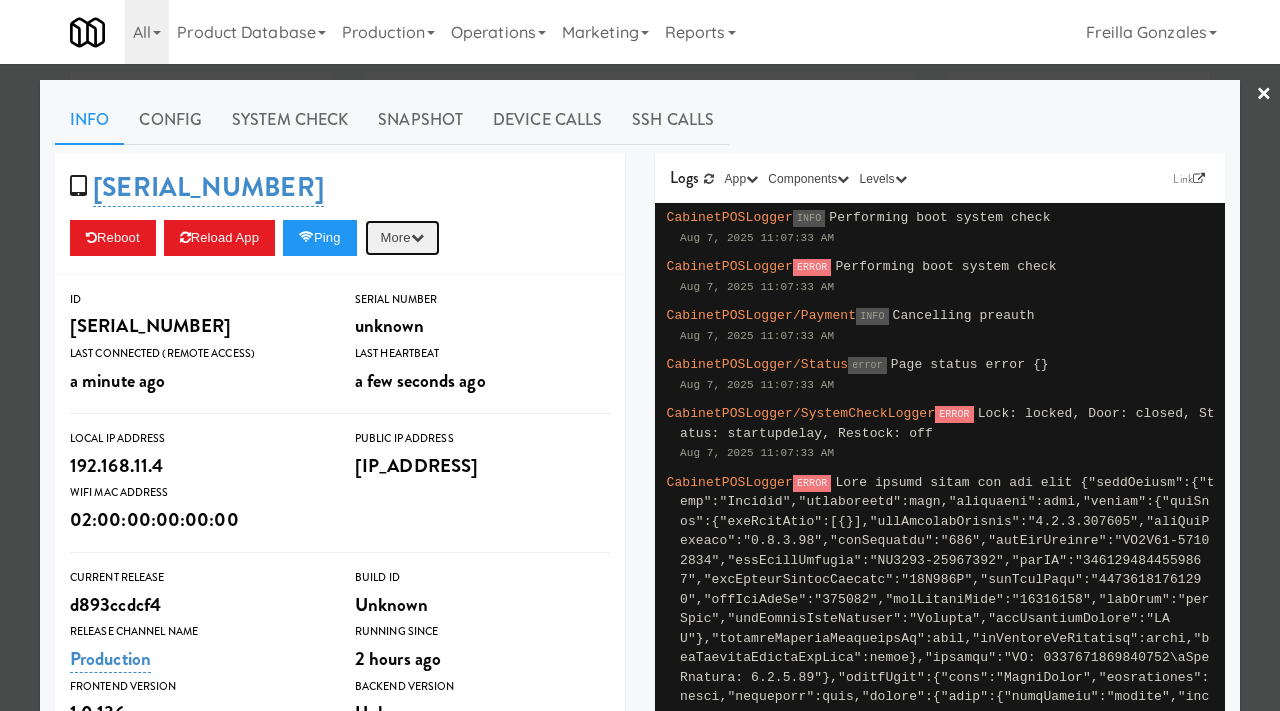 click on "More" at bounding box center [402, 238] 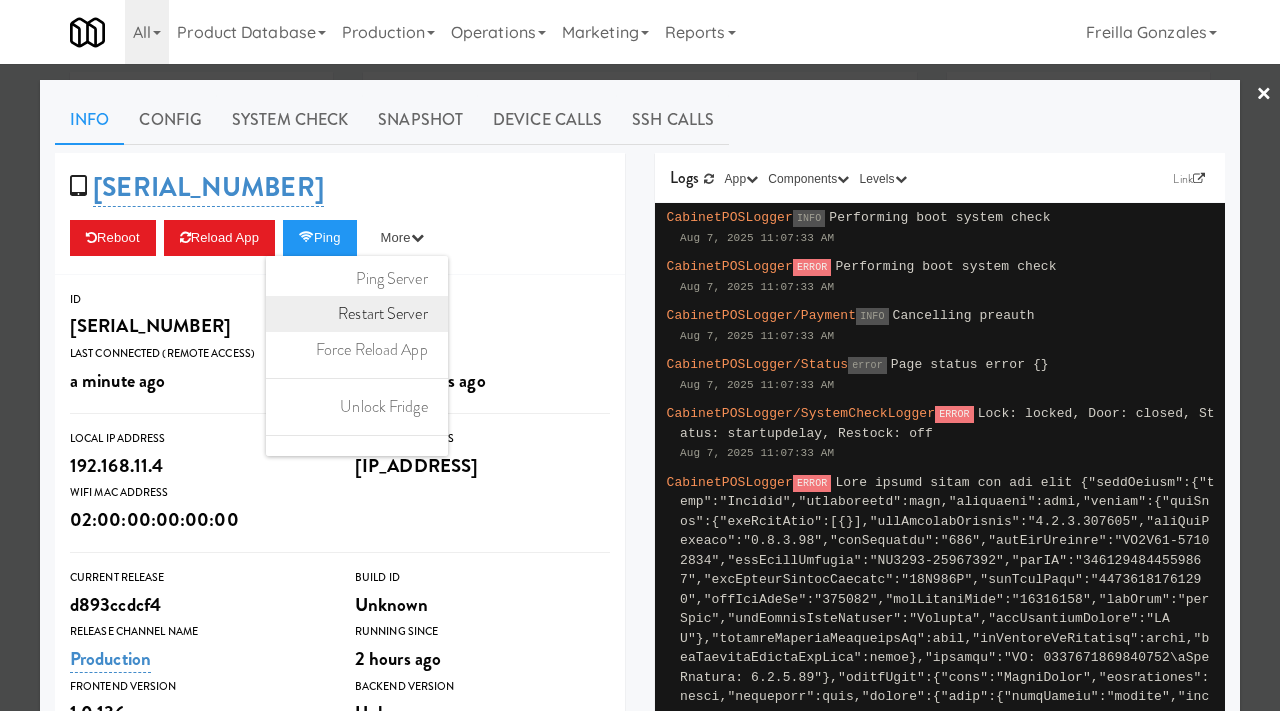 click on "Restart Server" at bounding box center (357, 314) 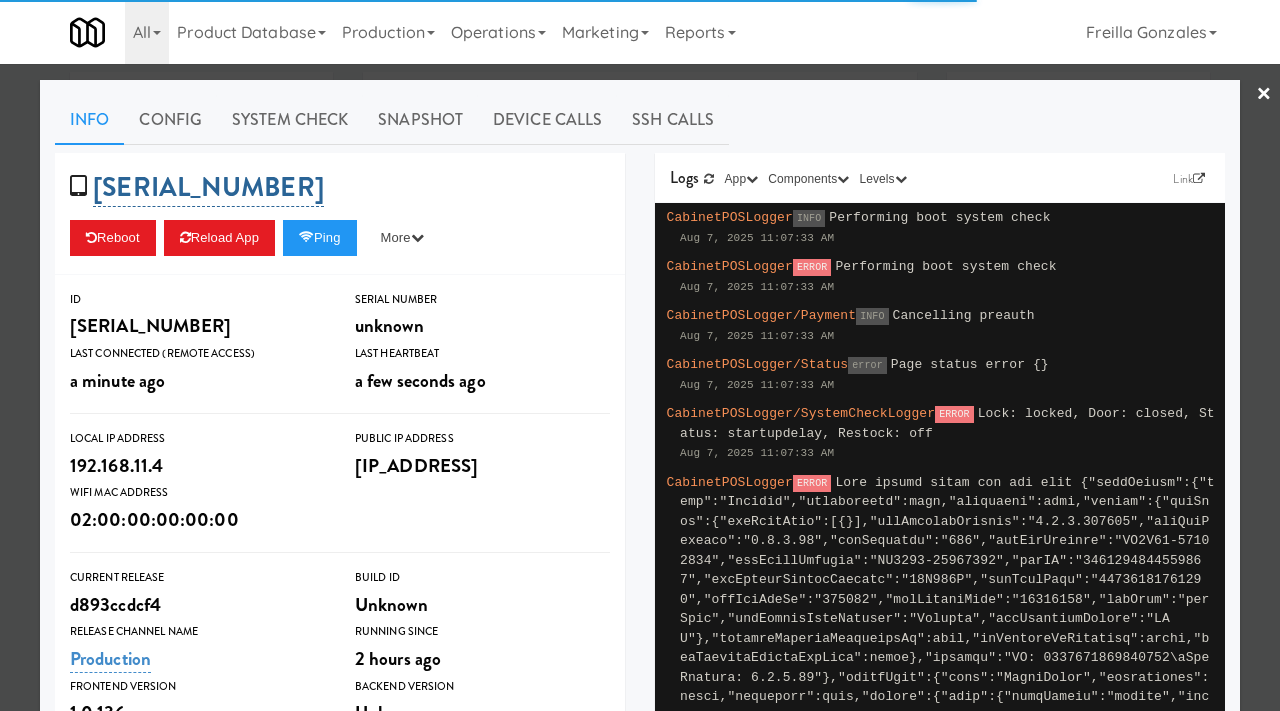 drag, startPoint x: 346, startPoint y: 185, endPoint x: 157, endPoint y: 185, distance: 189 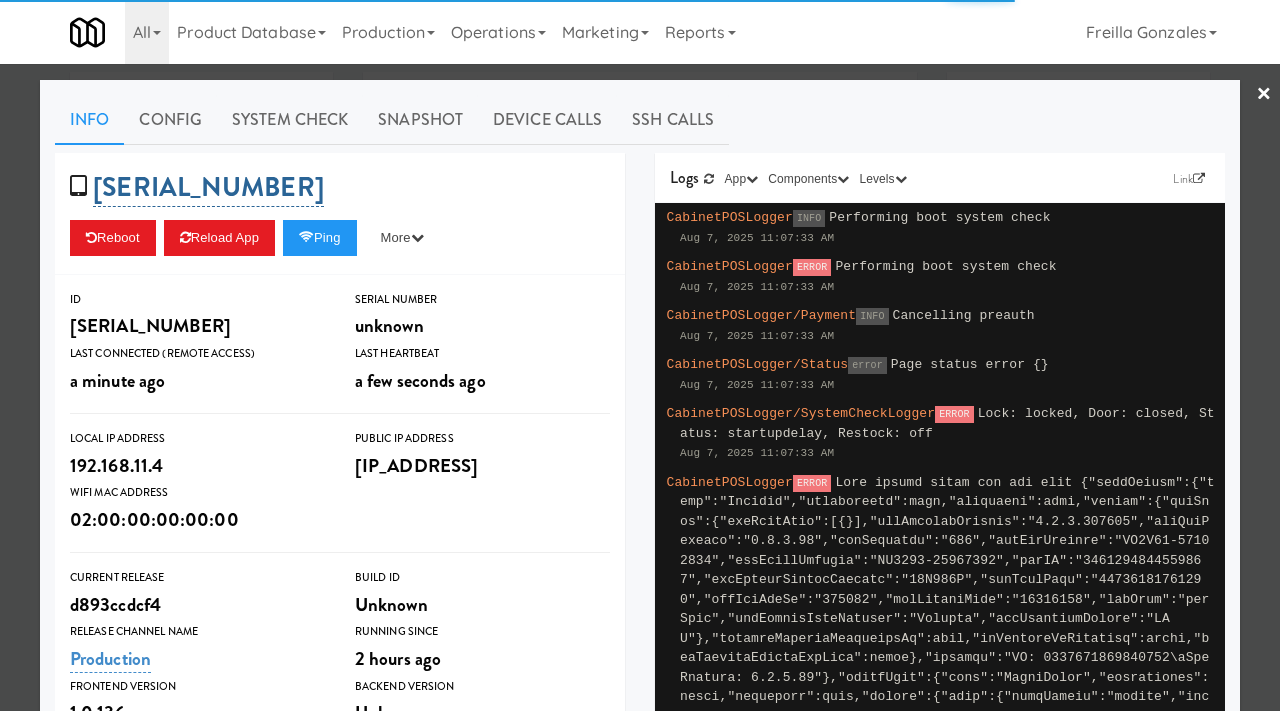 copy on "573243413605" 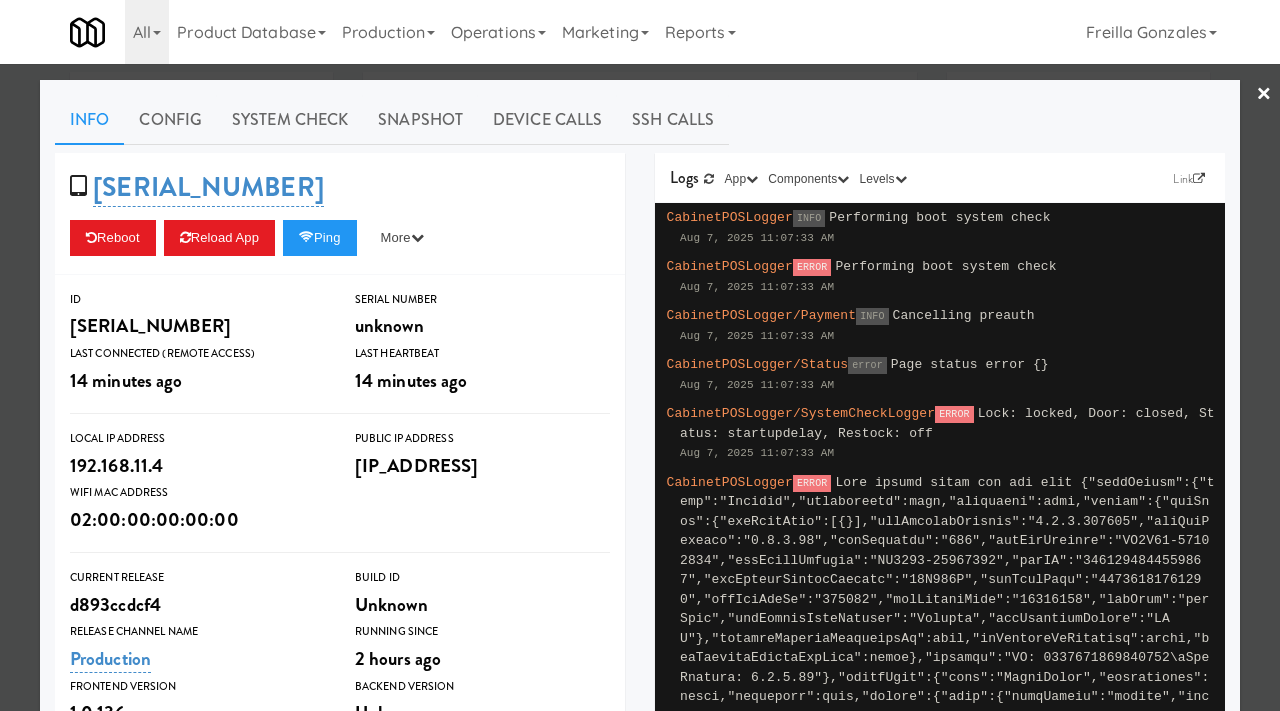click at bounding box center [640, 355] 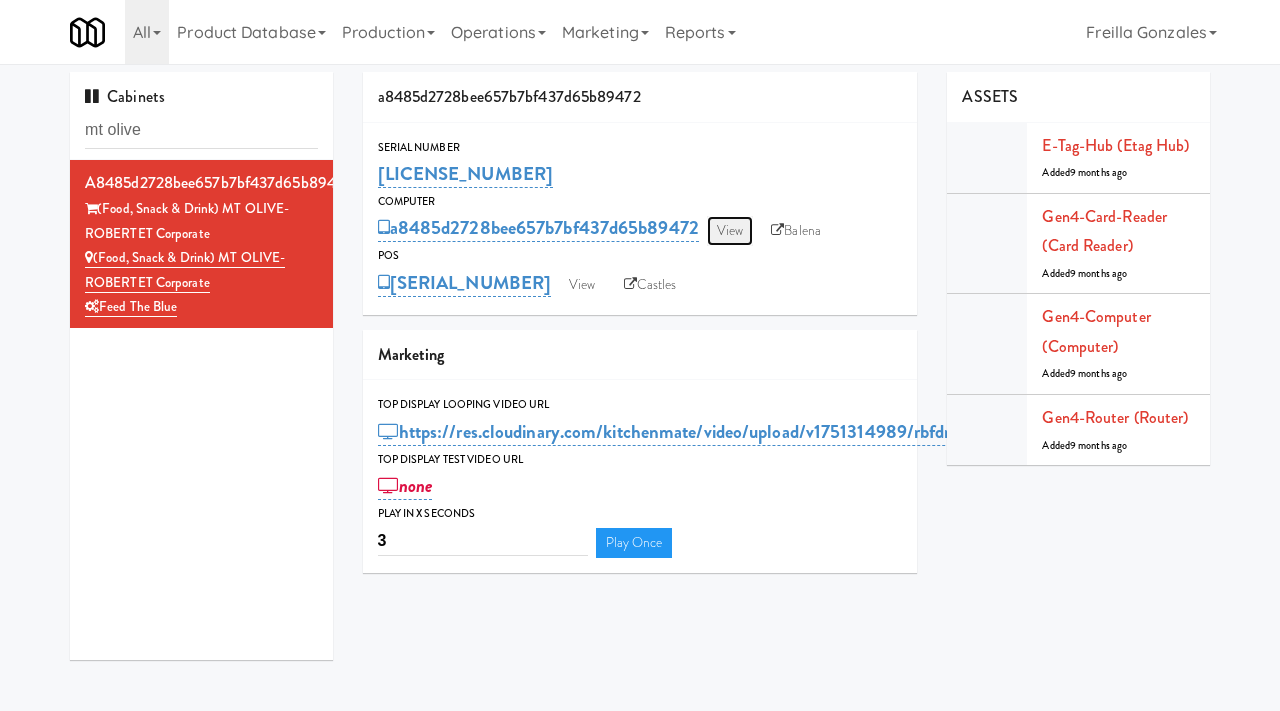 click on "View" at bounding box center [730, 231] 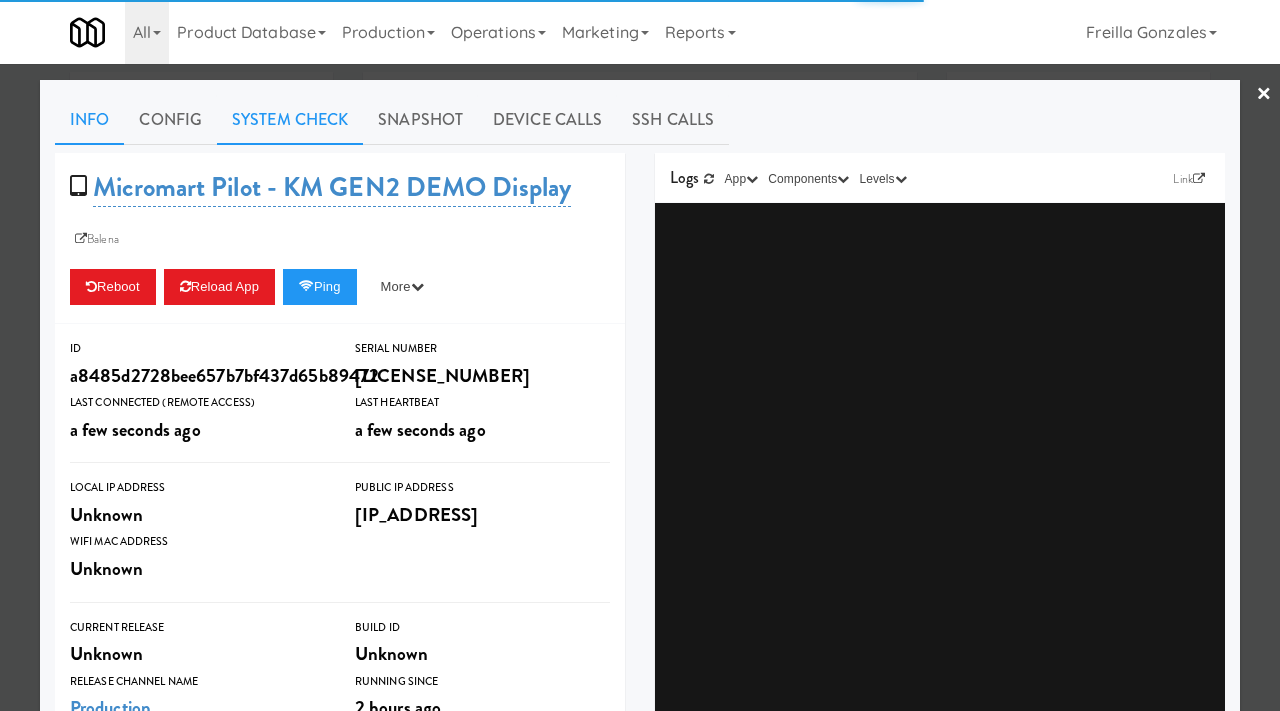 click on "System Check" at bounding box center [290, 120] 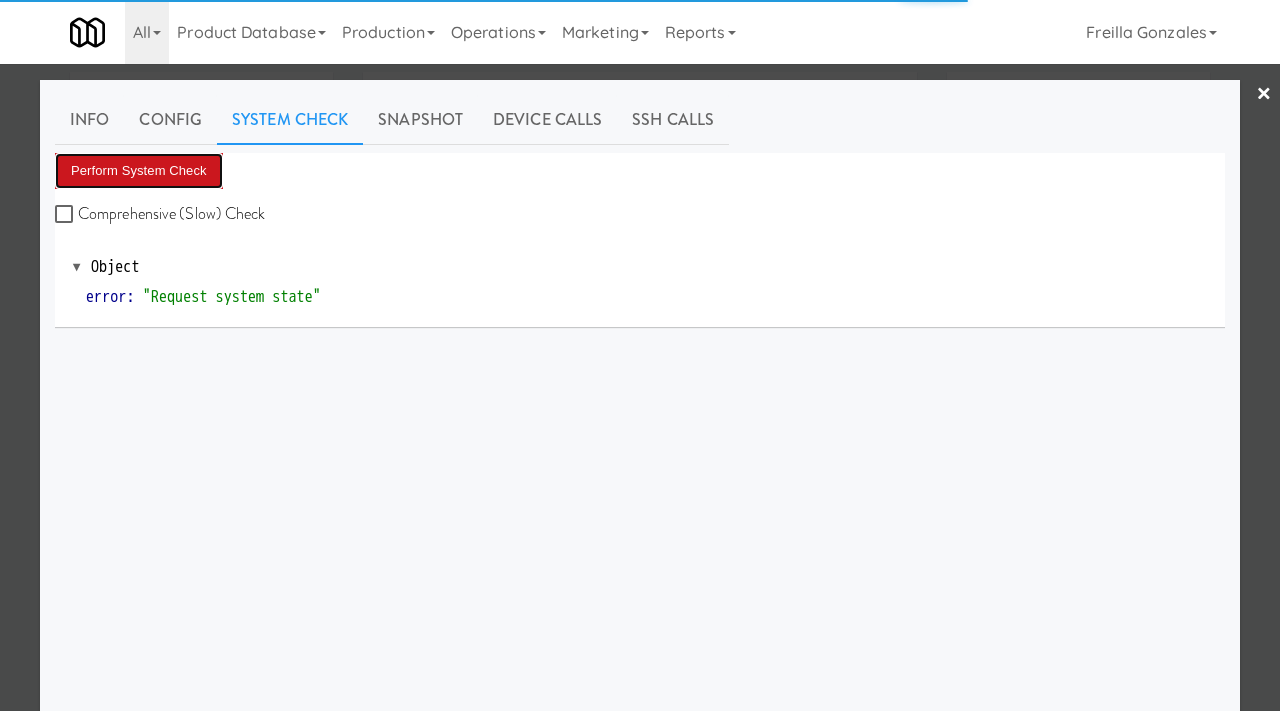 click on "Perform System Check" at bounding box center (139, 171) 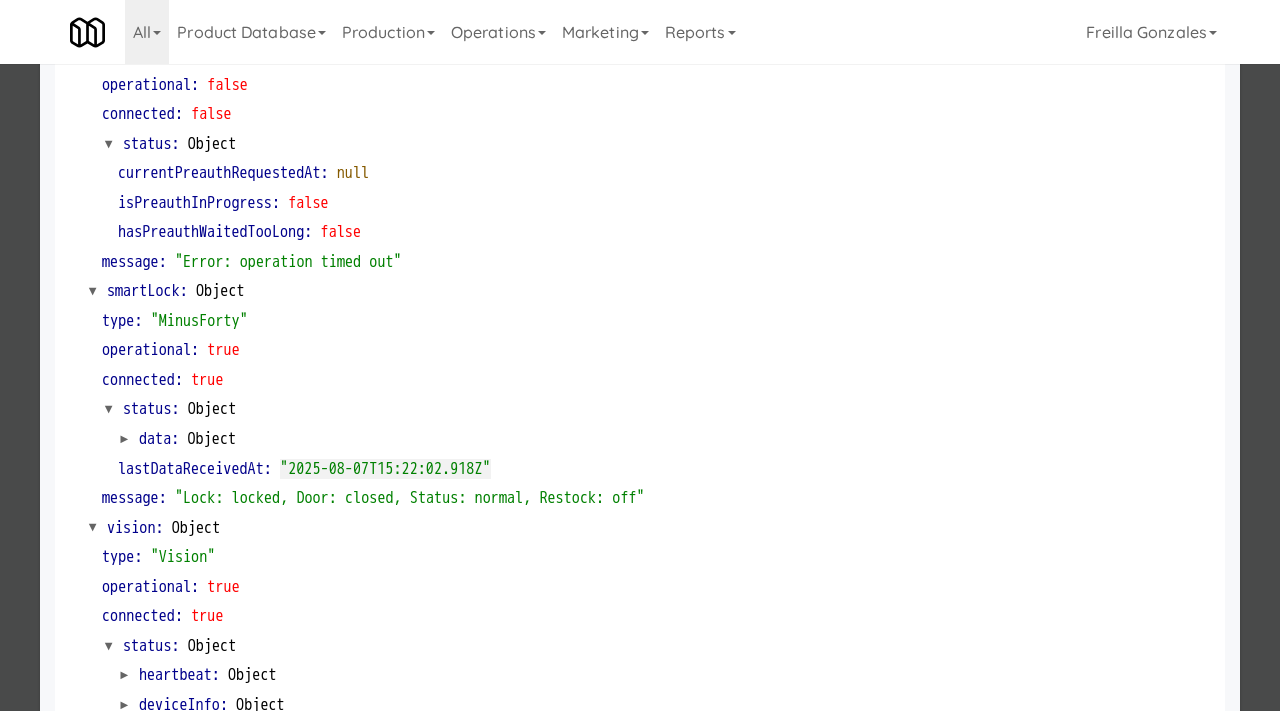 scroll, scrollTop: 281, scrollLeft: 0, axis: vertical 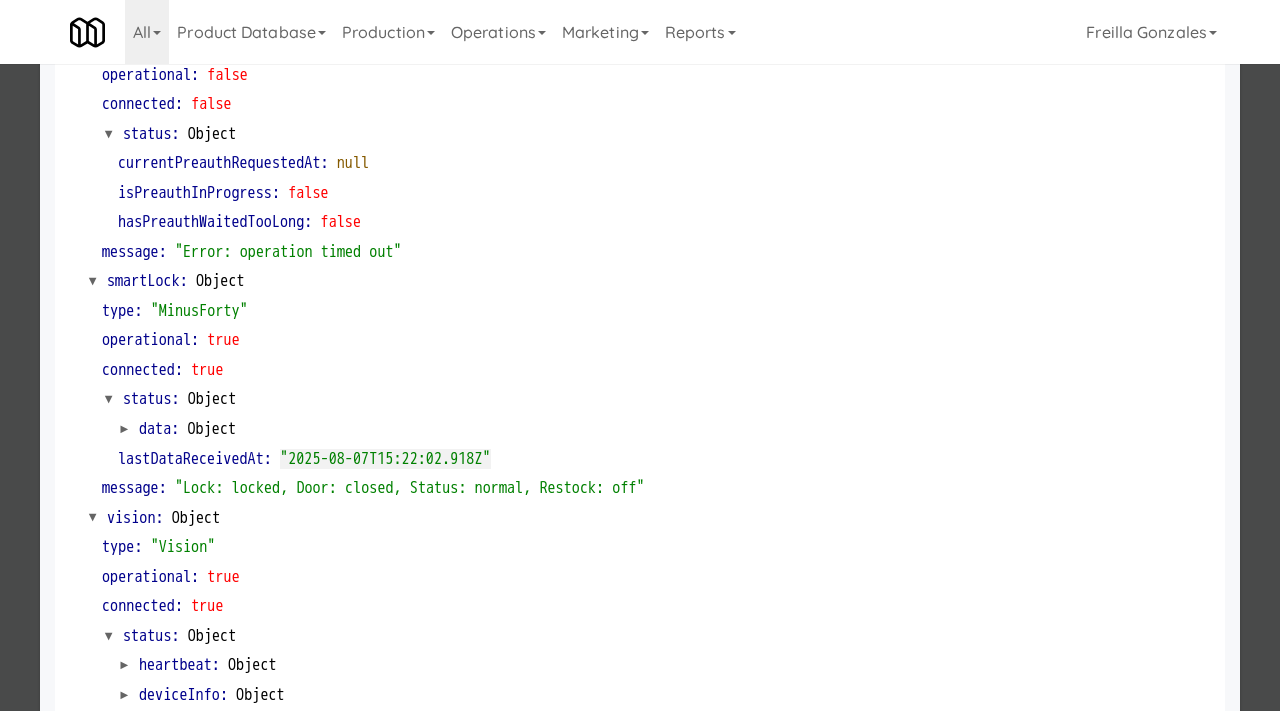 click at bounding box center (640, 355) 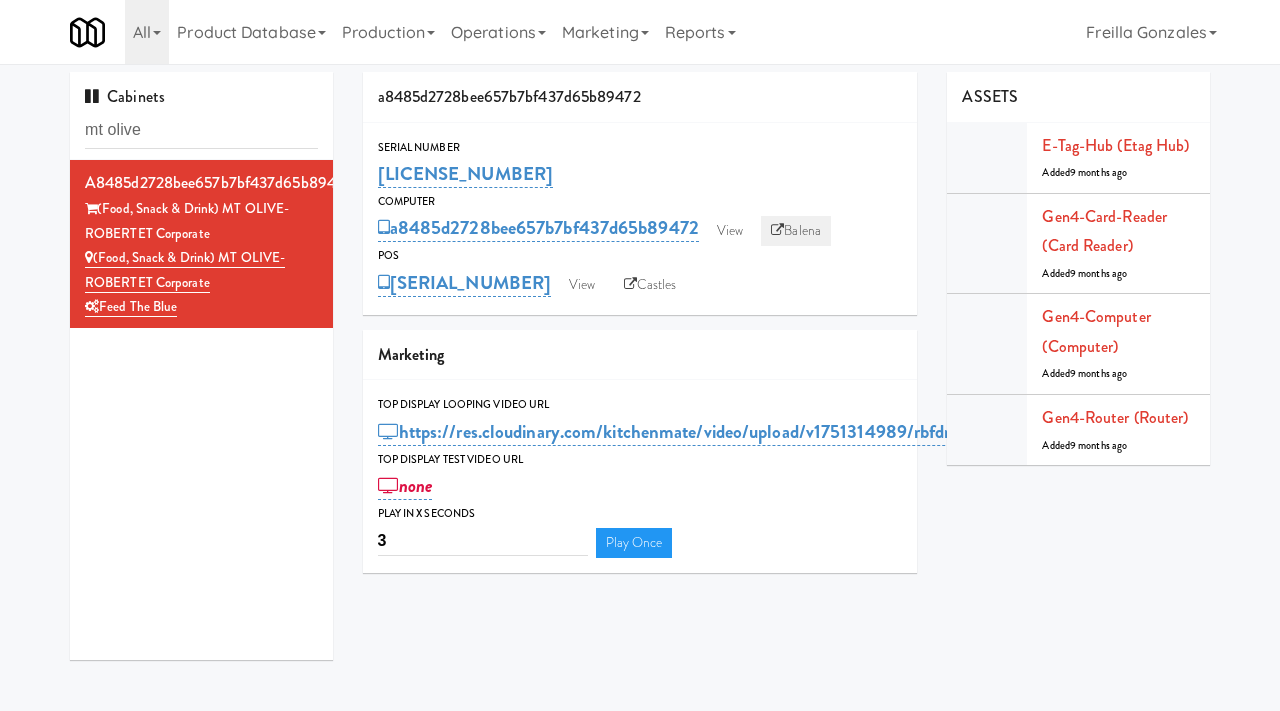 click on "Balena" at bounding box center (796, 231) 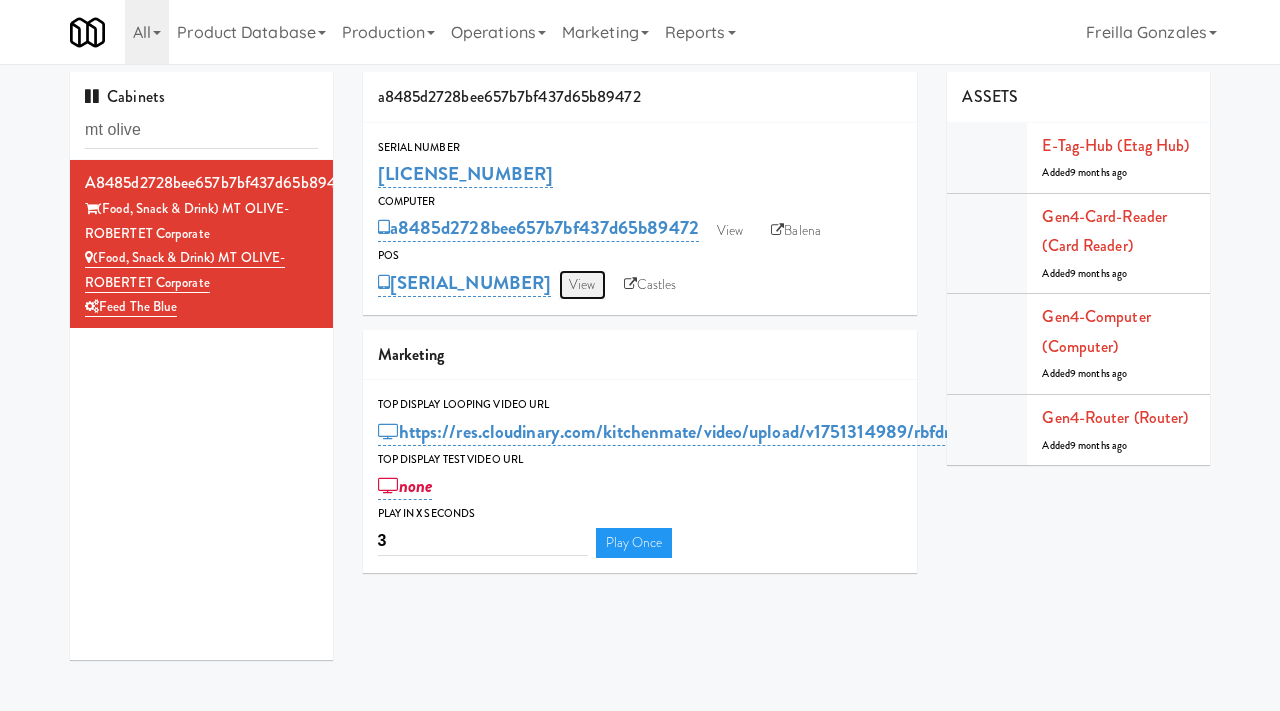 click on "View" at bounding box center (582, 285) 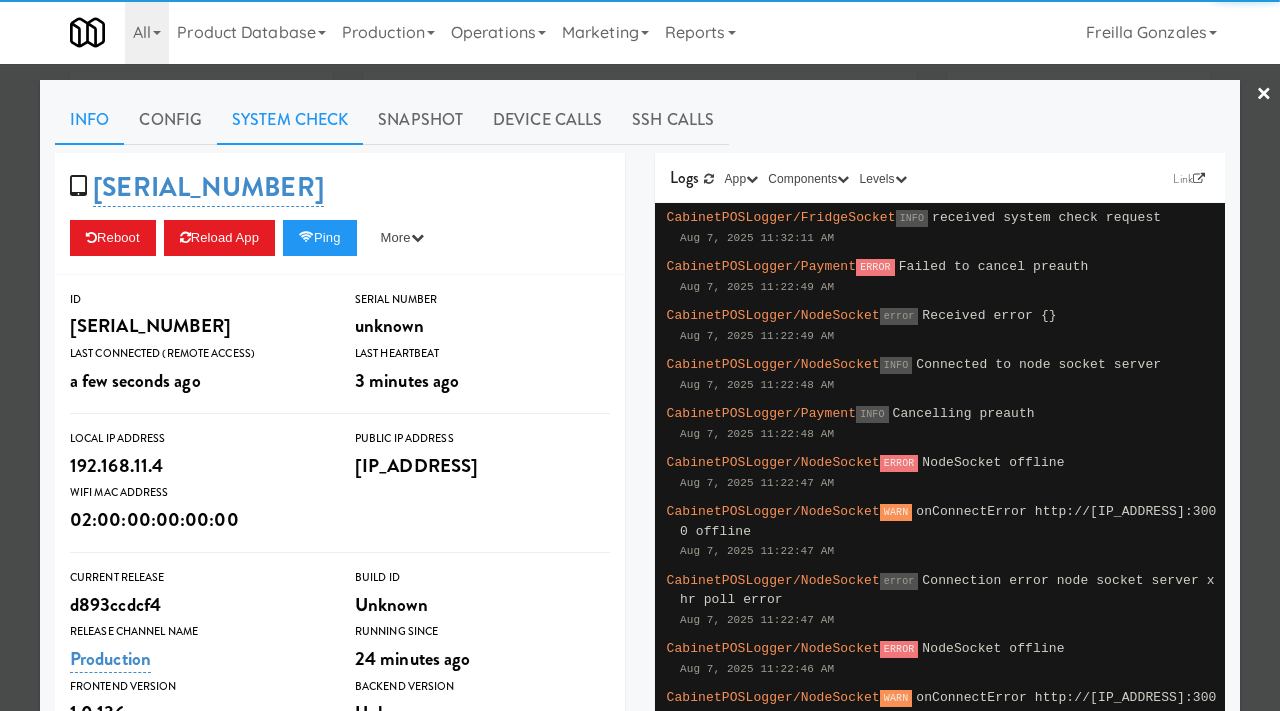 click on "System Check" at bounding box center (290, 120) 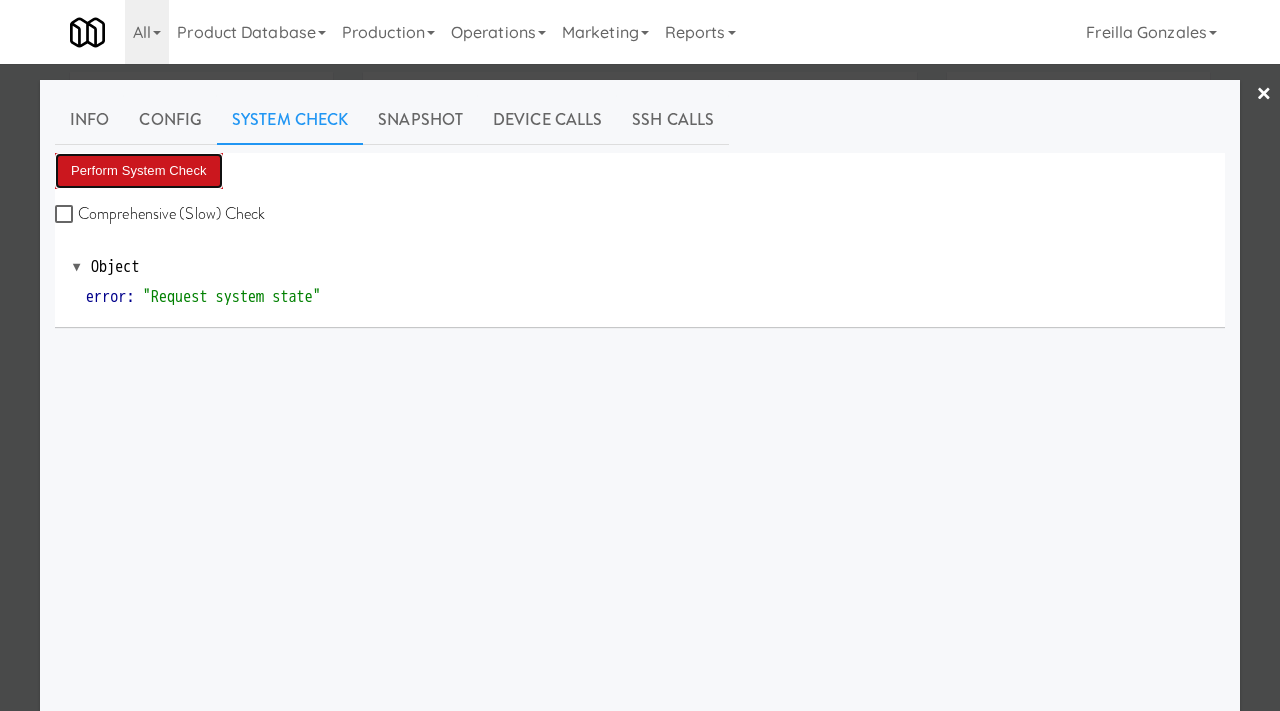 click on "Perform System Check" at bounding box center (139, 171) 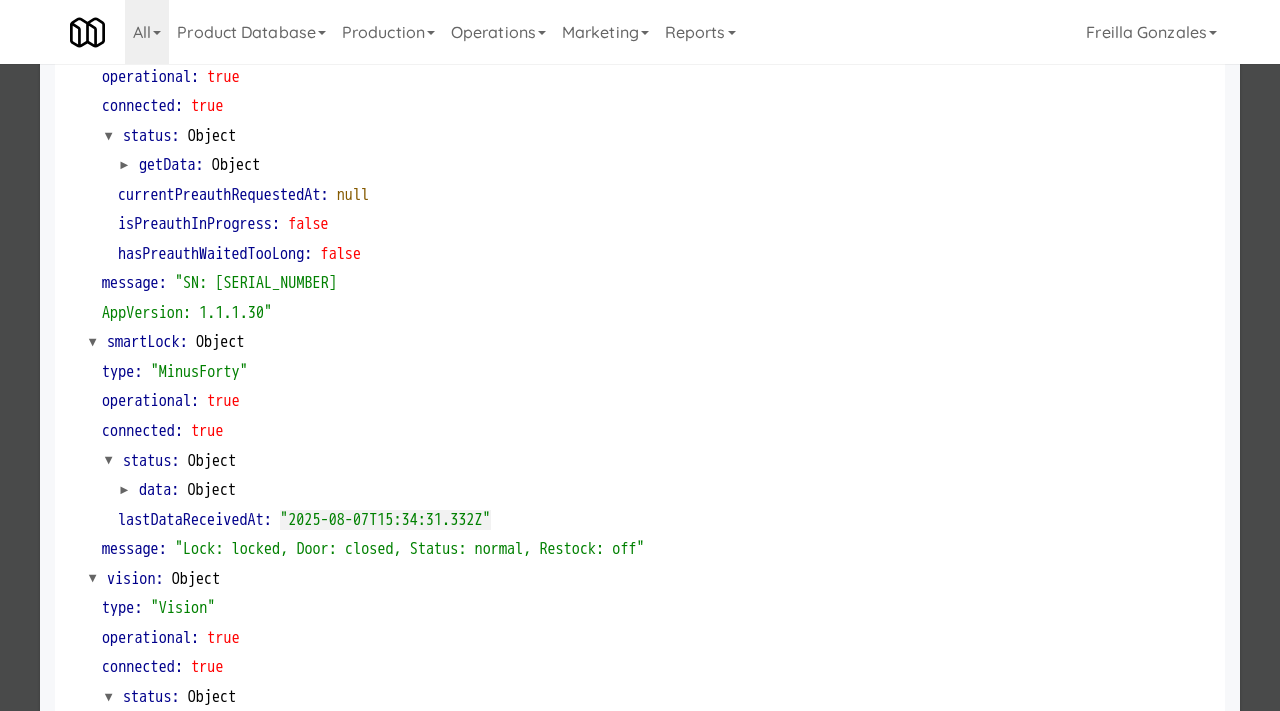 scroll, scrollTop: 282, scrollLeft: 0, axis: vertical 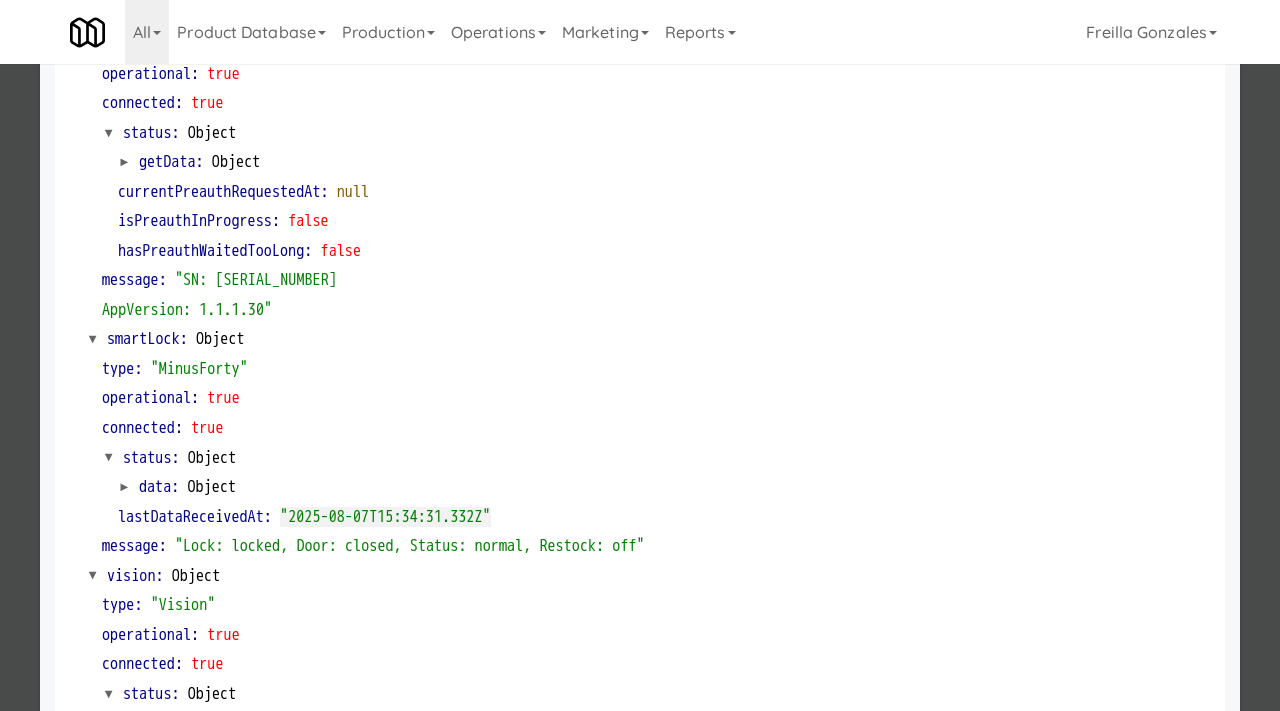 click at bounding box center [640, 355] 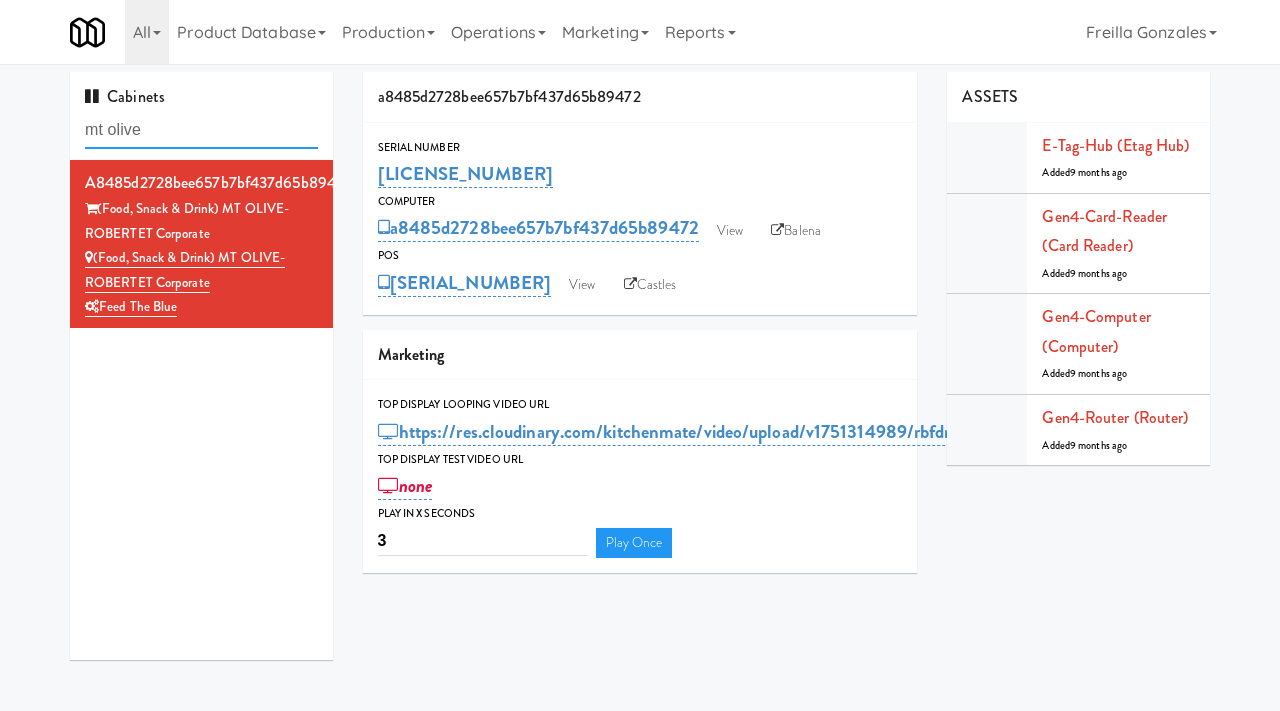 click on "mt olive" at bounding box center [201, 130] 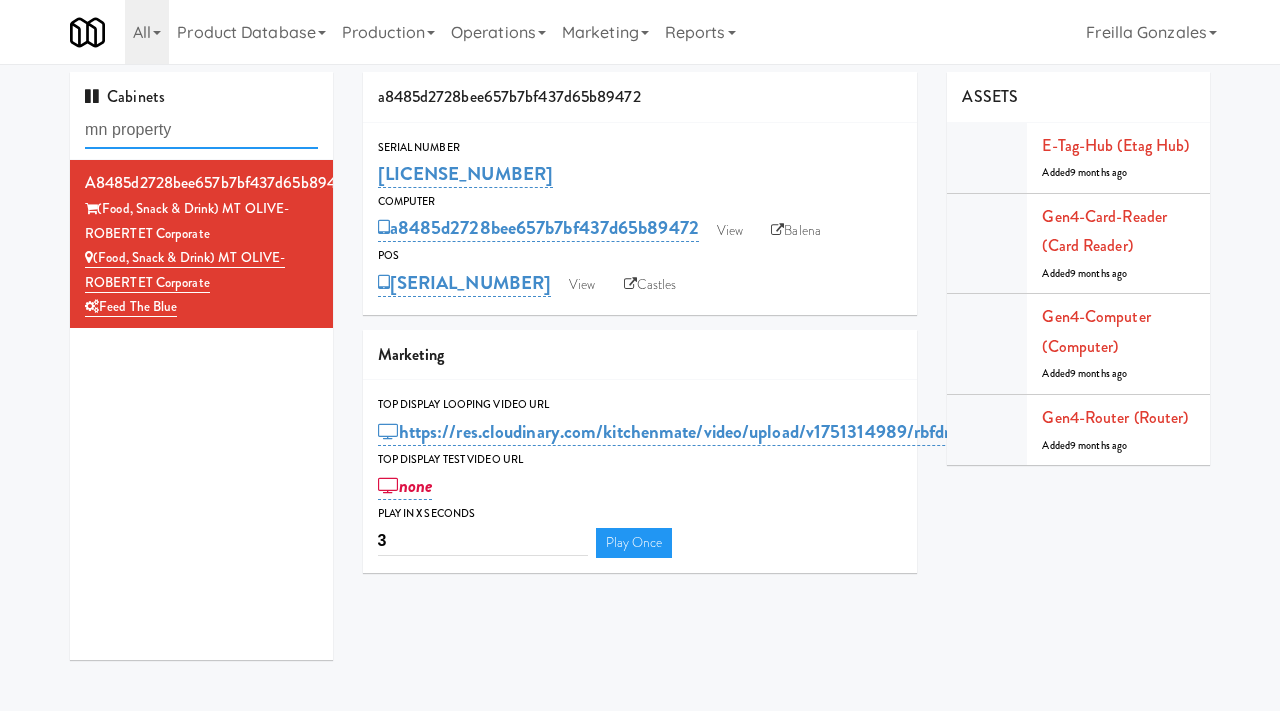 type on "mn property" 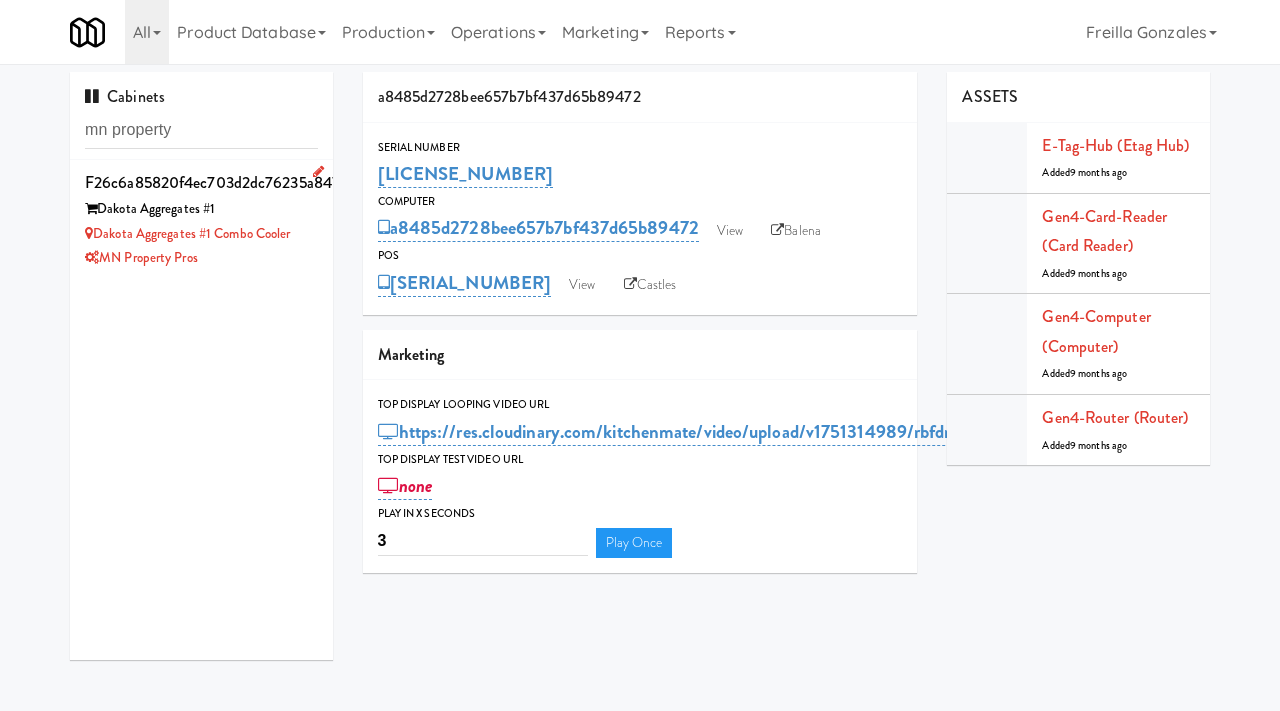 click on "MN Property Pros" at bounding box center (201, 258) 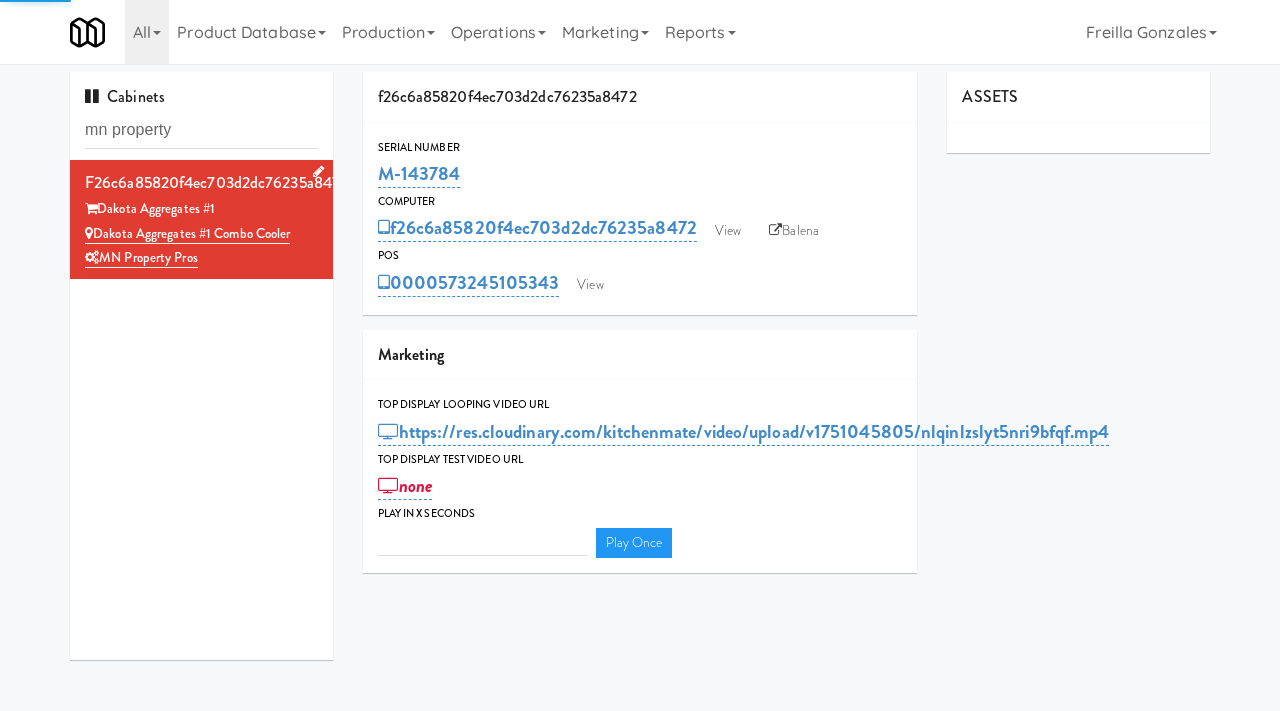 type on "3" 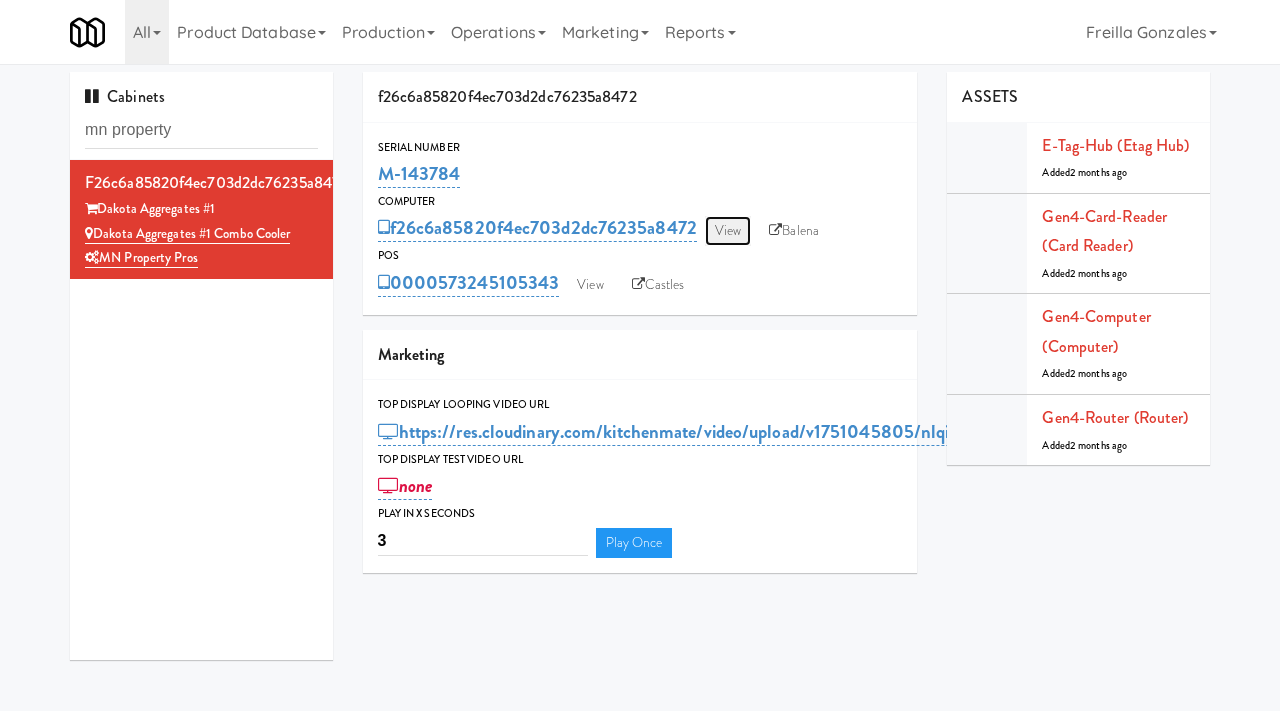 click on "View" at bounding box center (728, 231) 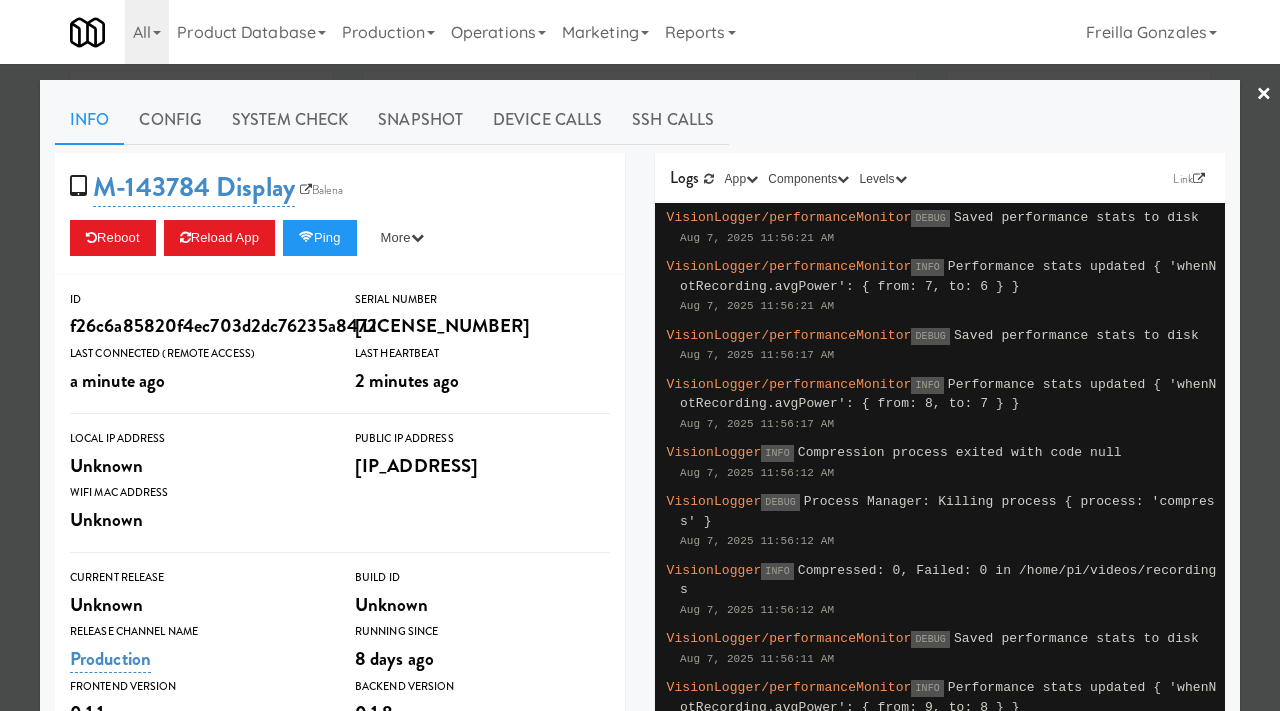 click at bounding box center (640, 355) 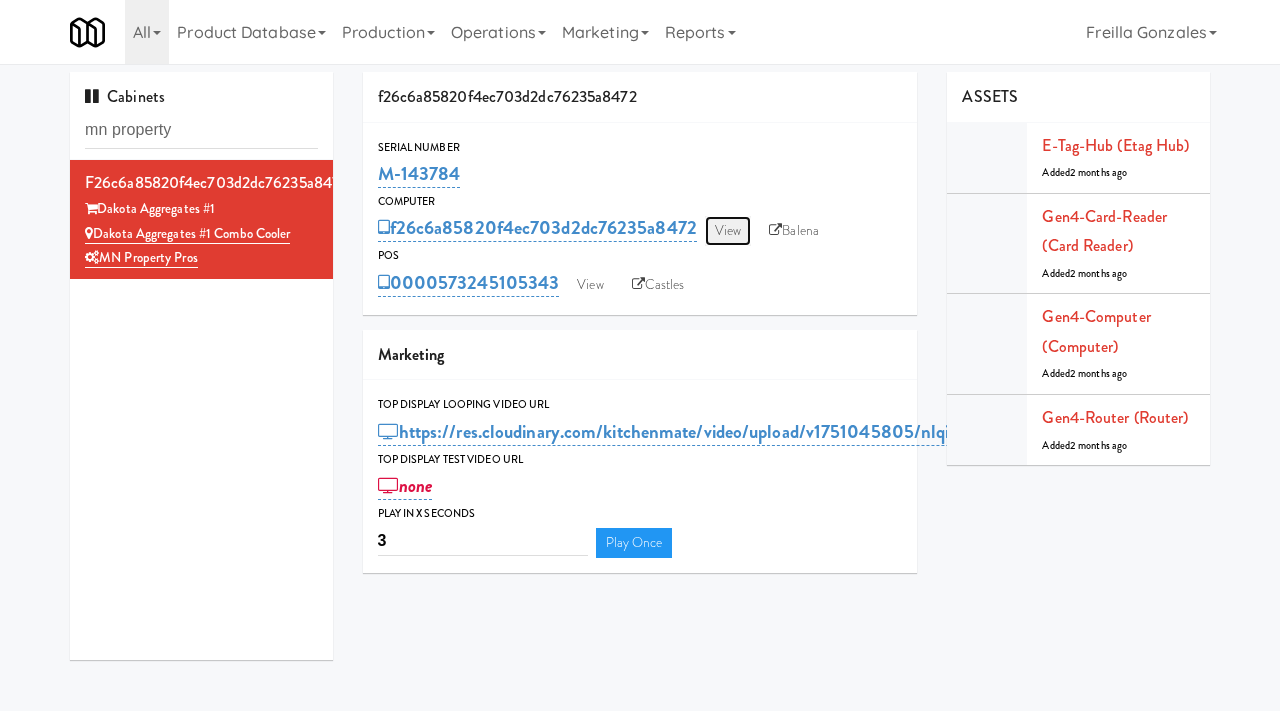 click on "View" at bounding box center [728, 231] 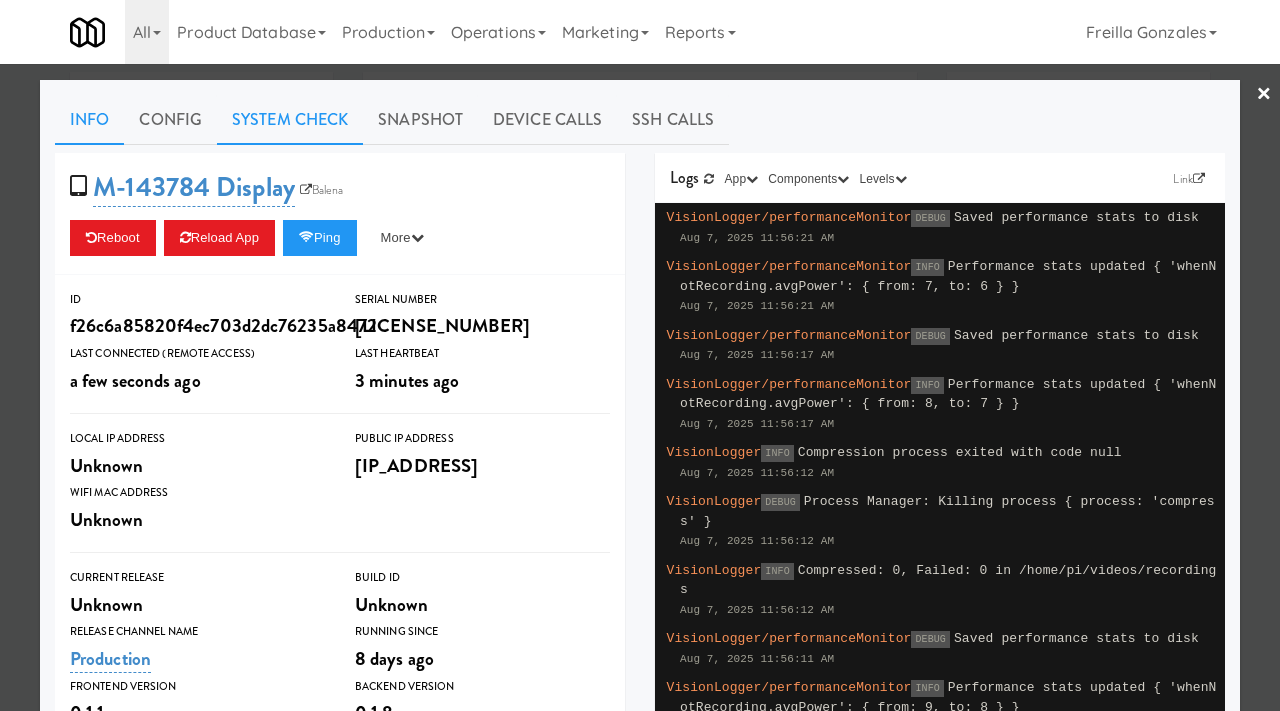 click on "System Check" at bounding box center [290, 120] 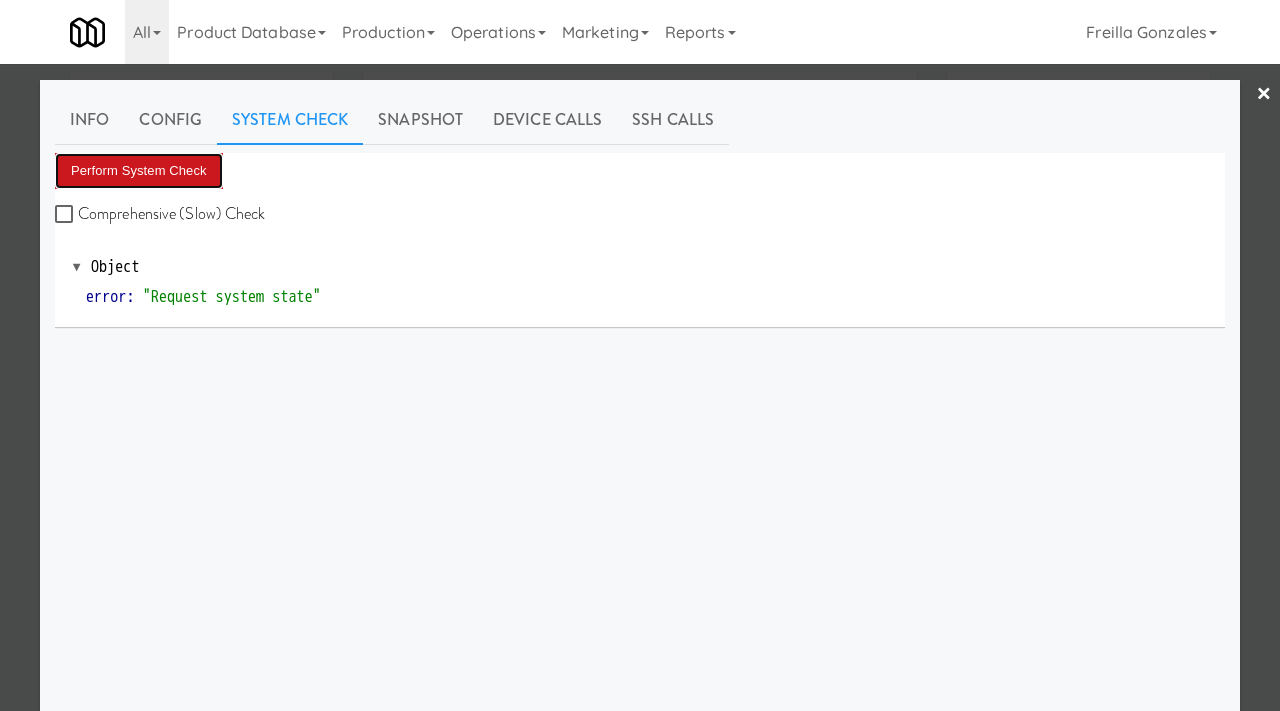 click on "Perform System Check" at bounding box center [139, 171] 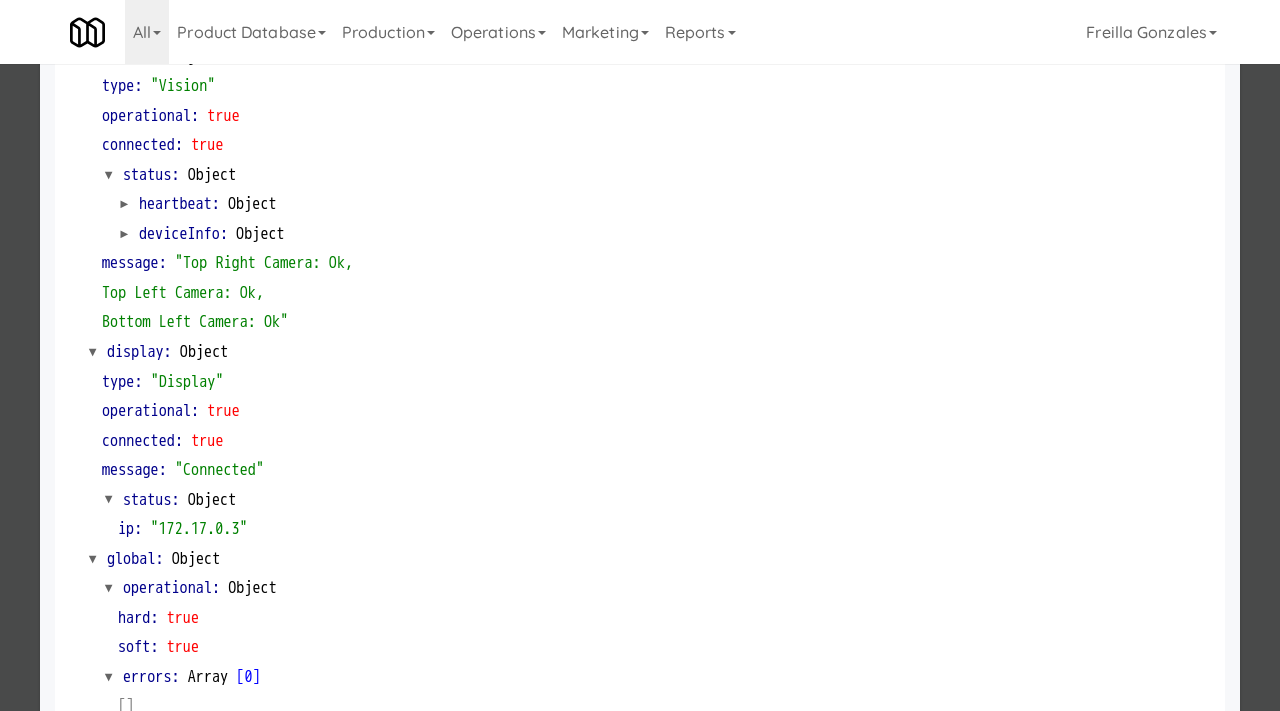 scroll, scrollTop: 842, scrollLeft: 0, axis: vertical 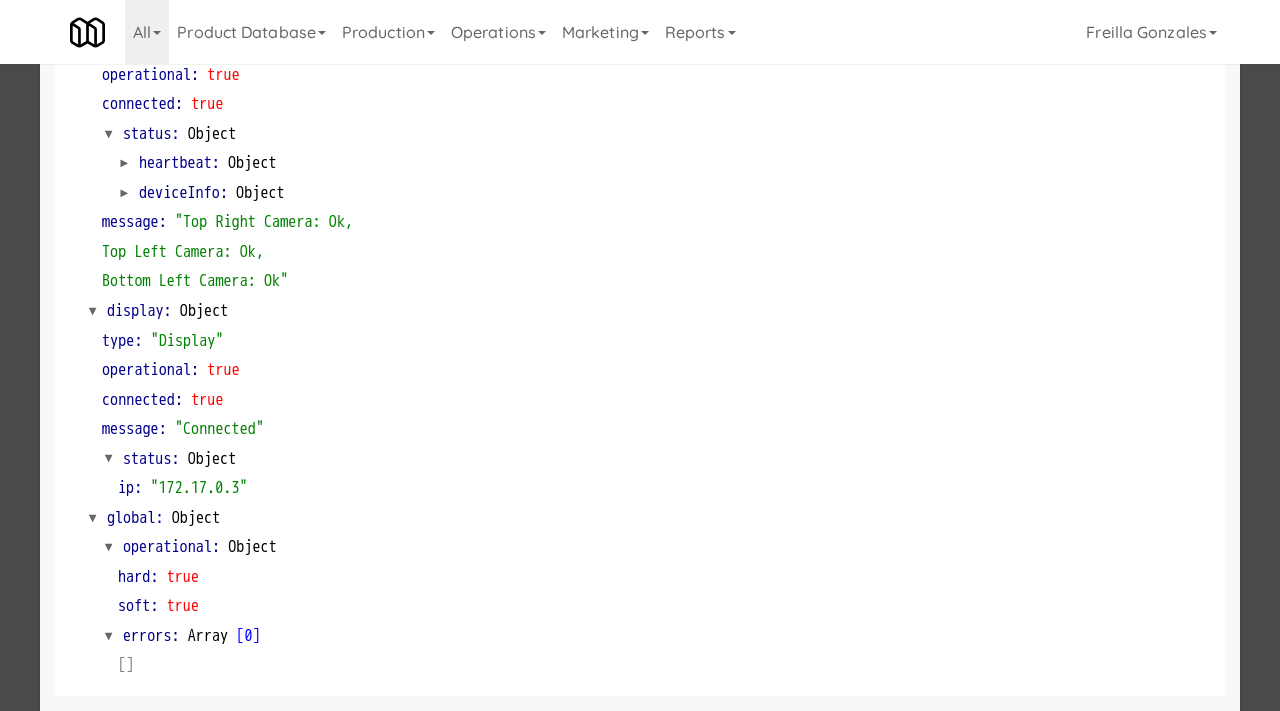 click at bounding box center (640, 355) 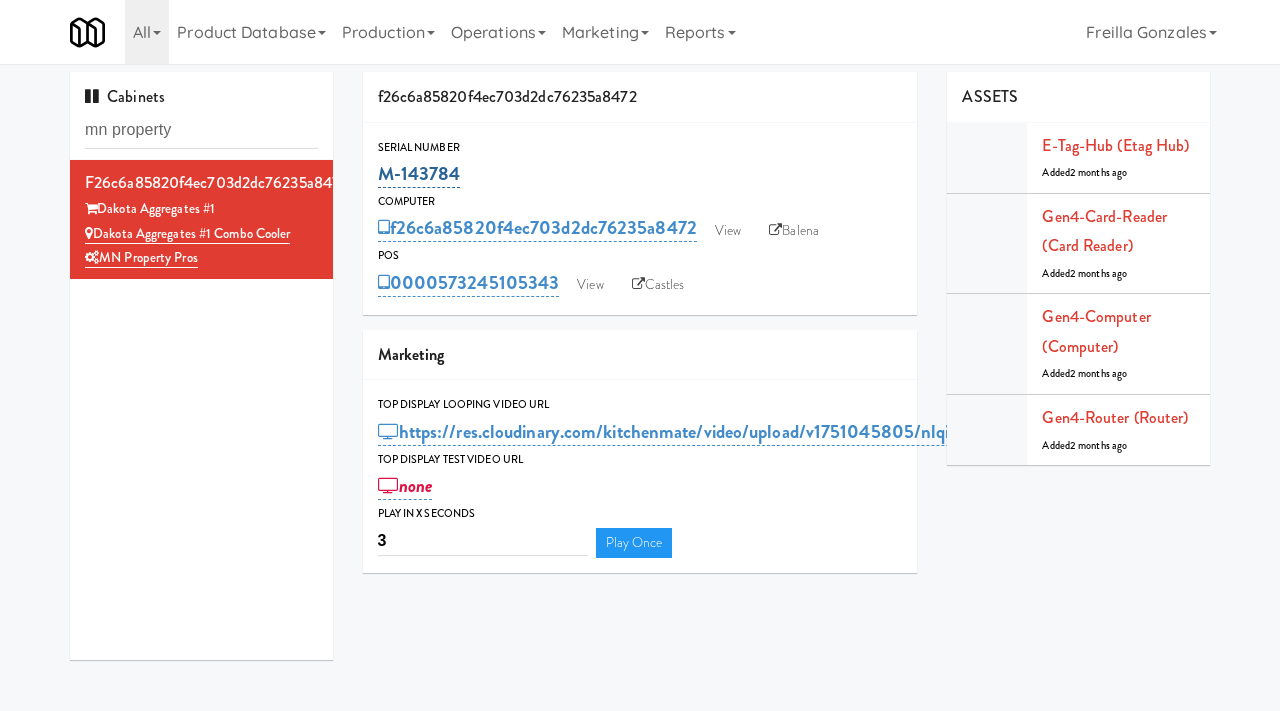 drag, startPoint x: 468, startPoint y: 177, endPoint x: 377, endPoint y: 177, distance: 91 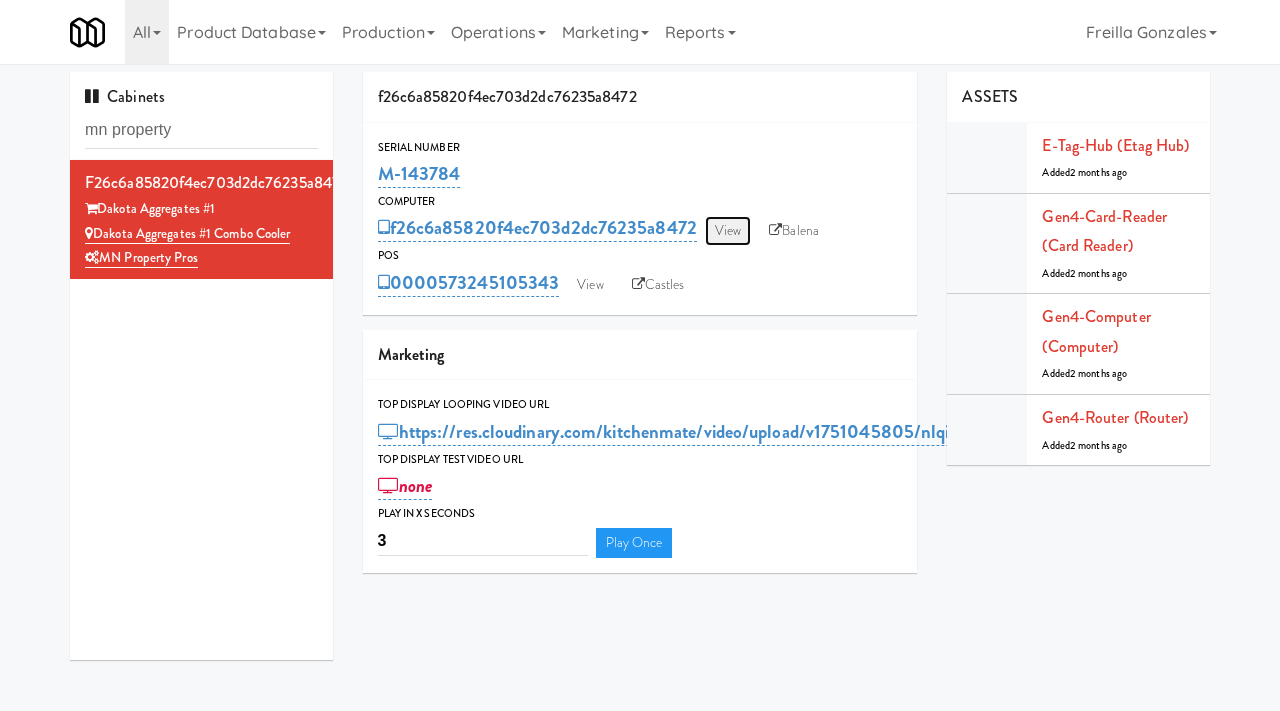 click on "View" at bounding box center [728, 231] 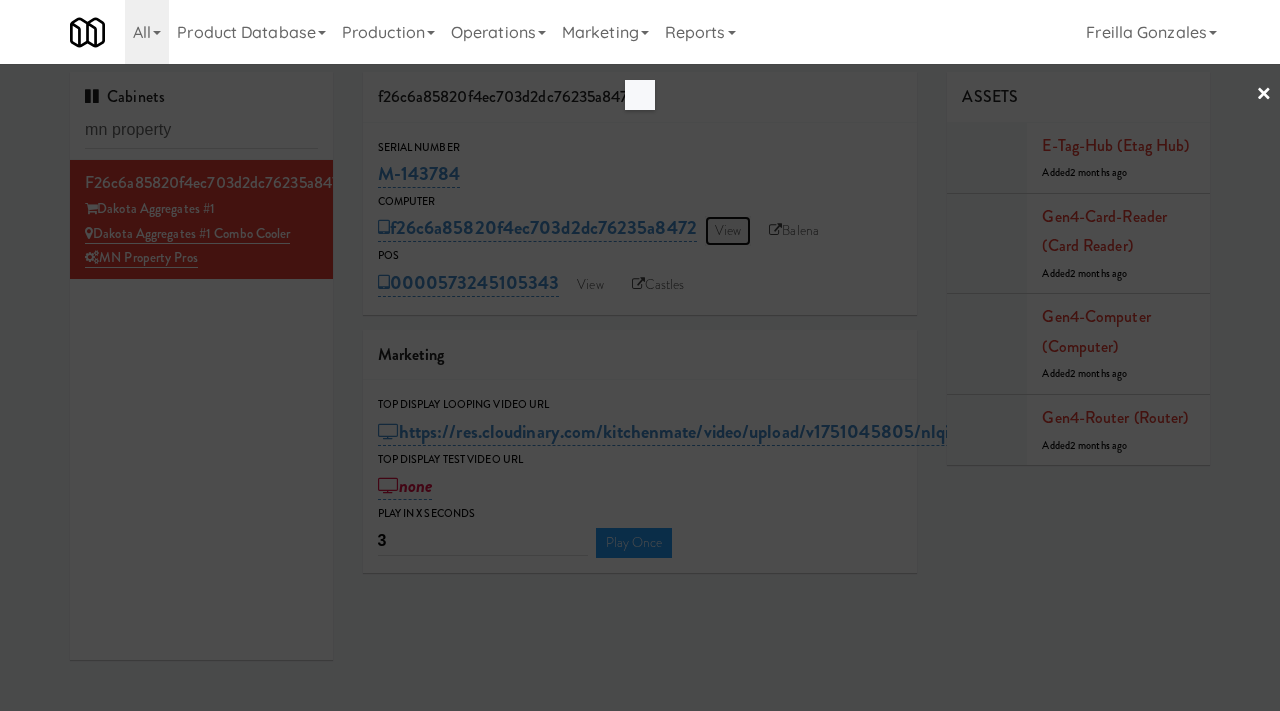 scroll, scrollTop: 0, scrollLeft: 0, axis: both 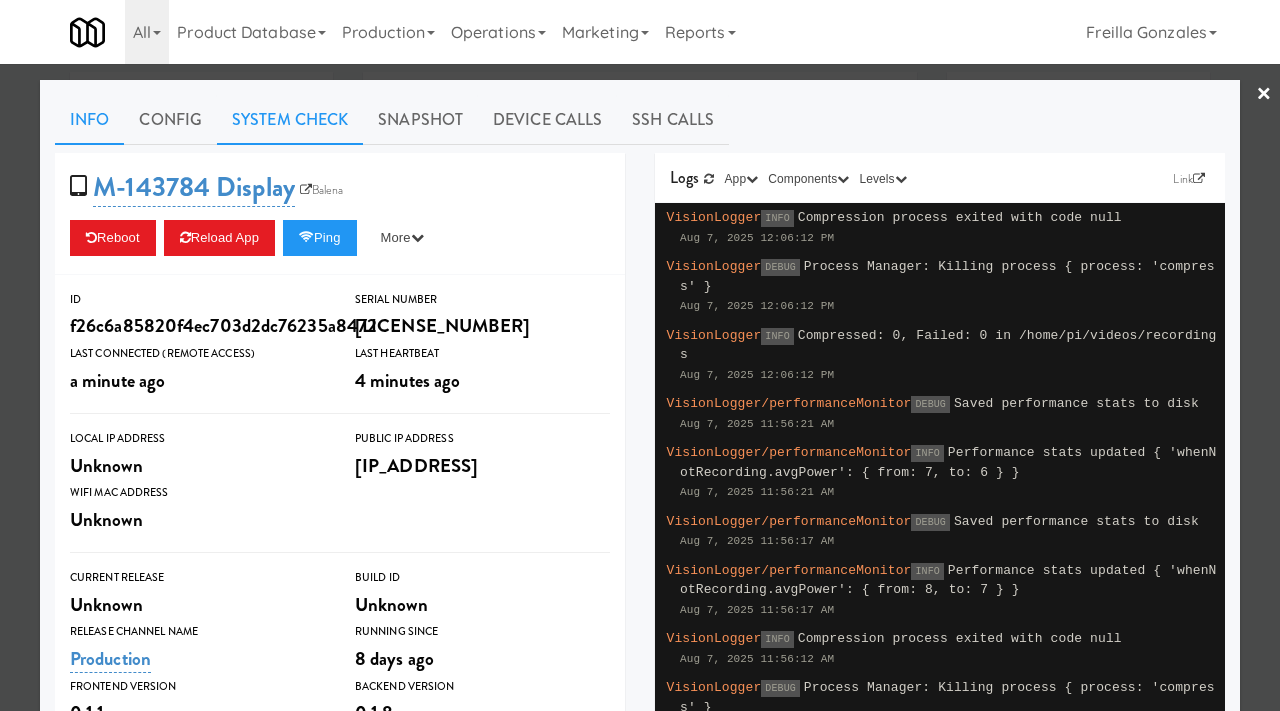 click on "System Check" at bounding box center (290, 120) 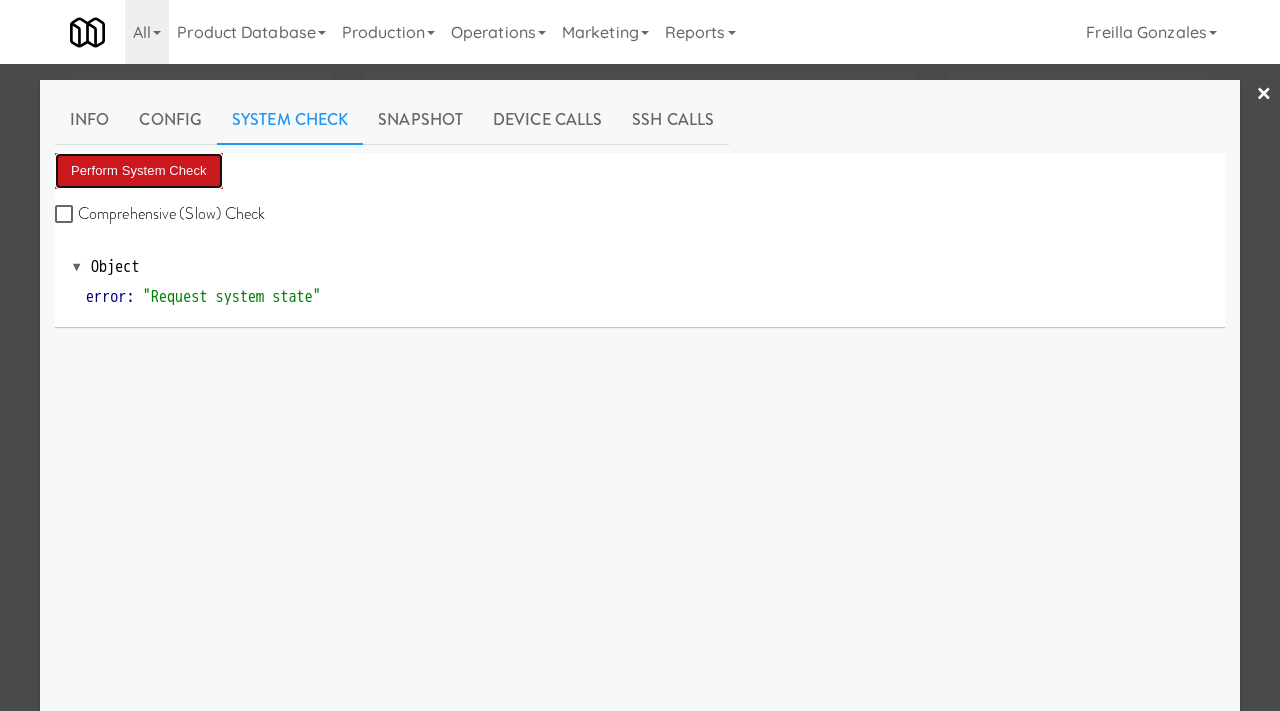 click on "Perform System Check" at bounding box center (139, 171) 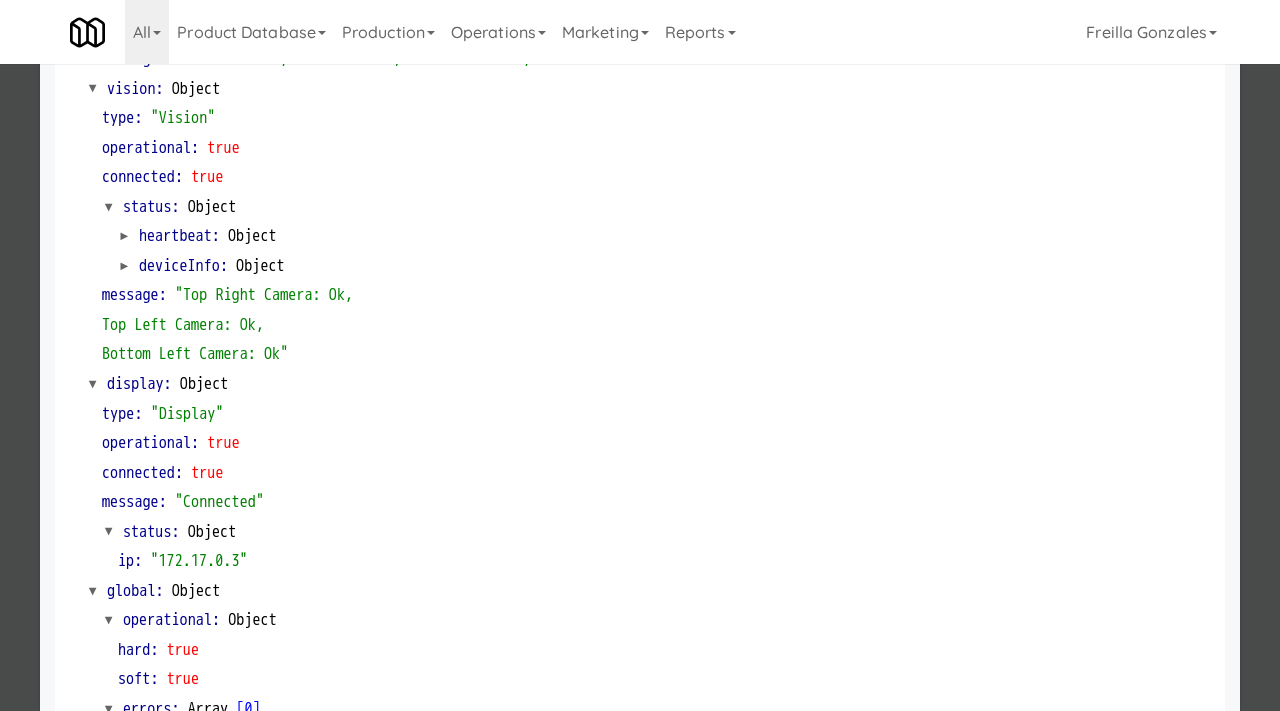 scroll, scrollTop: 842, scrollLeft: 0, axis: vertical 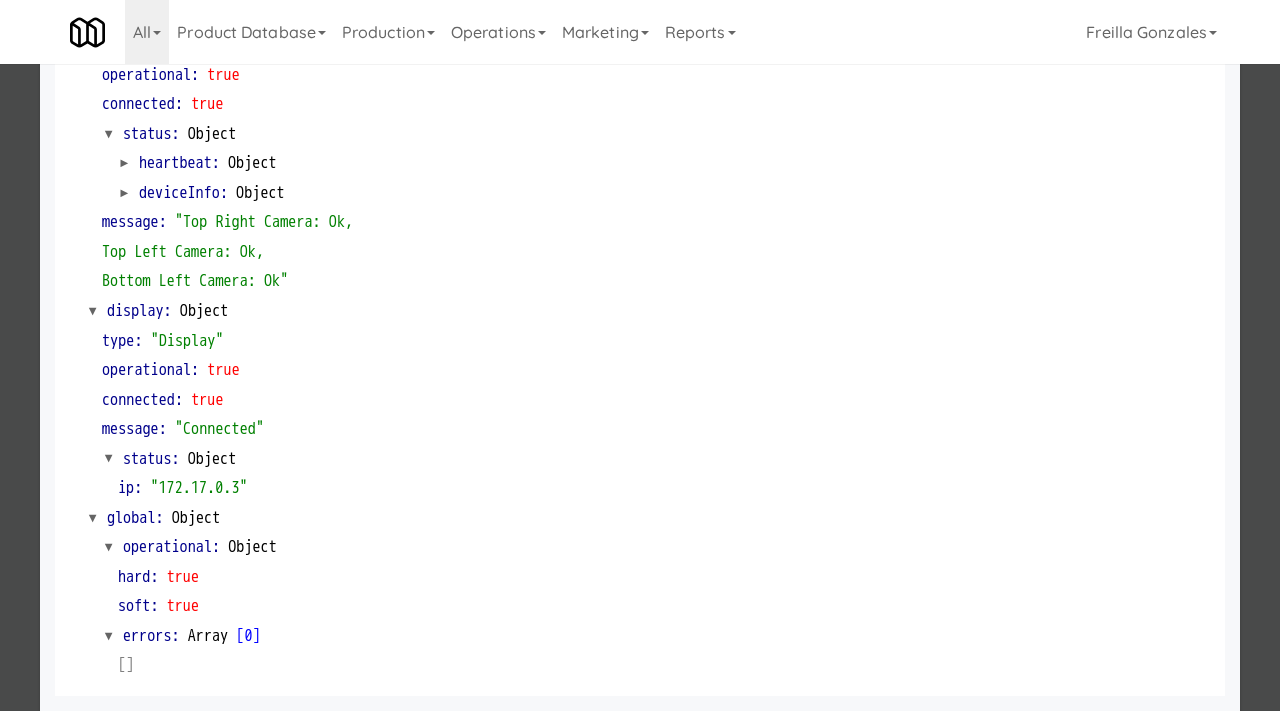 click at bounding box center (640, 355) 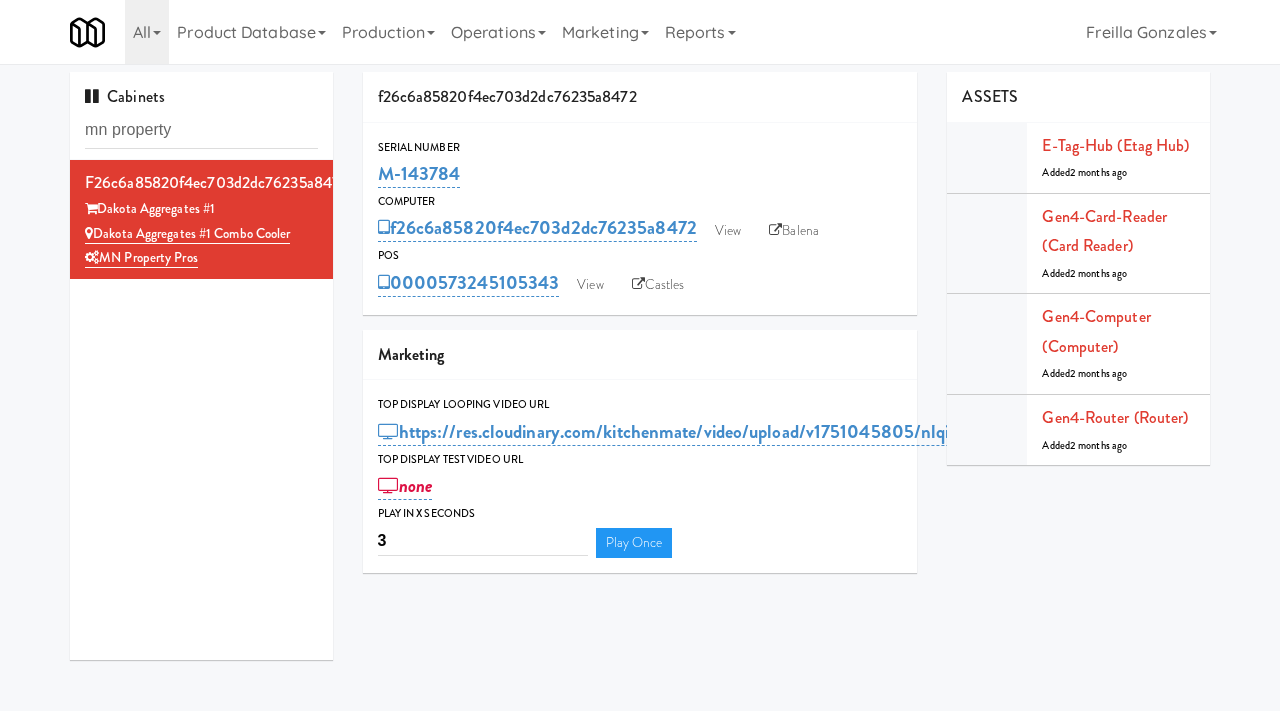 click on "0000573245105343 View Castles" at bounding box center [640, 283] 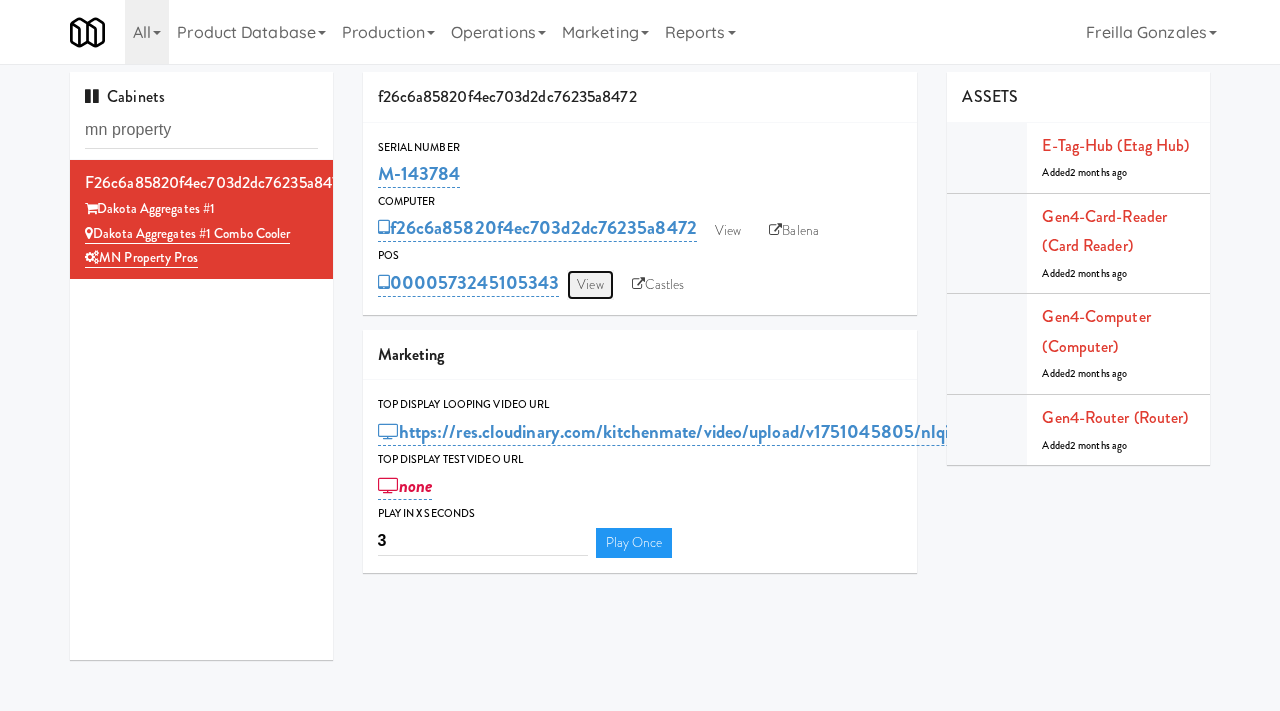 click on "View" at bounding box center [590, 285] 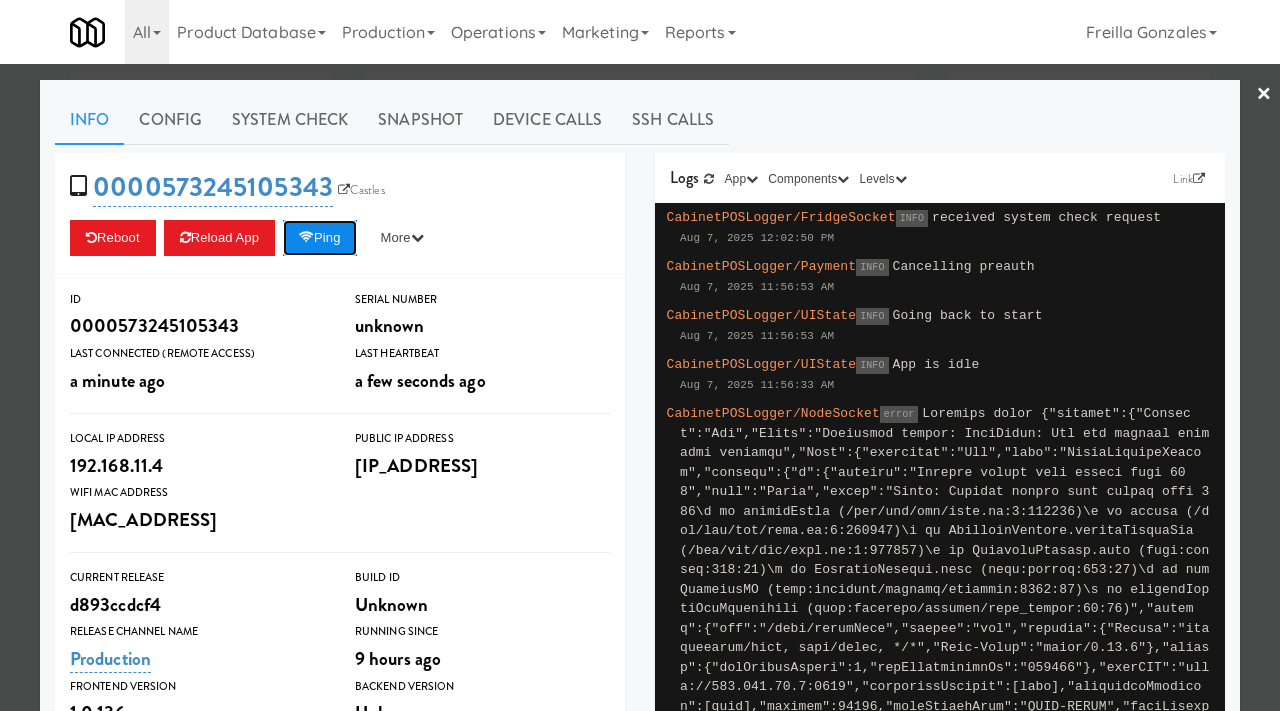 click on "Ping" at bounding box center [320, 238] 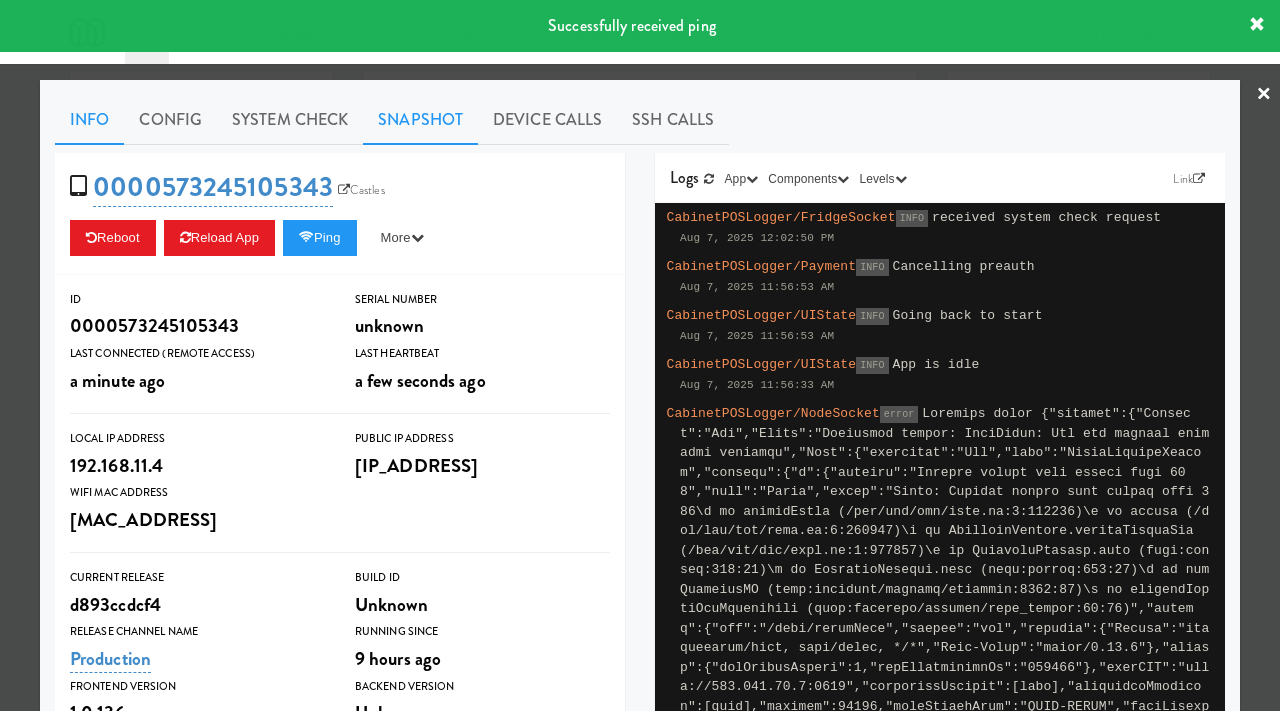click on "Snapshot" at bounding box center [420, 120] 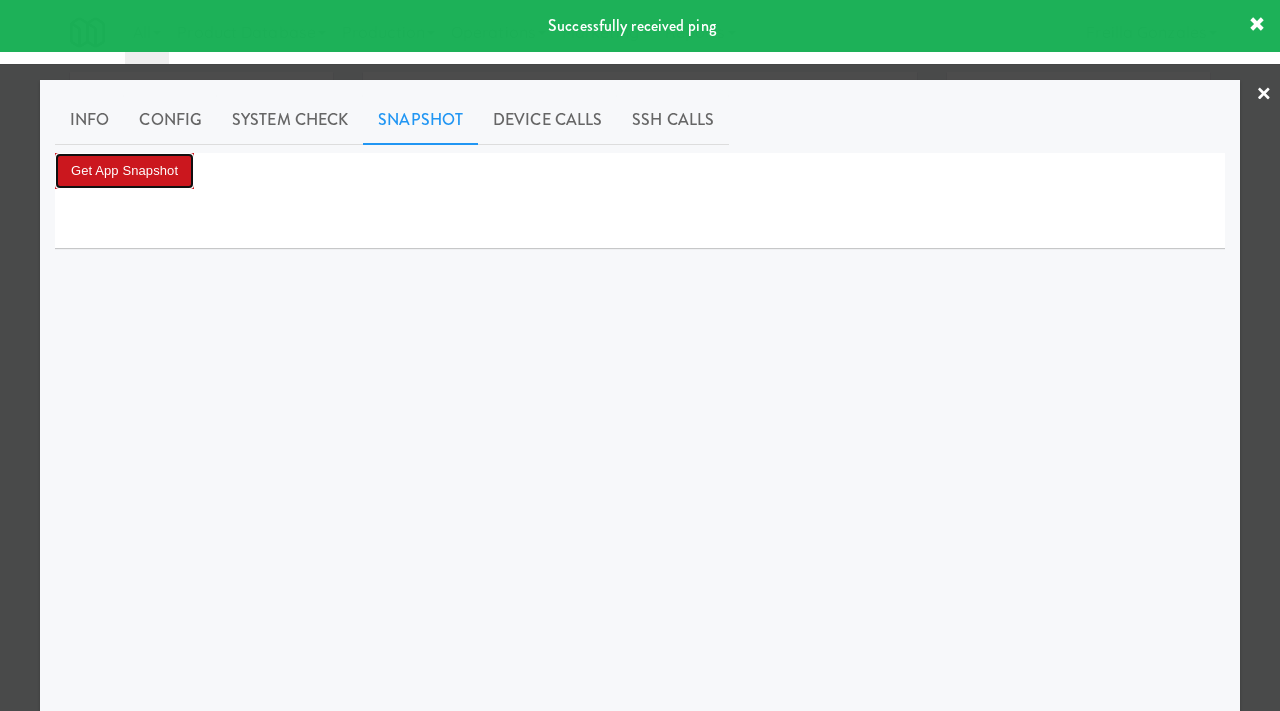 click on "Get App Snapshot" at bounding box center (124, 171) 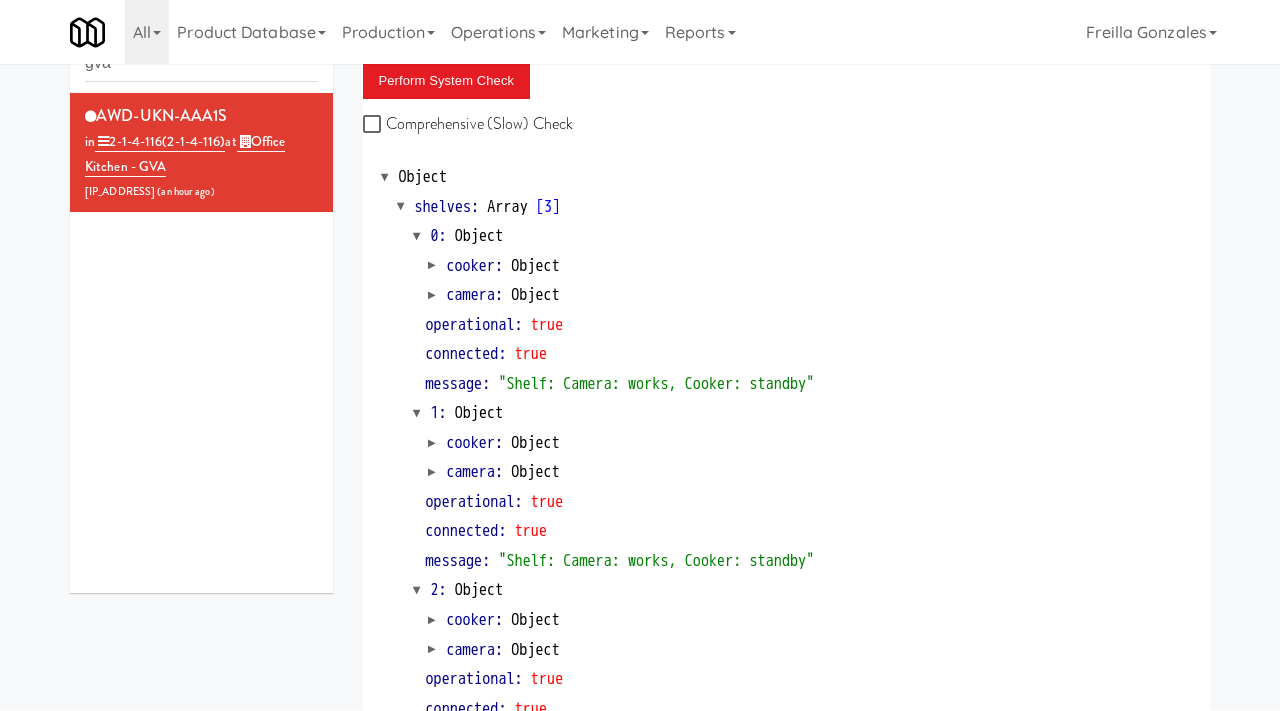 scroll, scrollTop: 0, scrollLeft: 0, axis: both 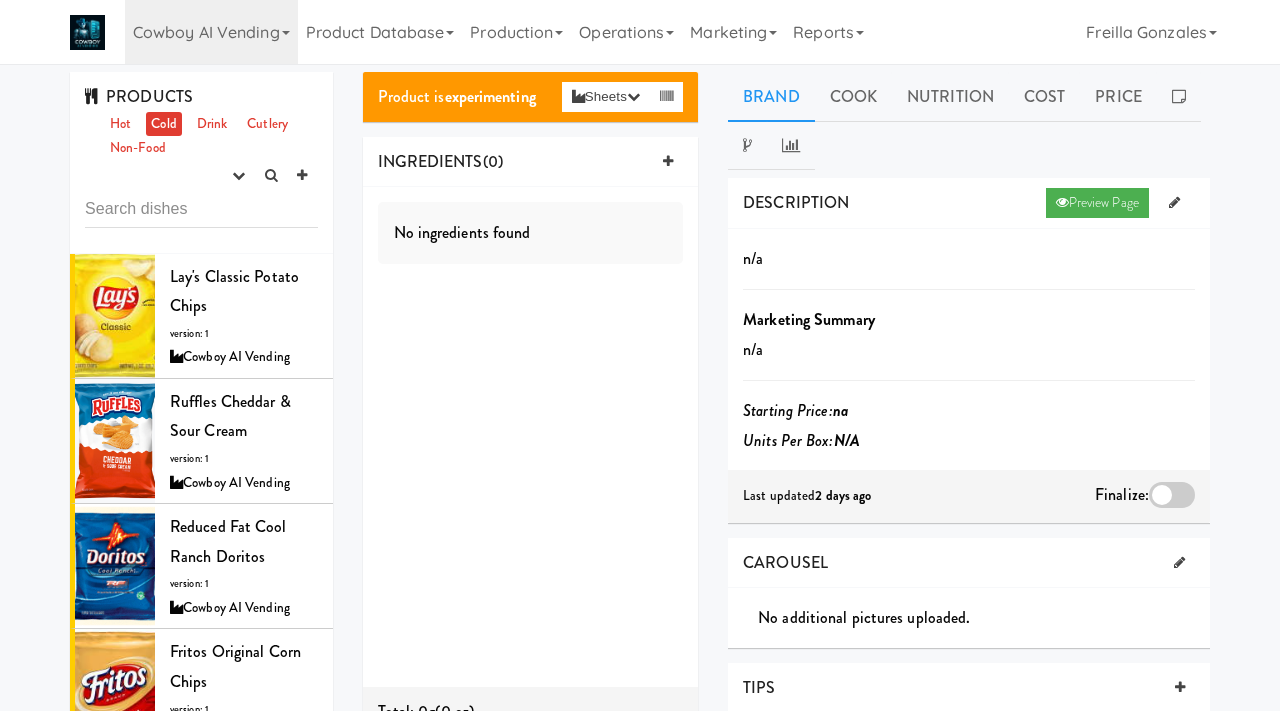 click on "Cowboy AI Vending" at bounding box center [211, 32] 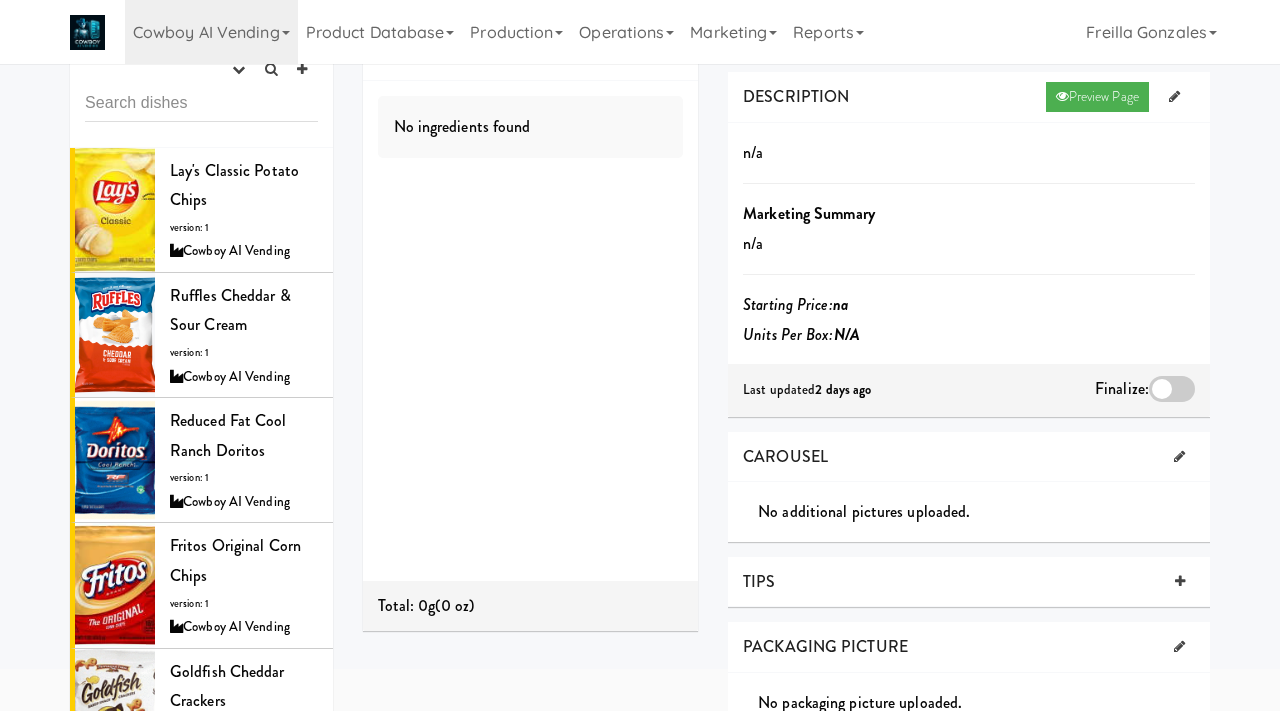 scroll, scrollTop: 633, scrollLeft: 0, axis: vertical 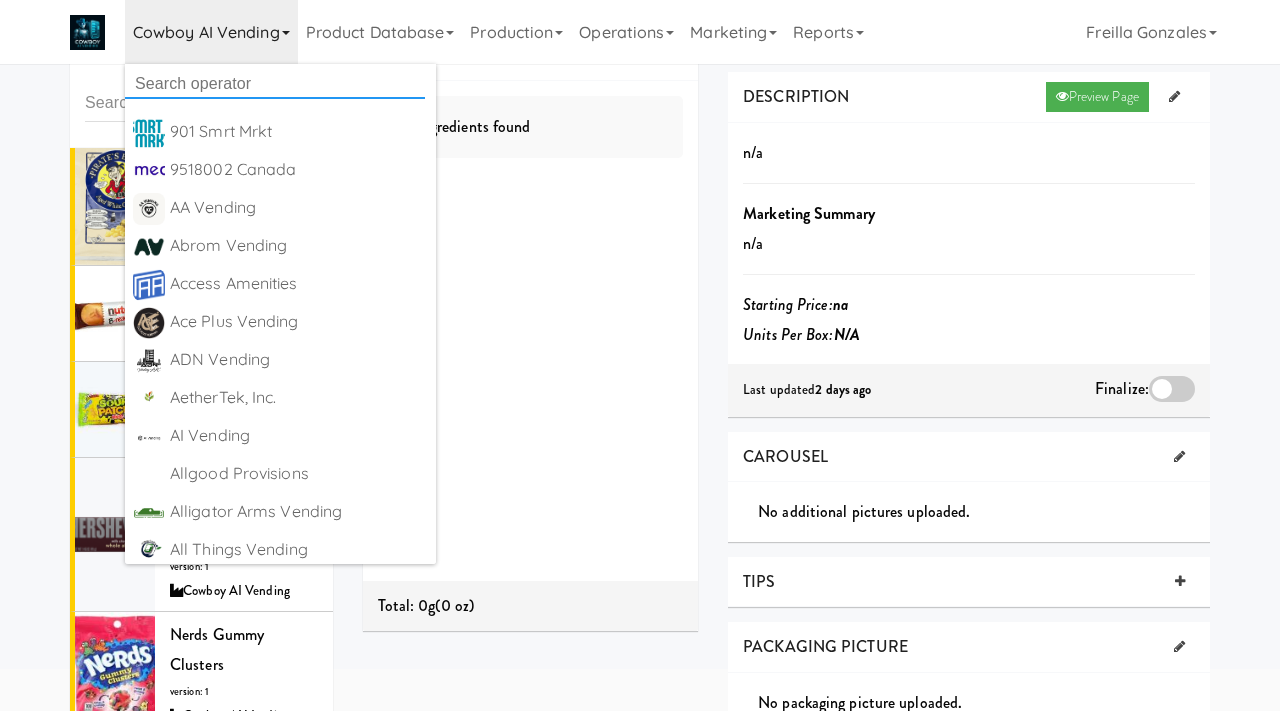 click at bounding box center [275, 84] 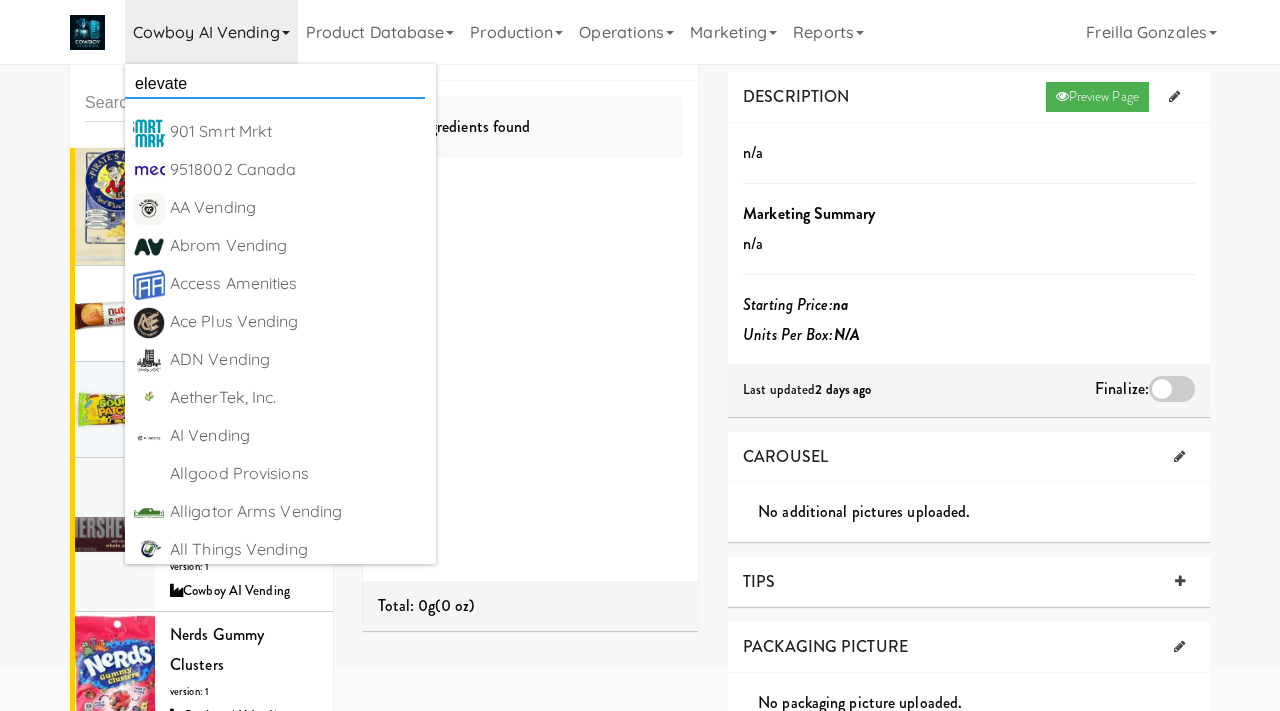type on "elevated" 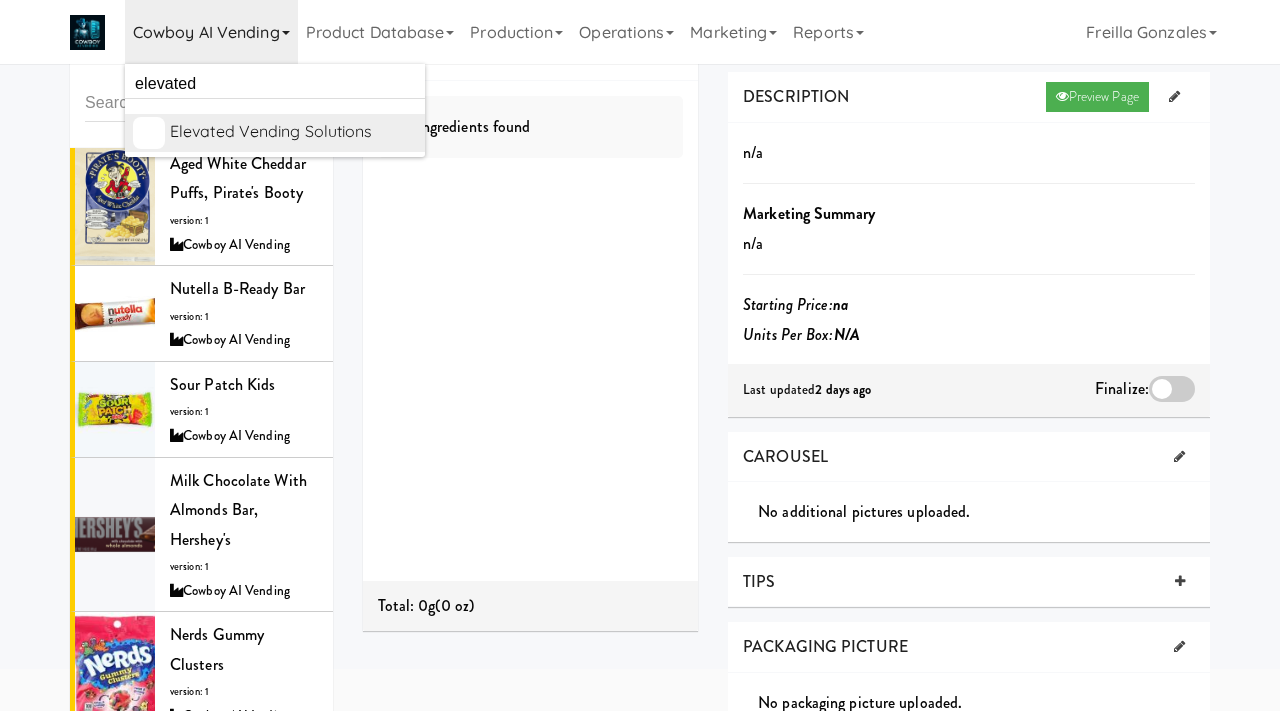 click on "Elevated Vending Solutions" at bounding box center [293, 132] 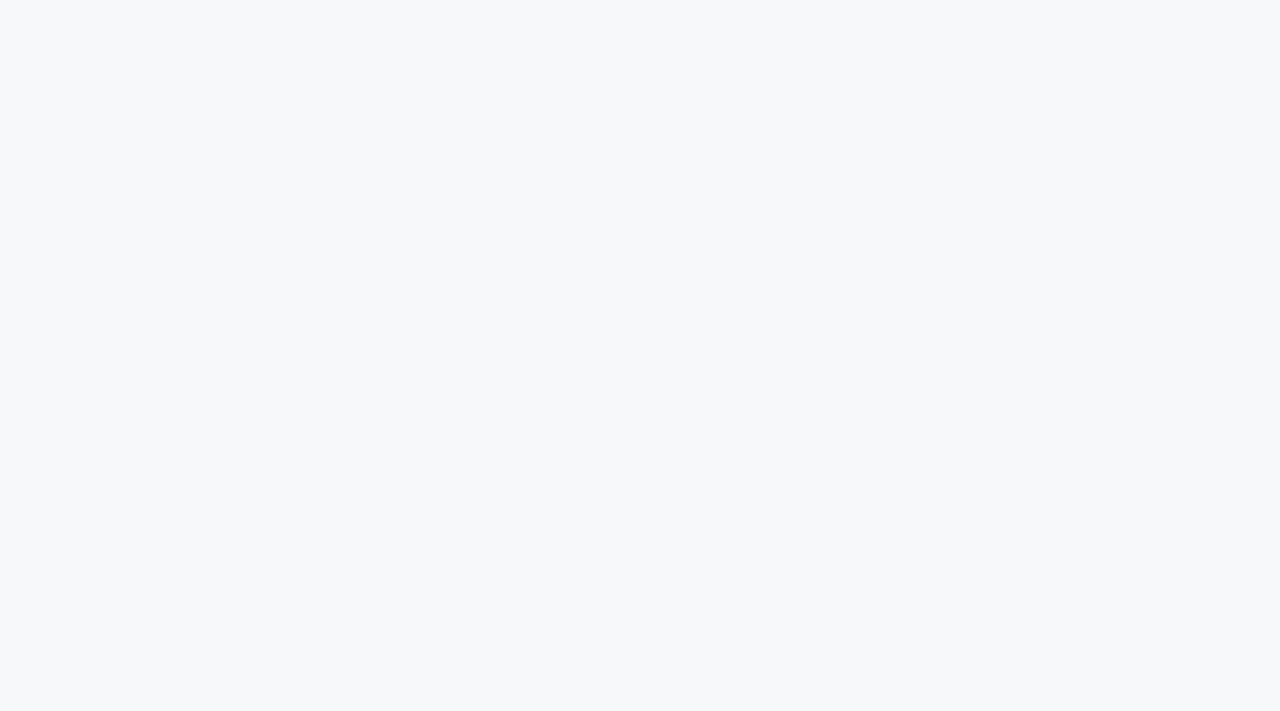 scroll, scrollTop: 0, scrollLeft: 0, axis: both 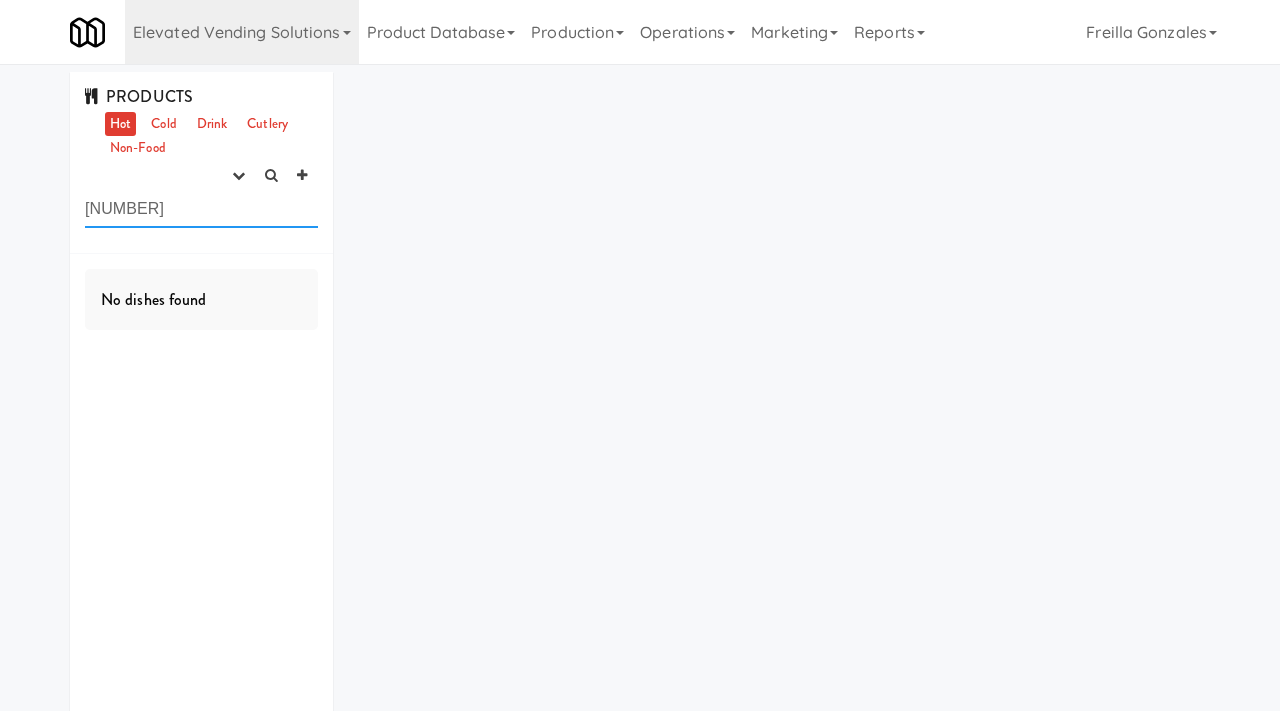 drag, startPoint x: 166, startPoint y: 218, endPoint x: 57, endPoint y: 208, distance: 109.457756 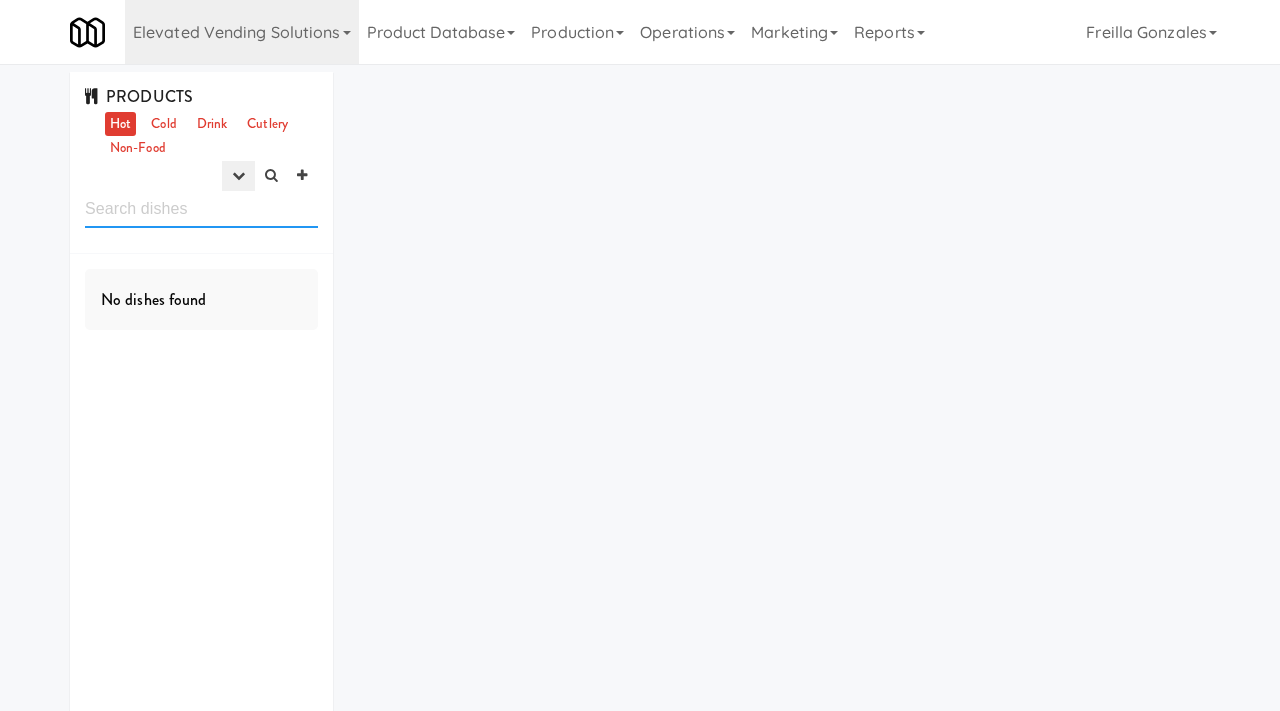 type 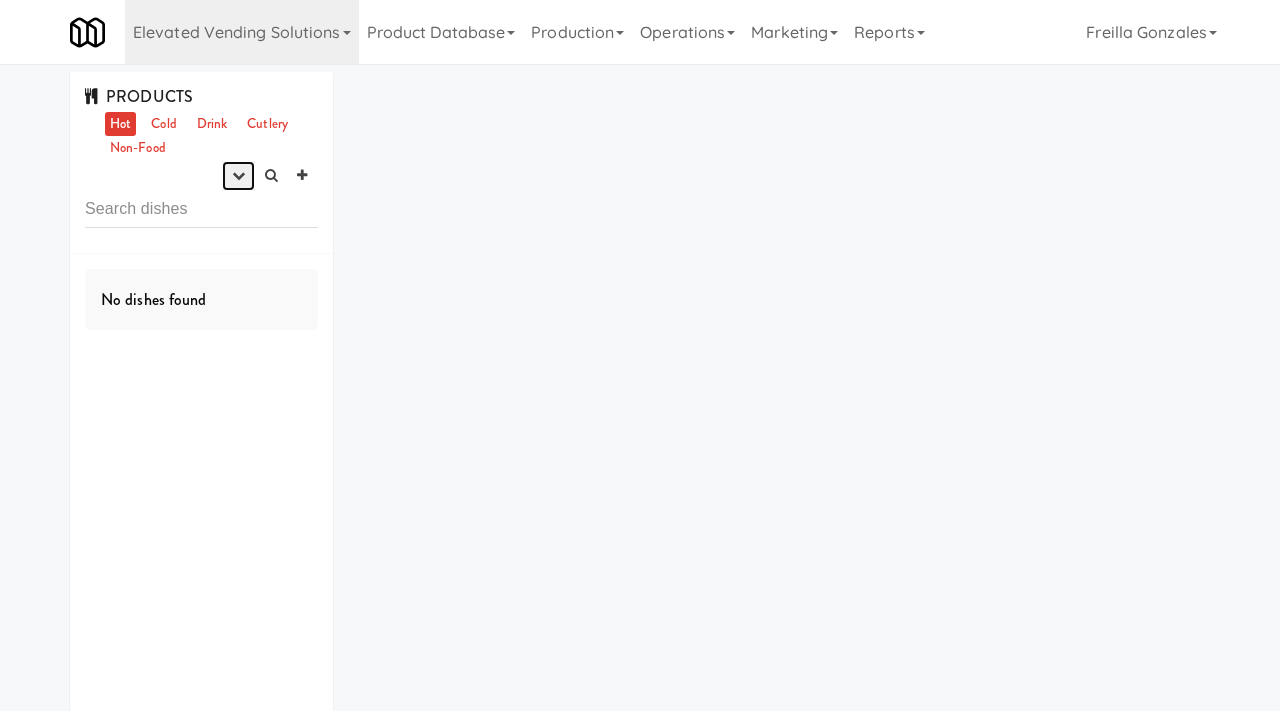 click at bounding box center (238, 176) 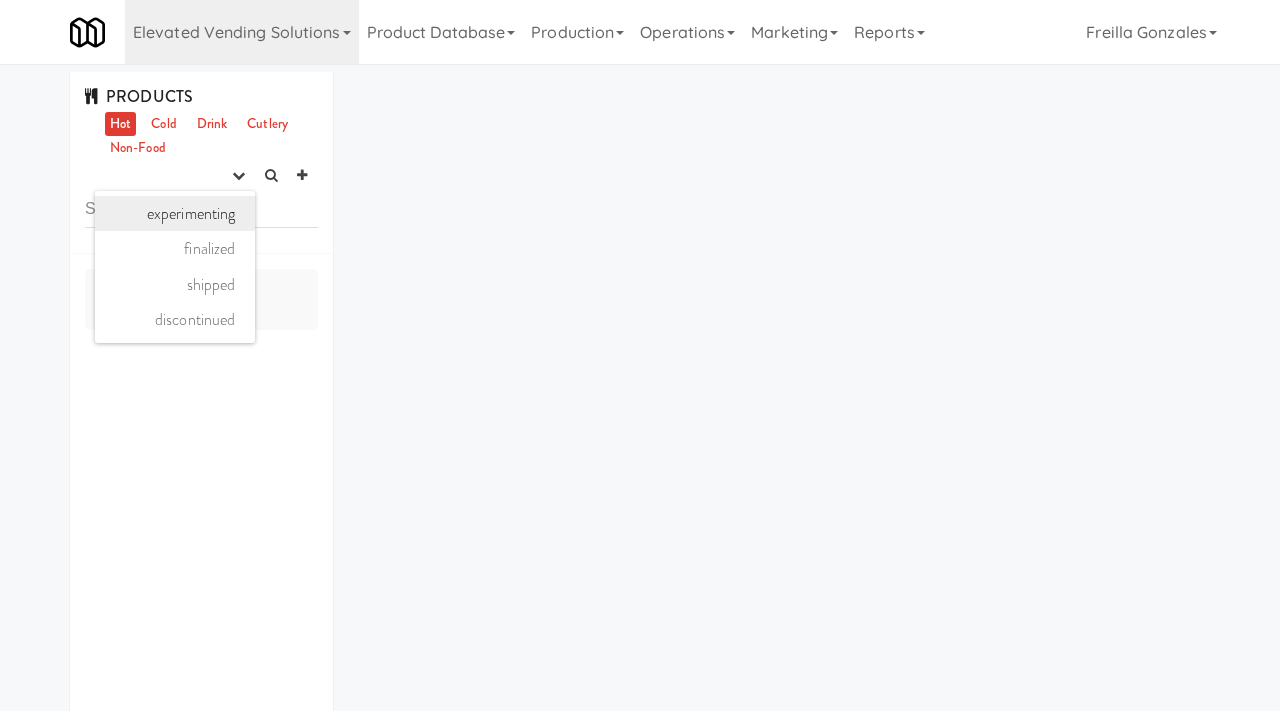 click on "experimenting" at bounding box center [175, 214] 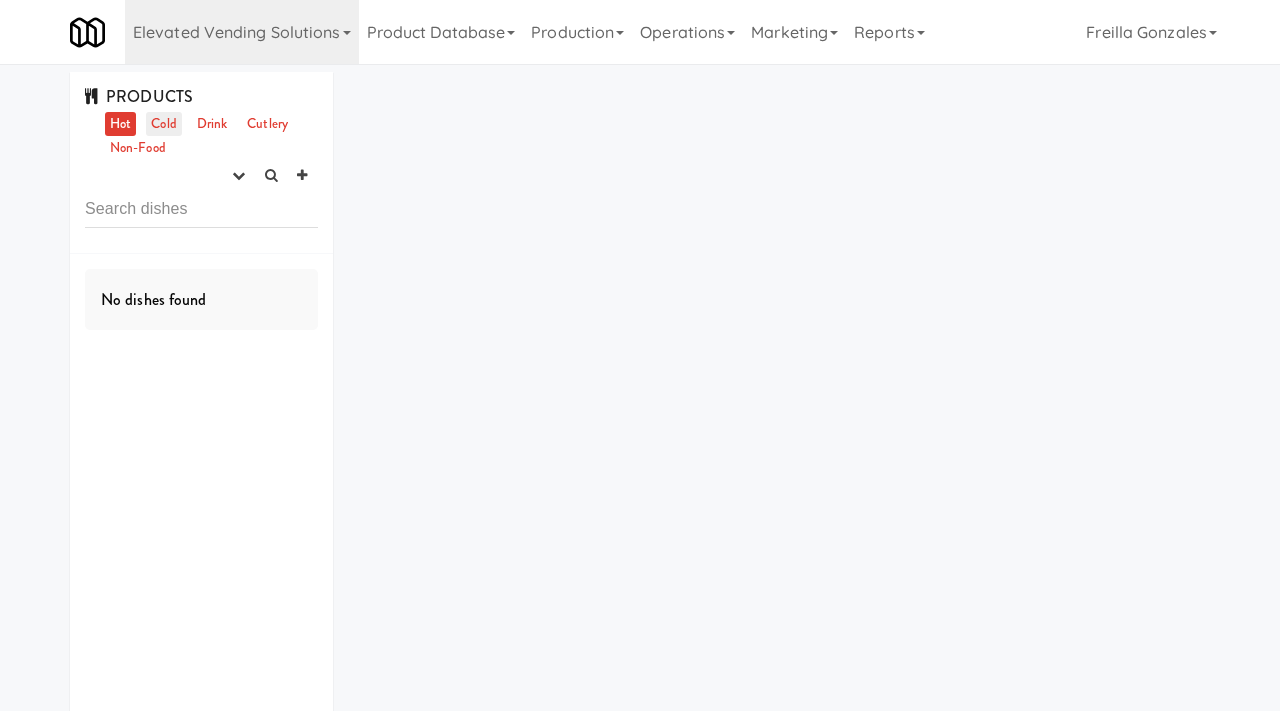 click on "Cold" at bounding box center [163, 124] 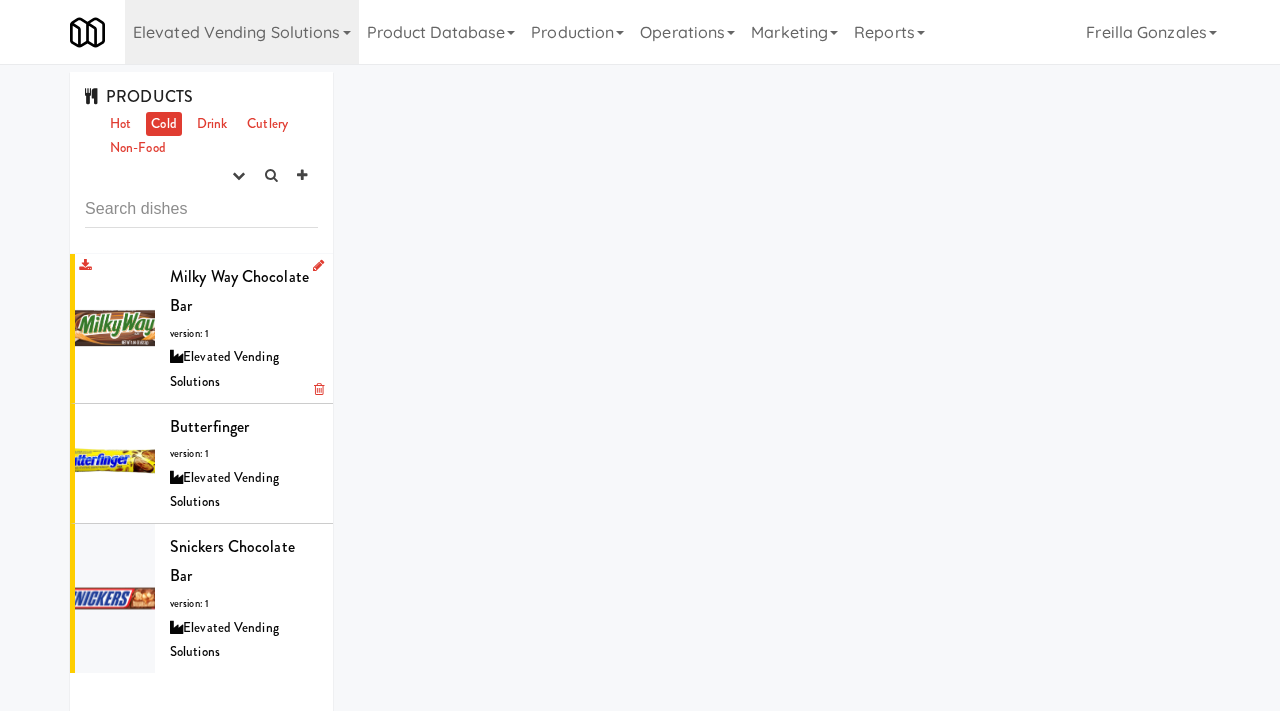 click on "Elevated Vending Solutions" at bounding box center [244, 369] 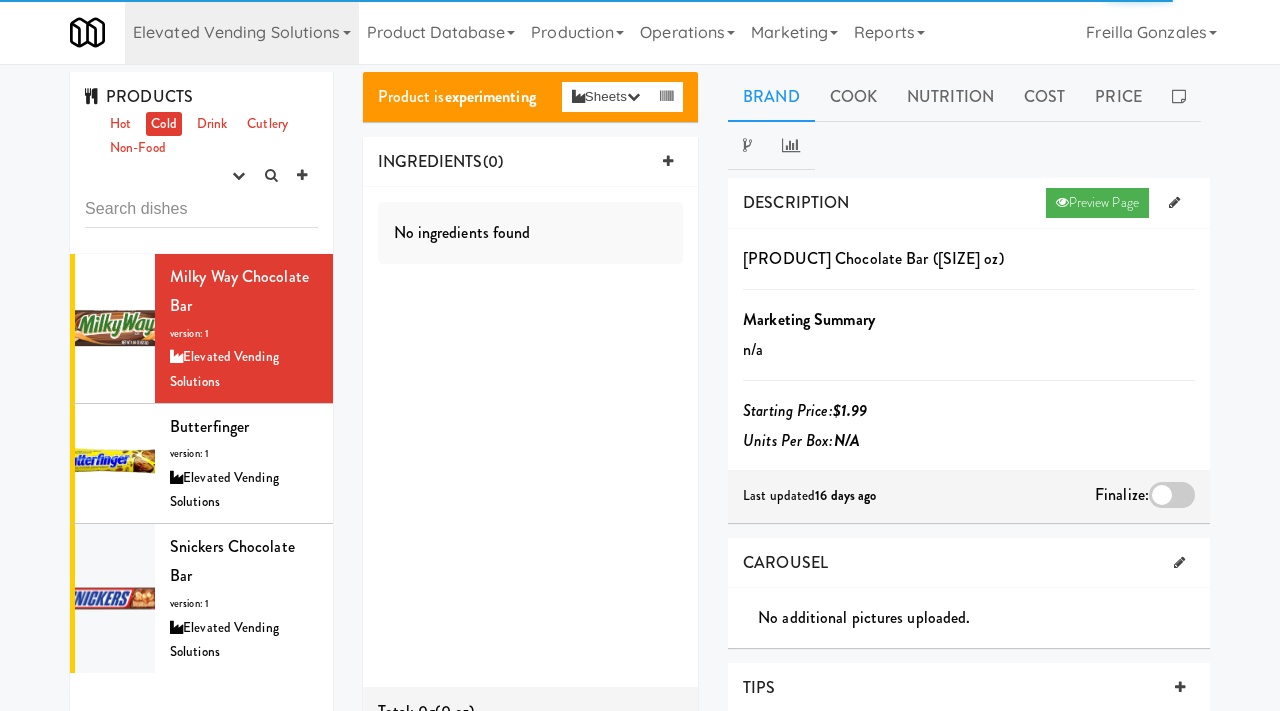 click at bounding box center [1172, 495] 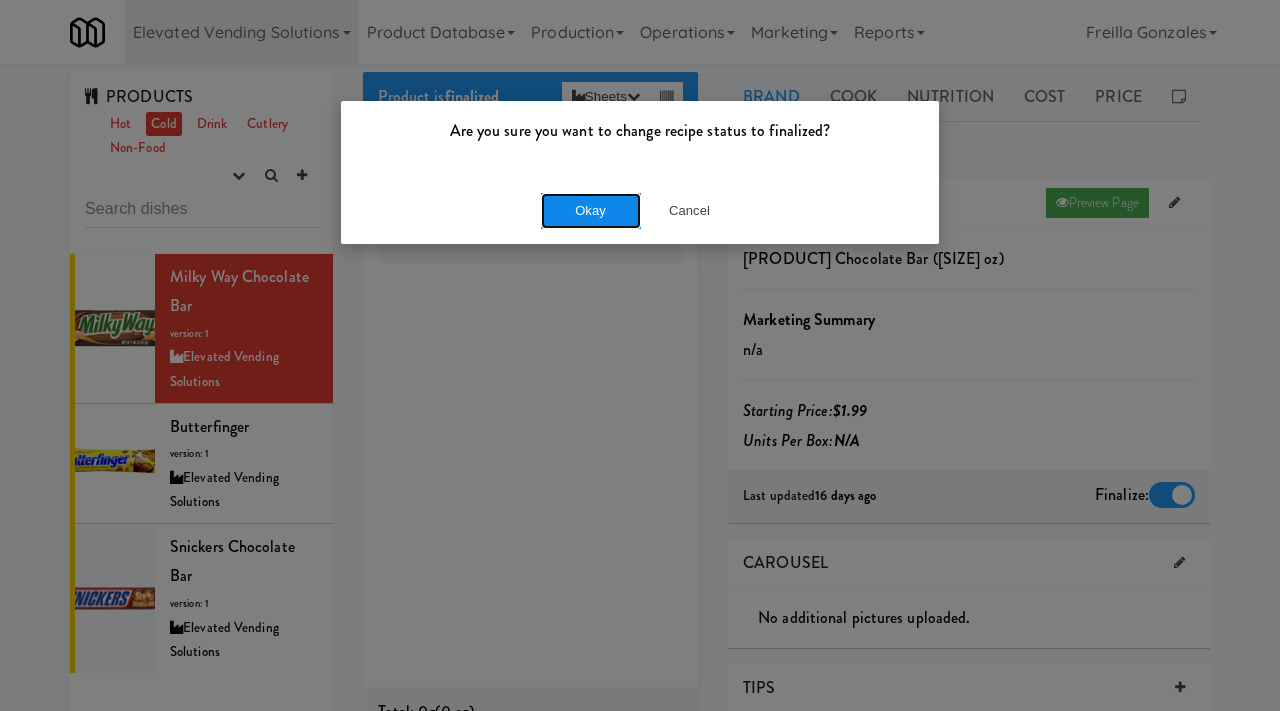 click on "Okay" at bounding box center (591, 211) 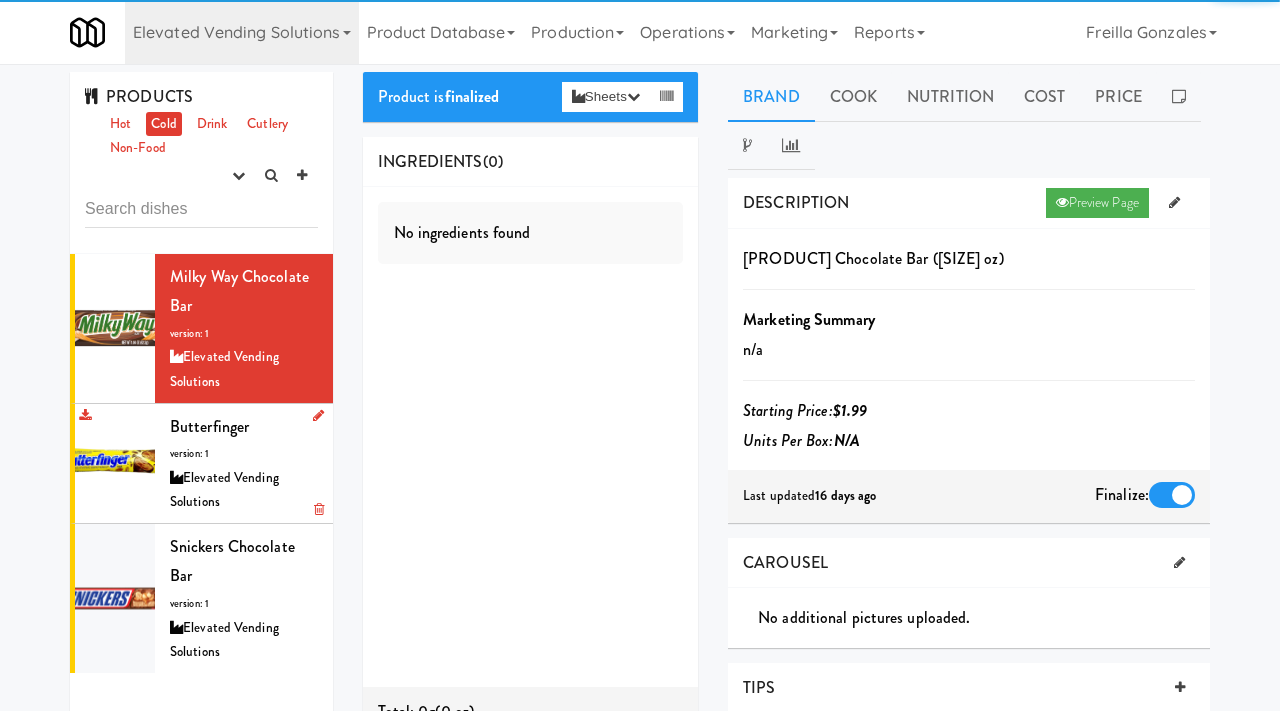 click on "Butterfinger  version: 1  Elevated Vending Solutions" at bounding box center [244, 463] 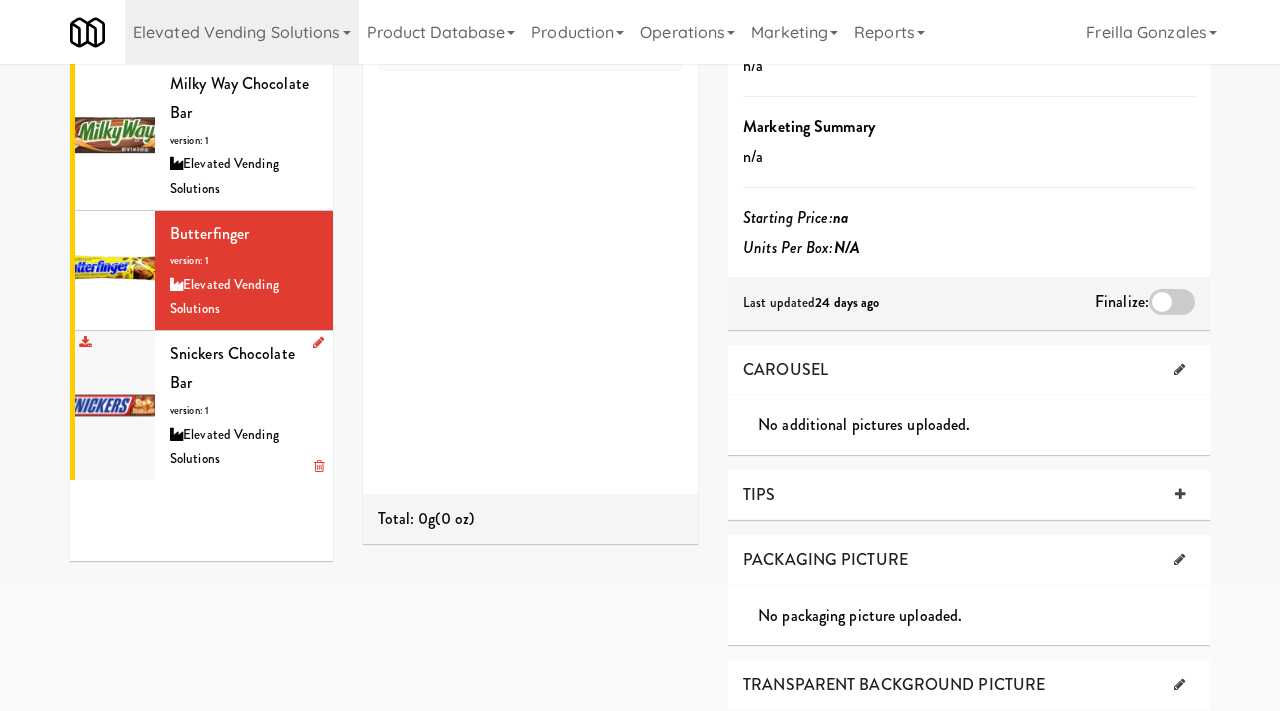 click on "Snickers Chocolate Bar  version: 1  Elevated Vending Solutions" at bounding box center (244, 405) 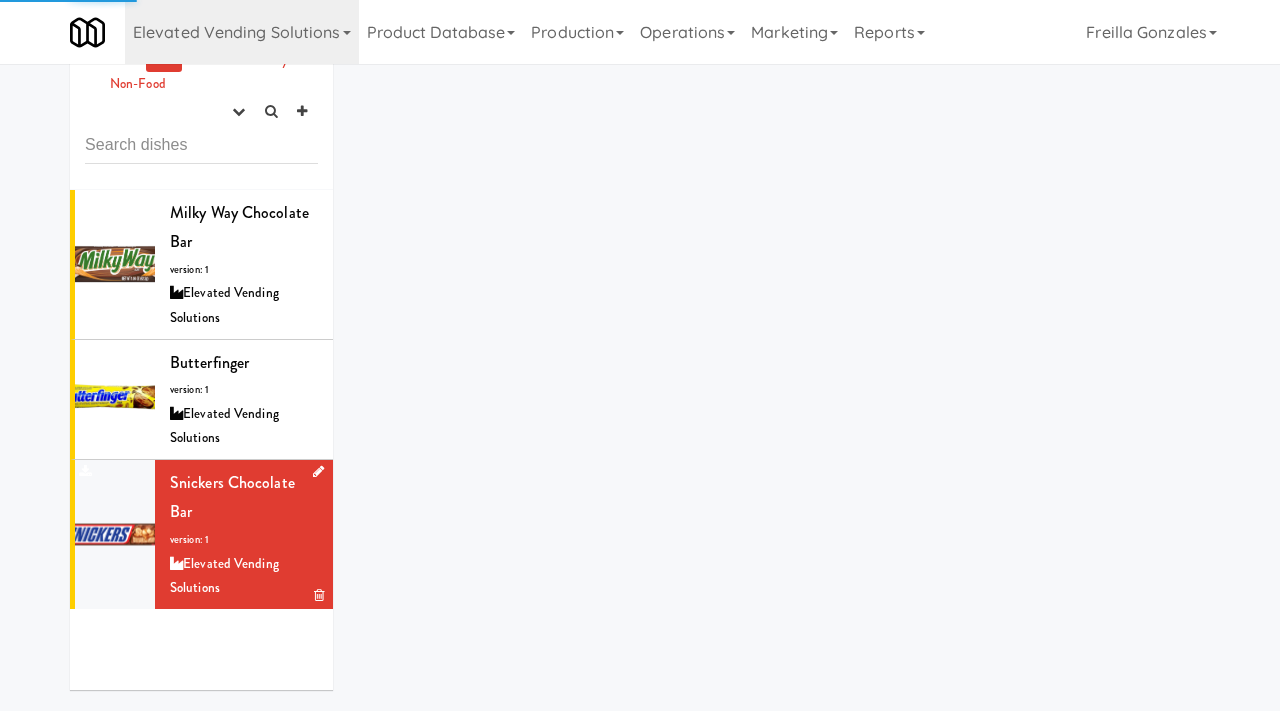 scroll, scrollTop: 193, scrollLeft: 0, axis: vertical 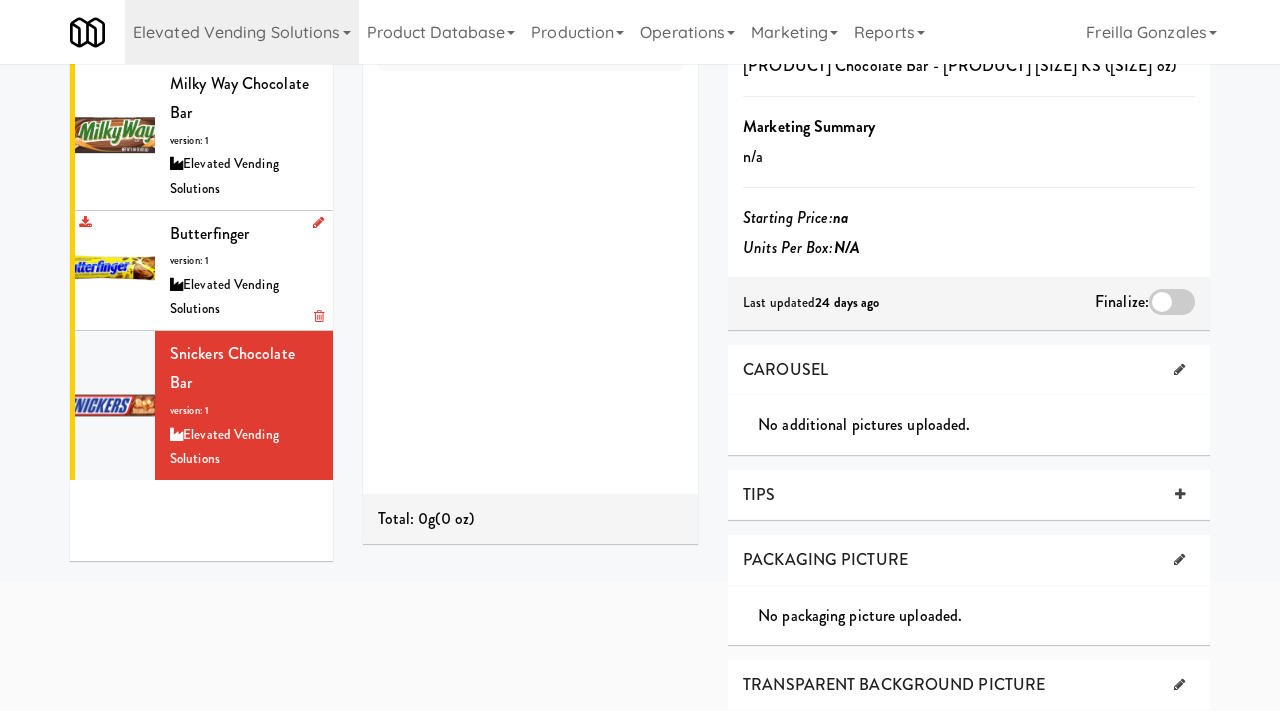 click on "Butterfinger  version: 1  Elevated Vending Solutions" at bounding box center [244, 270] 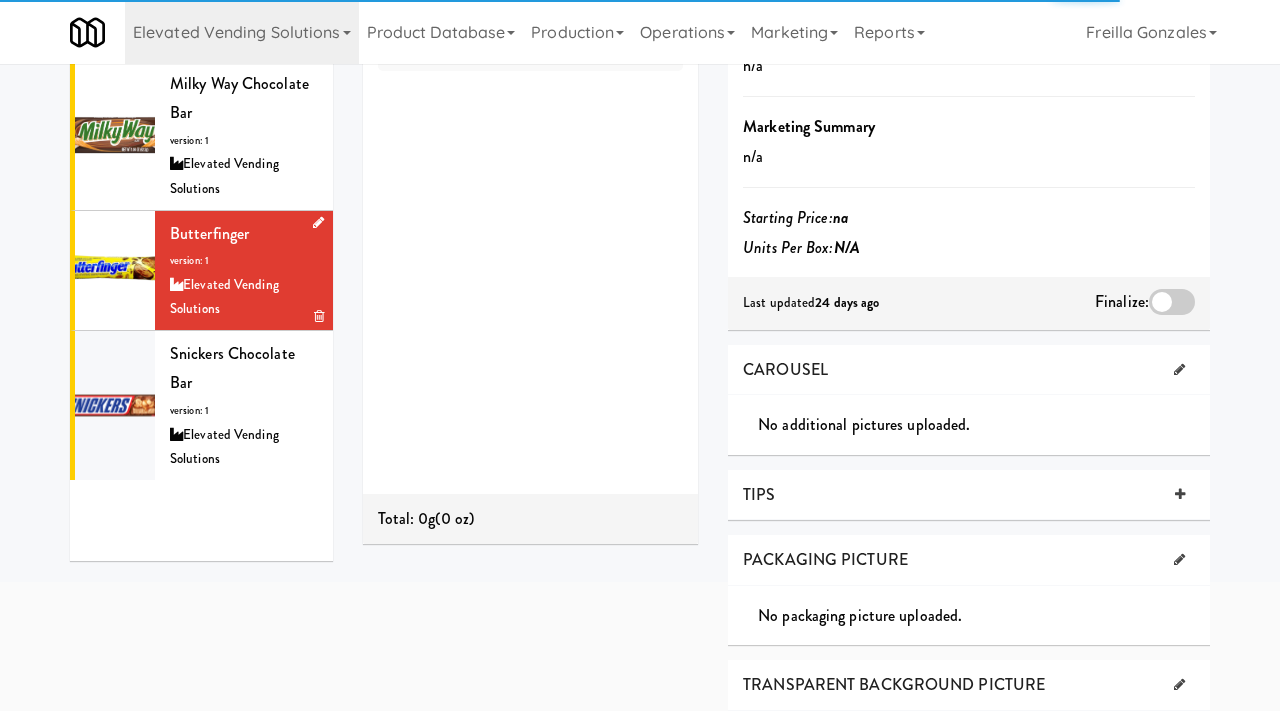 scroll, scrollTop: 0, scrollLeft: 0, axis: both 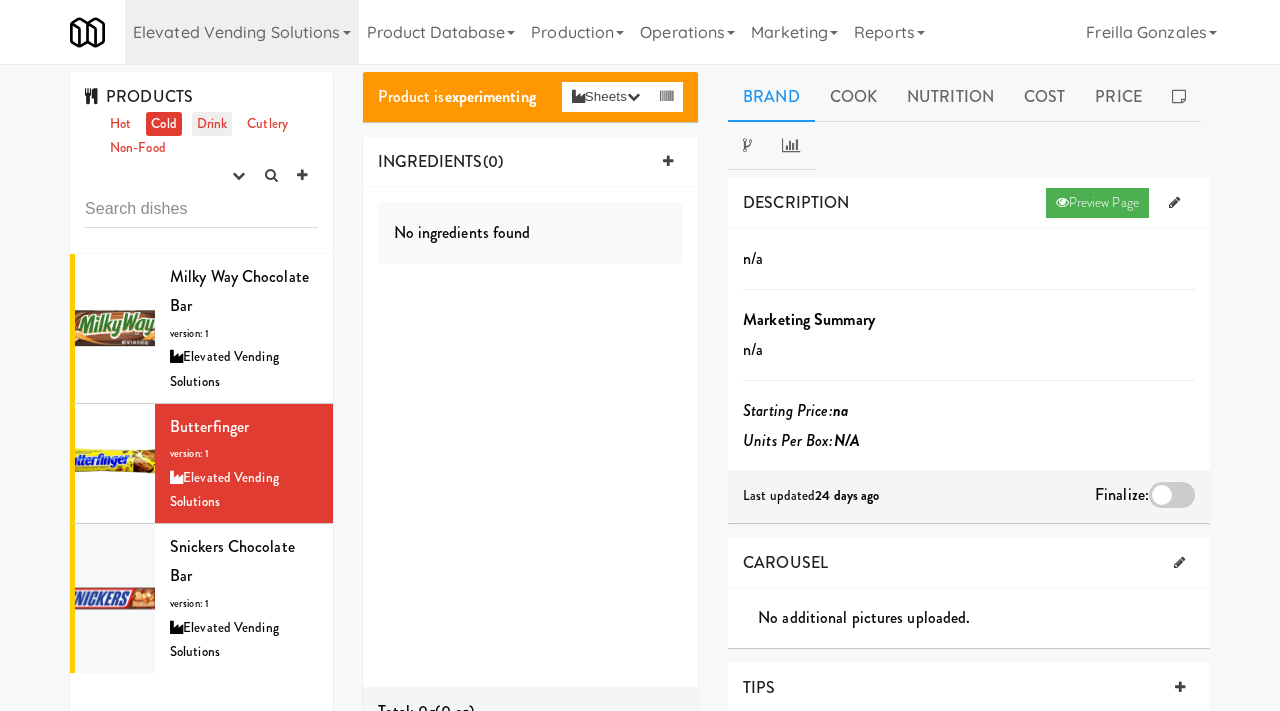 click on "Drink" at bounding box center [212, 124] 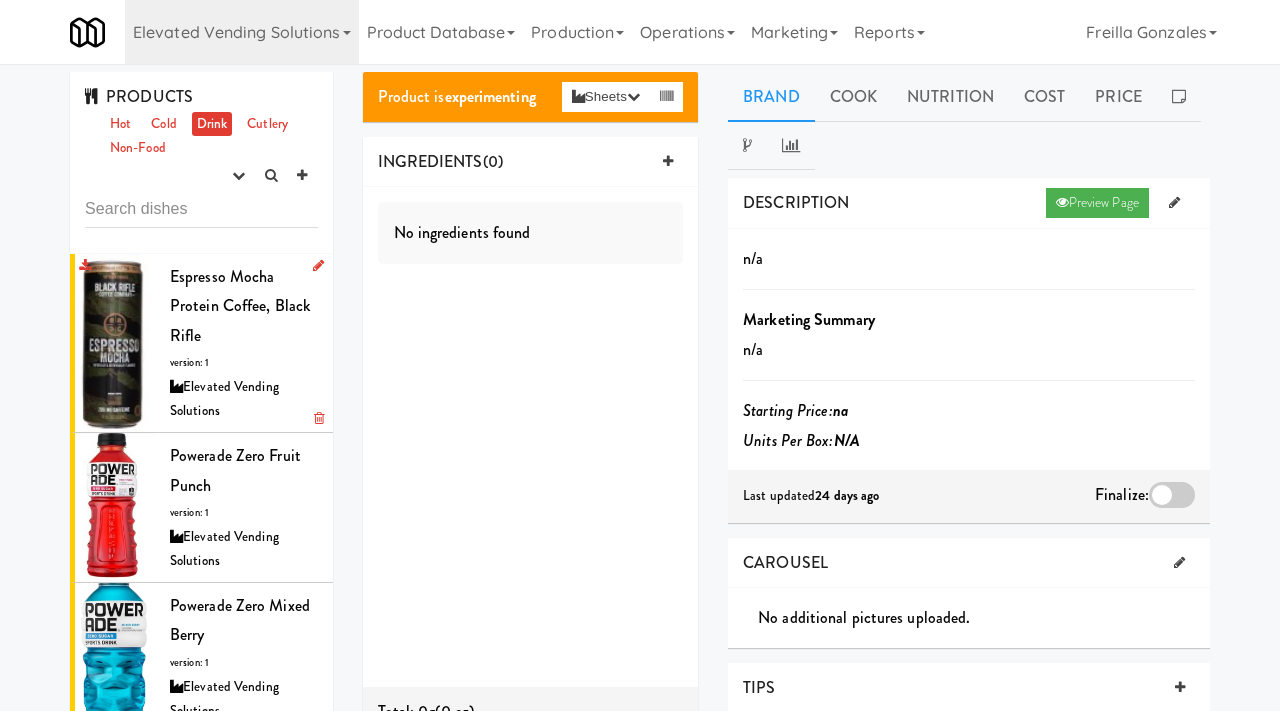click on "Elevated Vending Solutions" at bounding box center [244, 399] 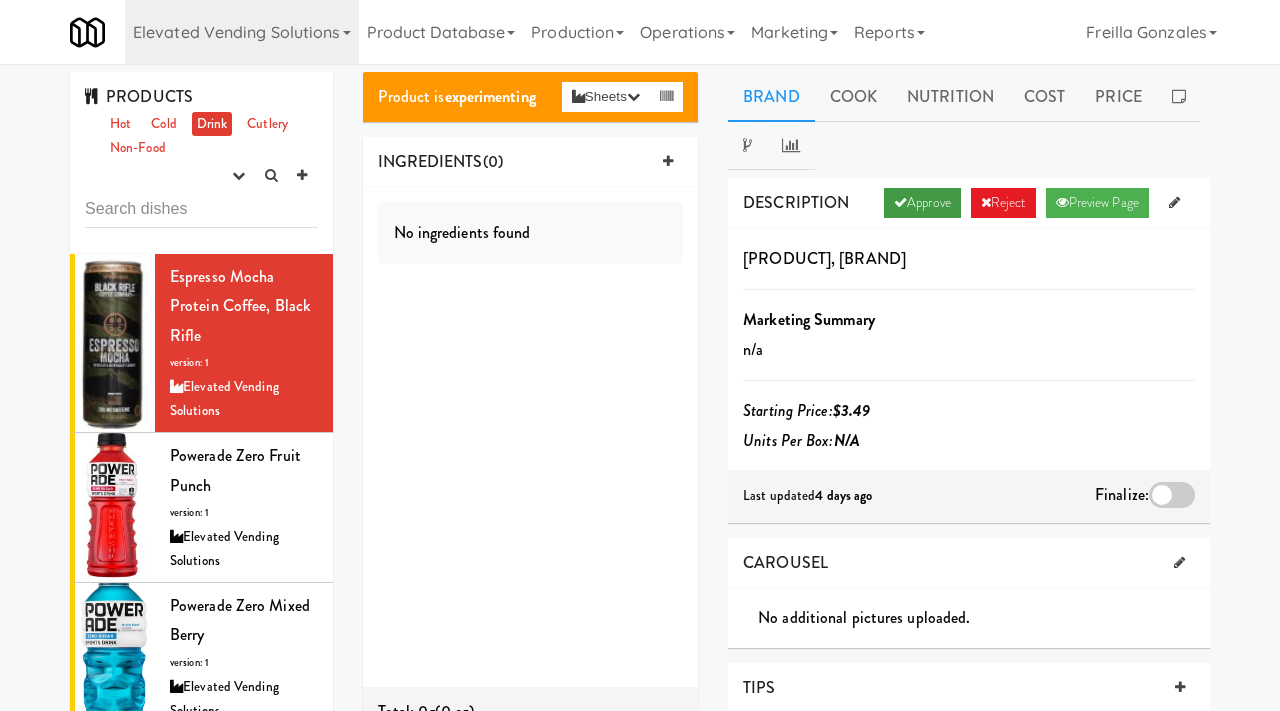 click on "Approve" at bounding box center [922, 203] 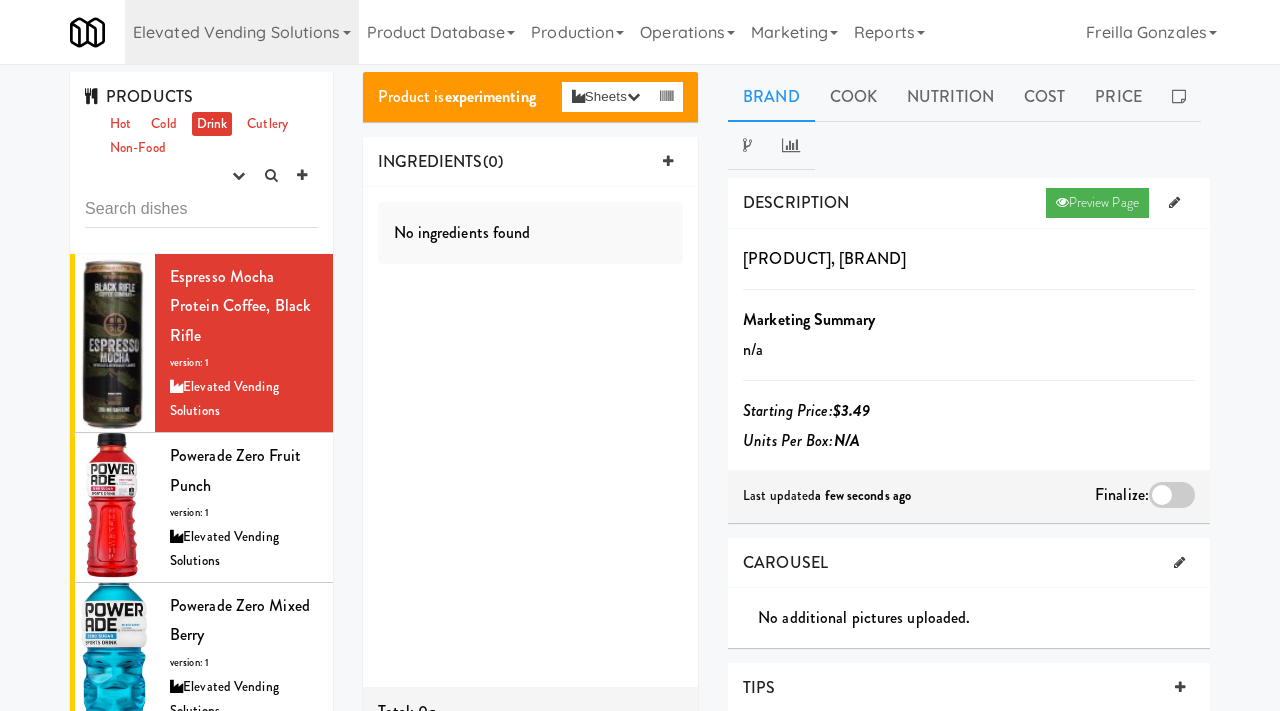 click at bounding box center [1172, 495] 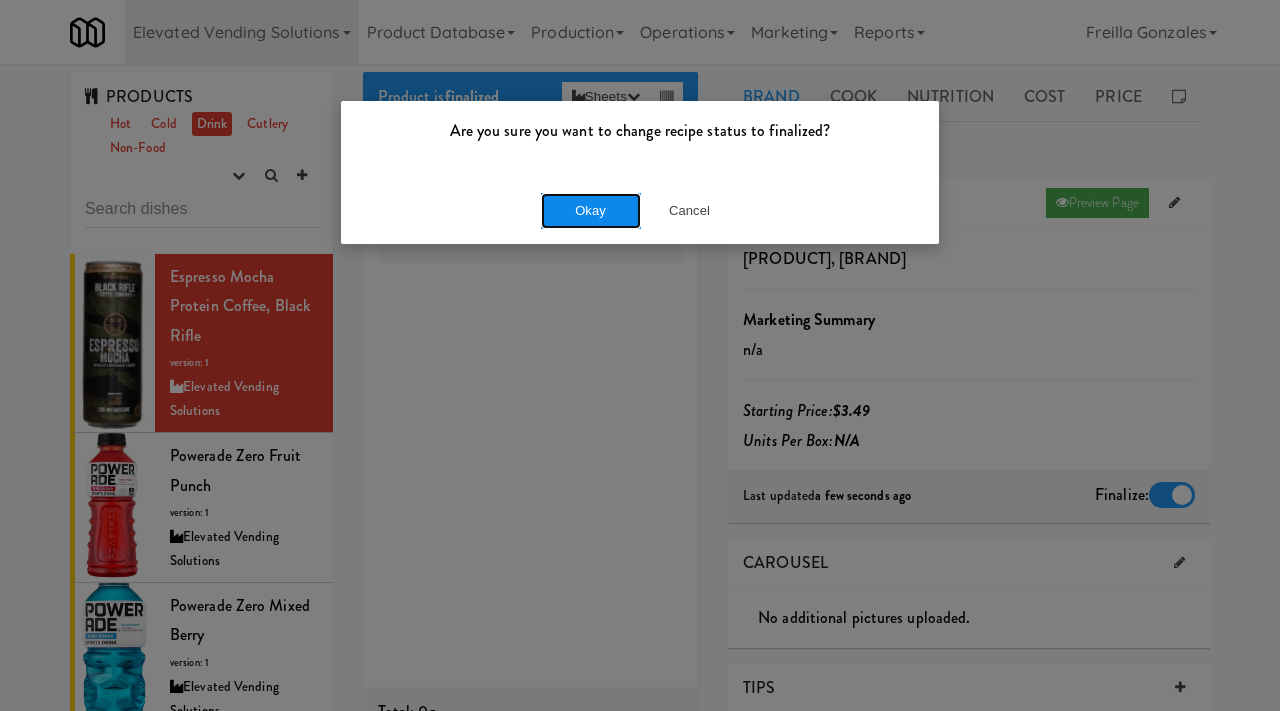 click on "Okay" at bounding box center [591, 211] 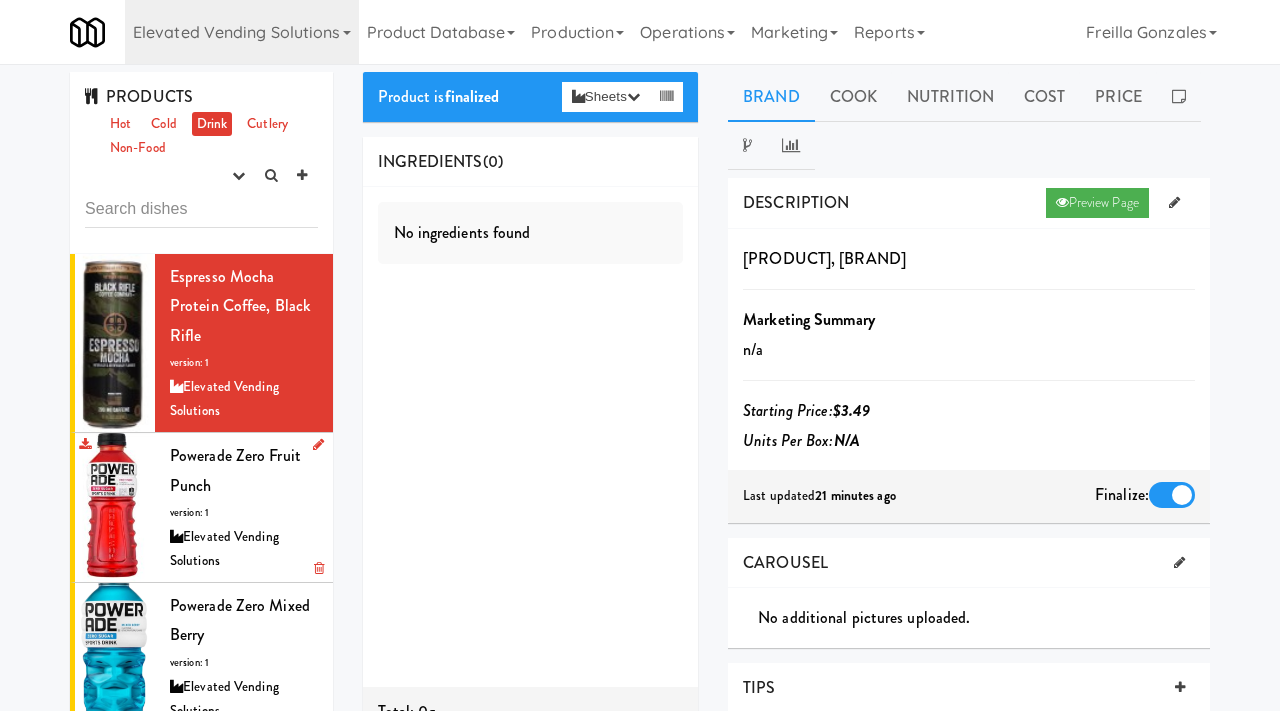 click on "Powerade Zero Fruit Punch  version: 1  Elevated Vending Solutions" at bounding box center [244, 507] 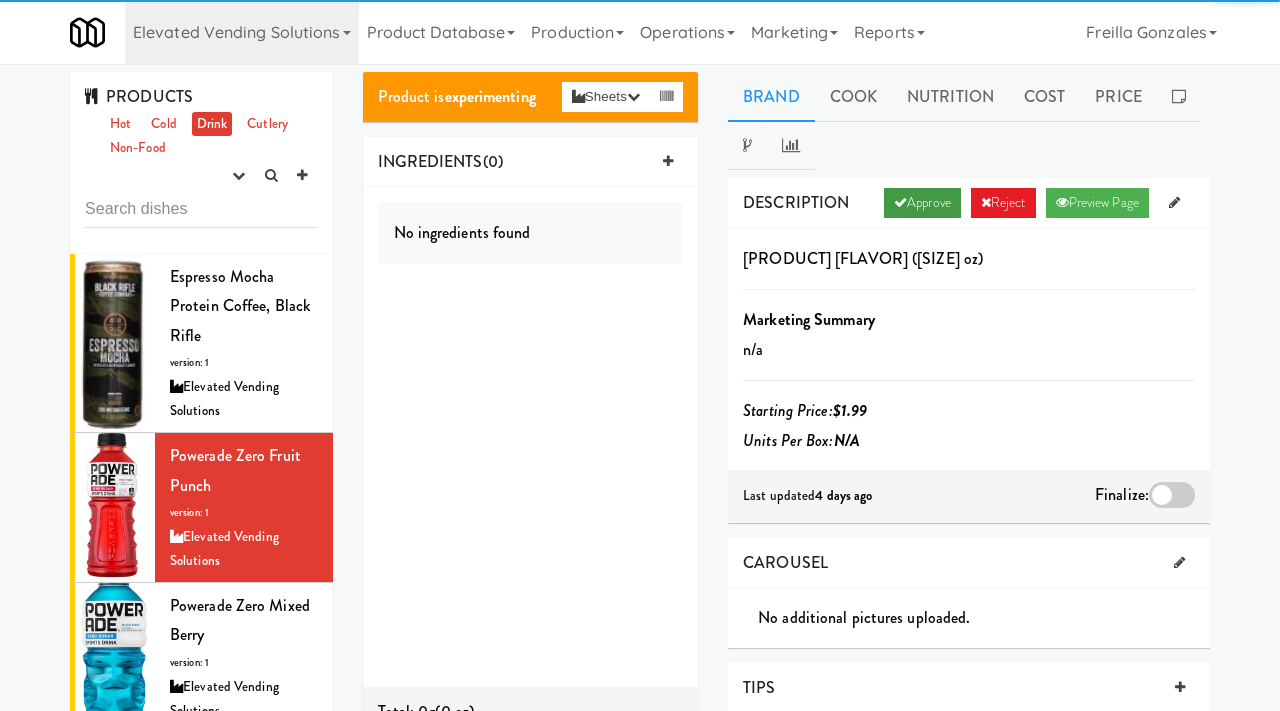 click on "Approve" at bounding box center (922, 203) 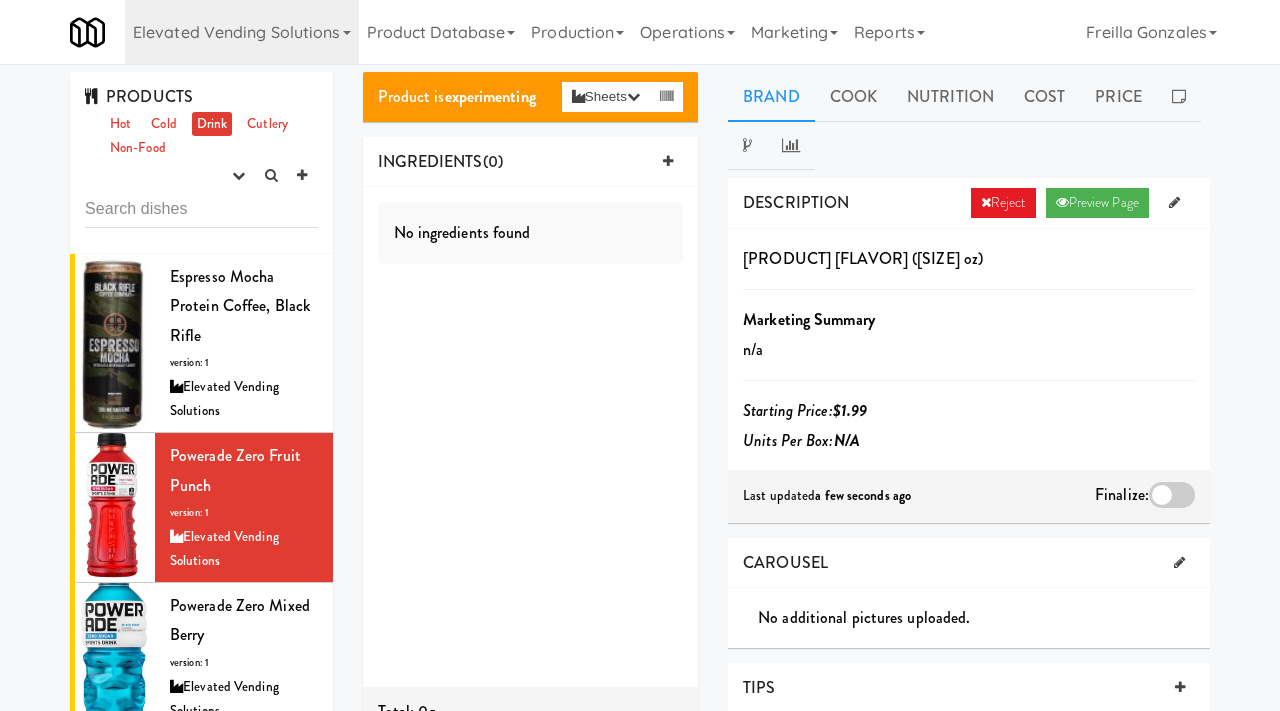 click at bounding box center [1172, 495] 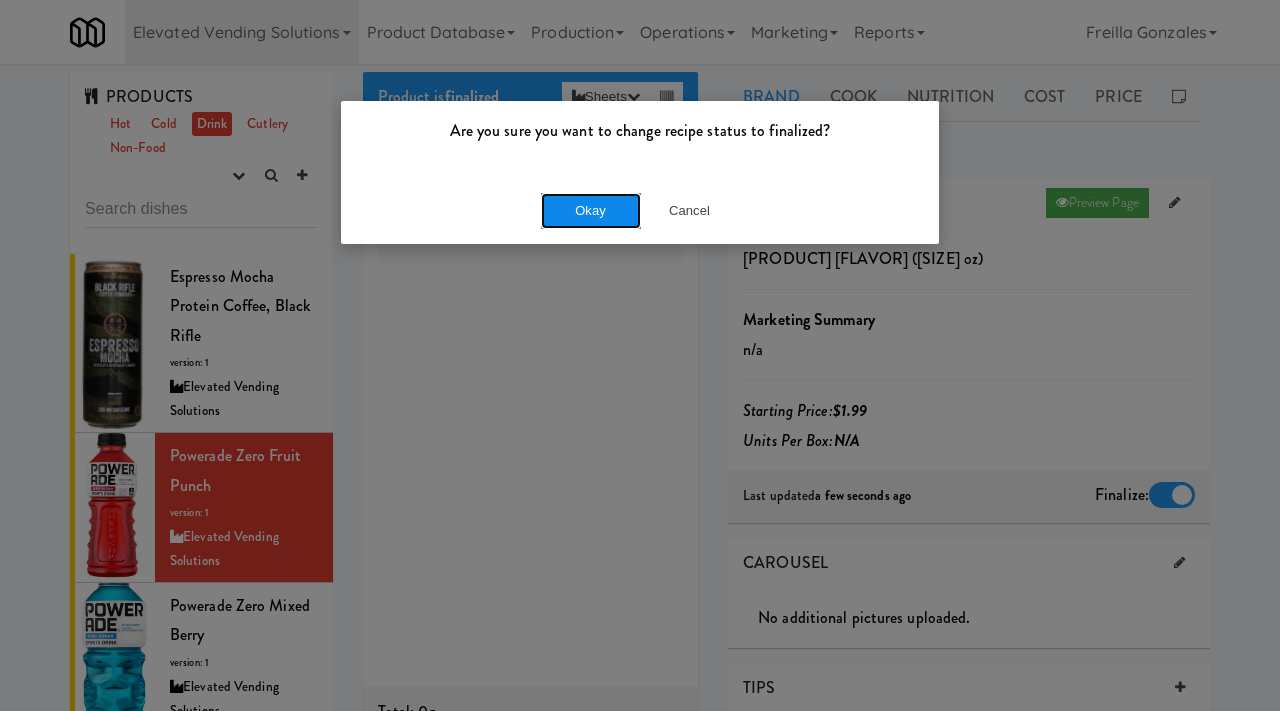 click on "Okay" at bounding box center [591, 211] 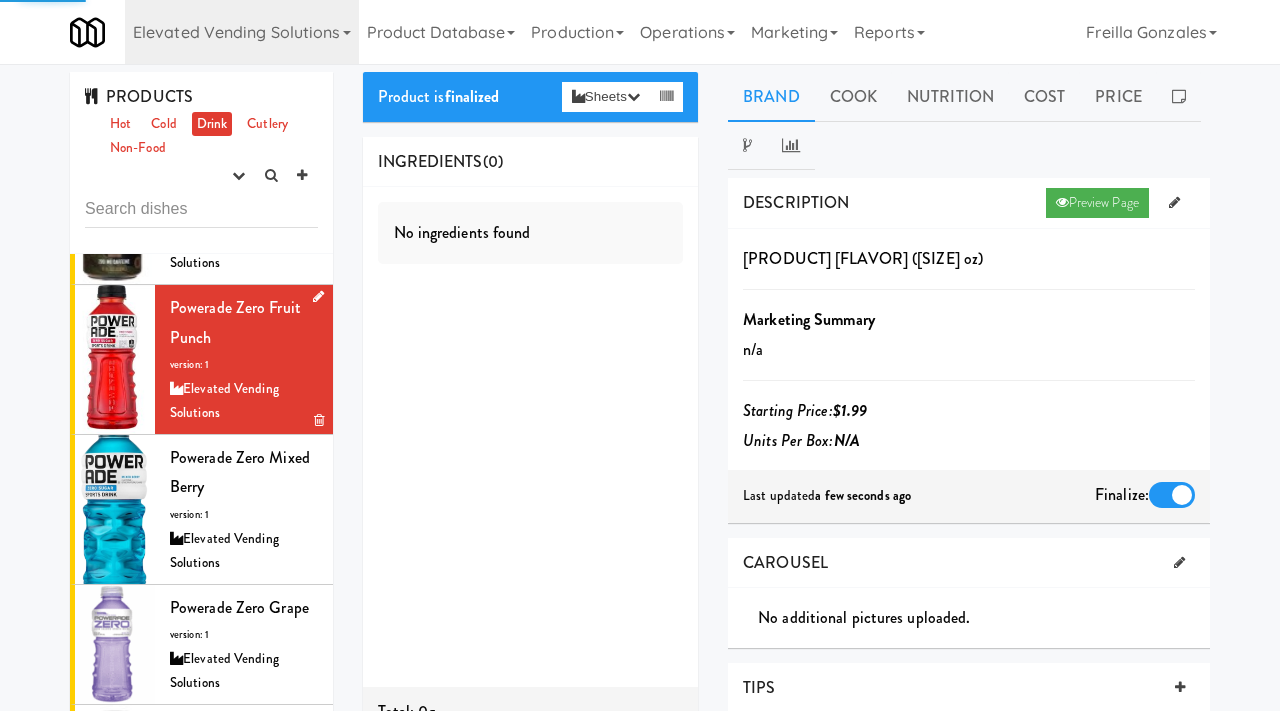 scroll, scrollTop: 197, scrollLeft: 0, axis: vertical 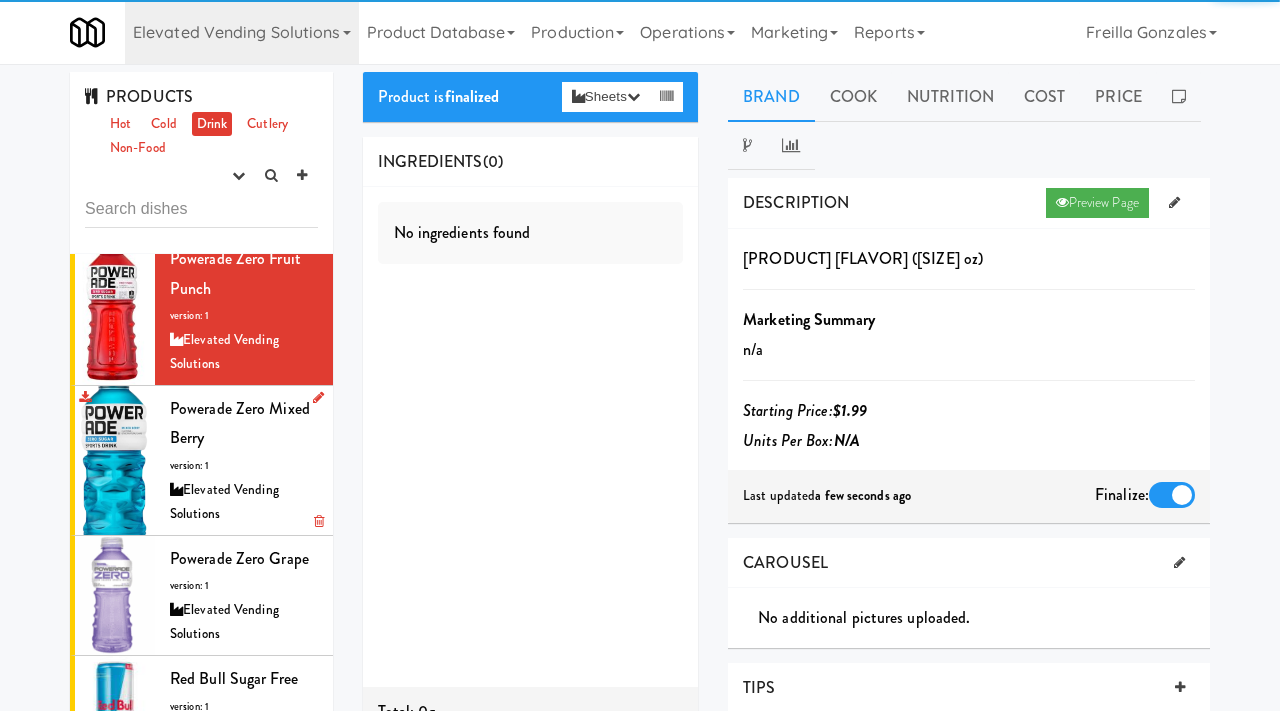 click on "Powerade Zero Mixed Berry  version: 1  Elevated Vending Solutions" at bounding box center (244, 460) 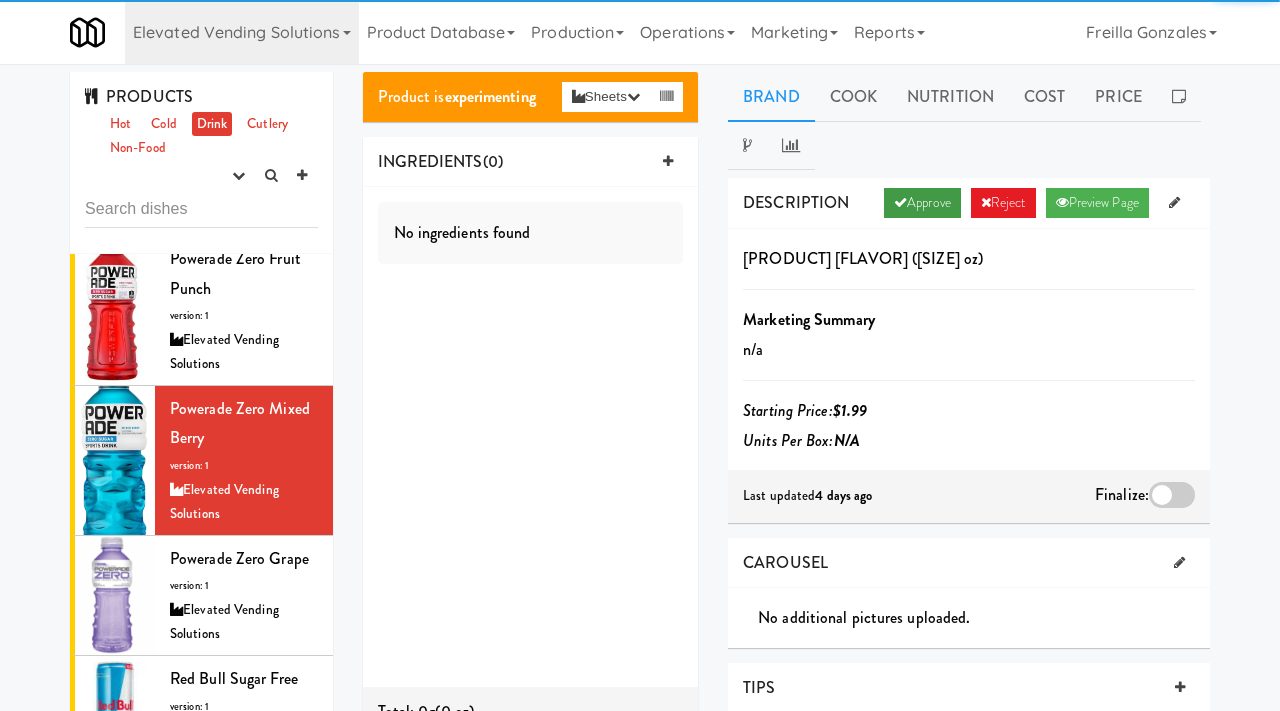 click on "Approve" at bounding box center [922, 203] 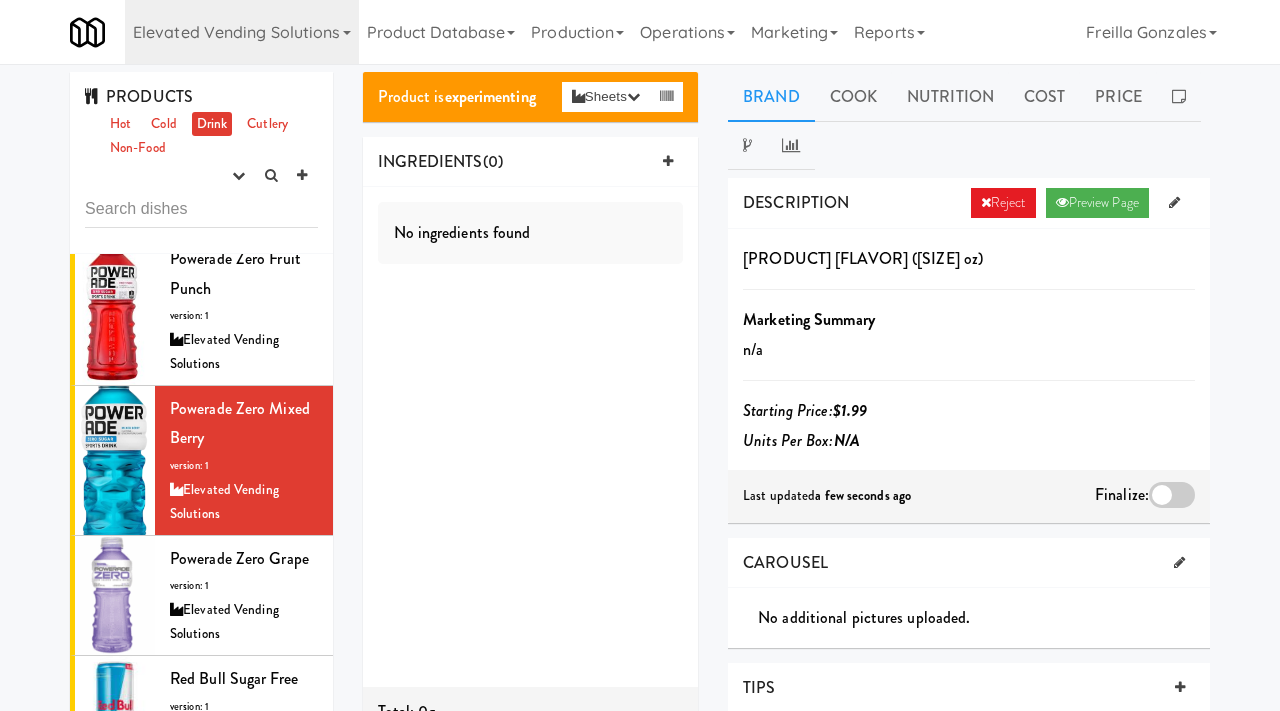 click at bounding box center [1172, 495] 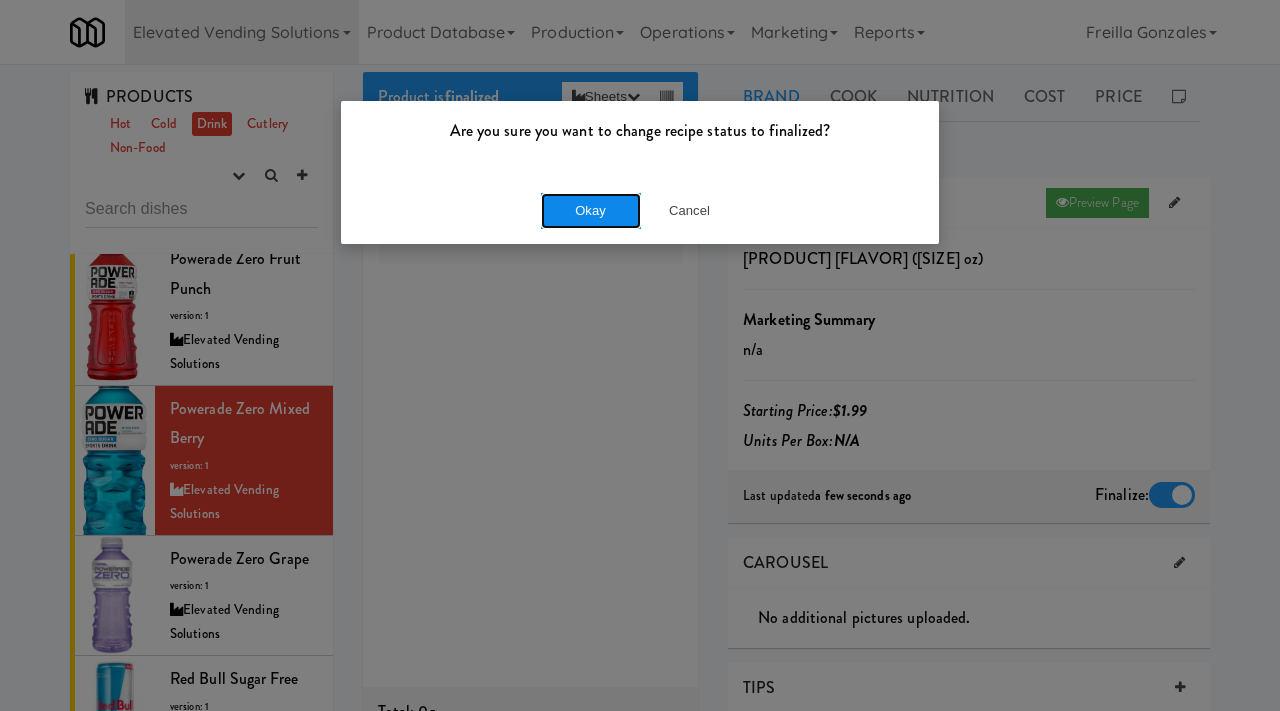 click on "Okay" at bounding box center (591, 211) 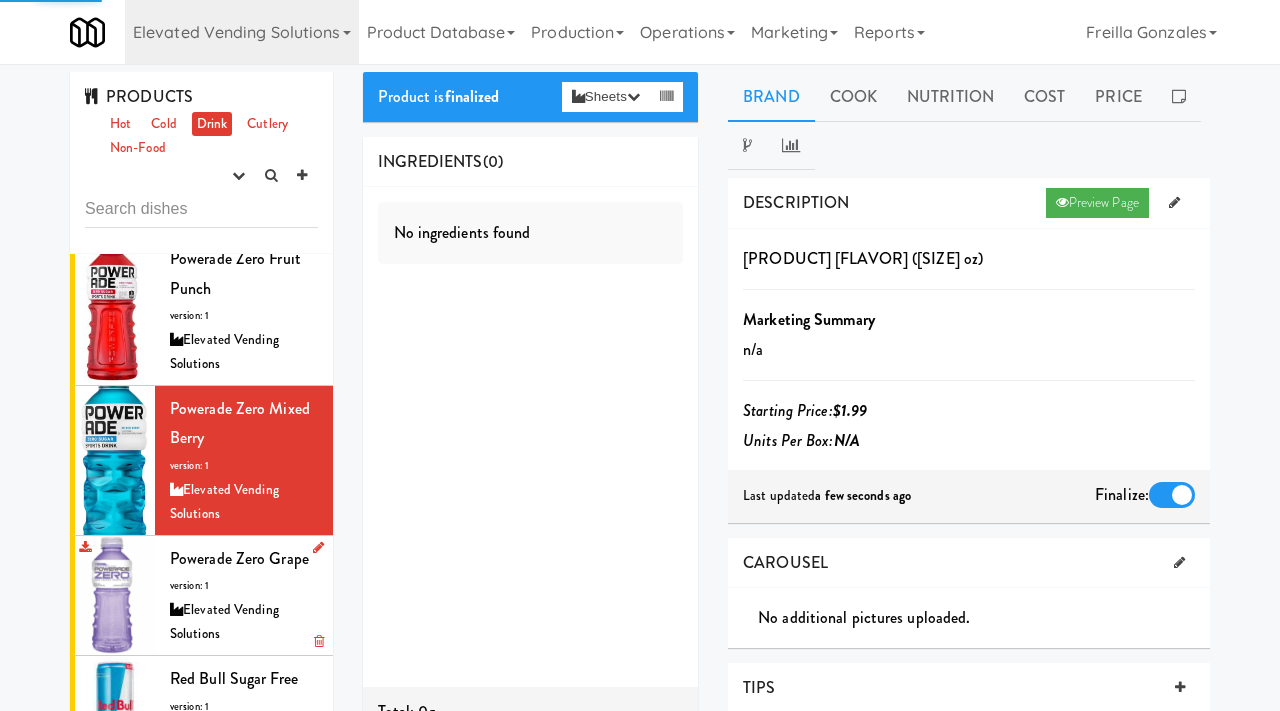 click on "Powerade Zero Grape" at bounding box center [239, 558] 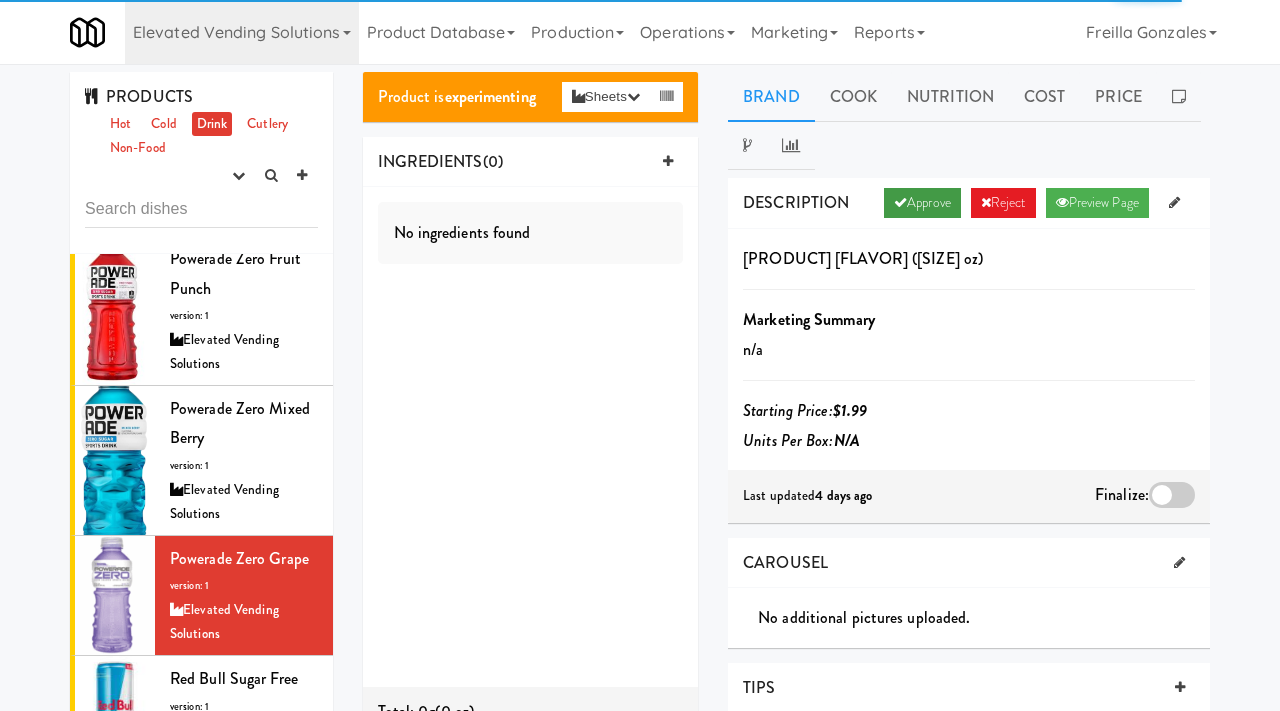 click on "Approve" at bounding box center (922, 203) 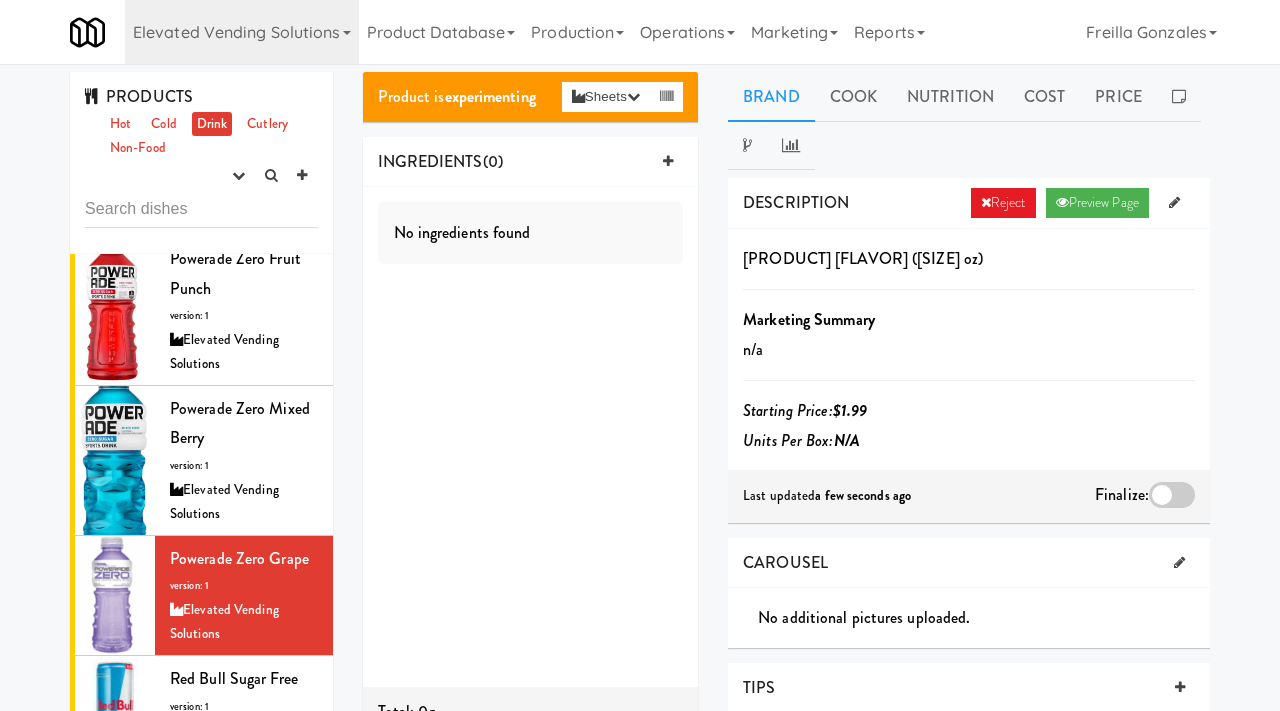 click at bounding box center [1172, 495] 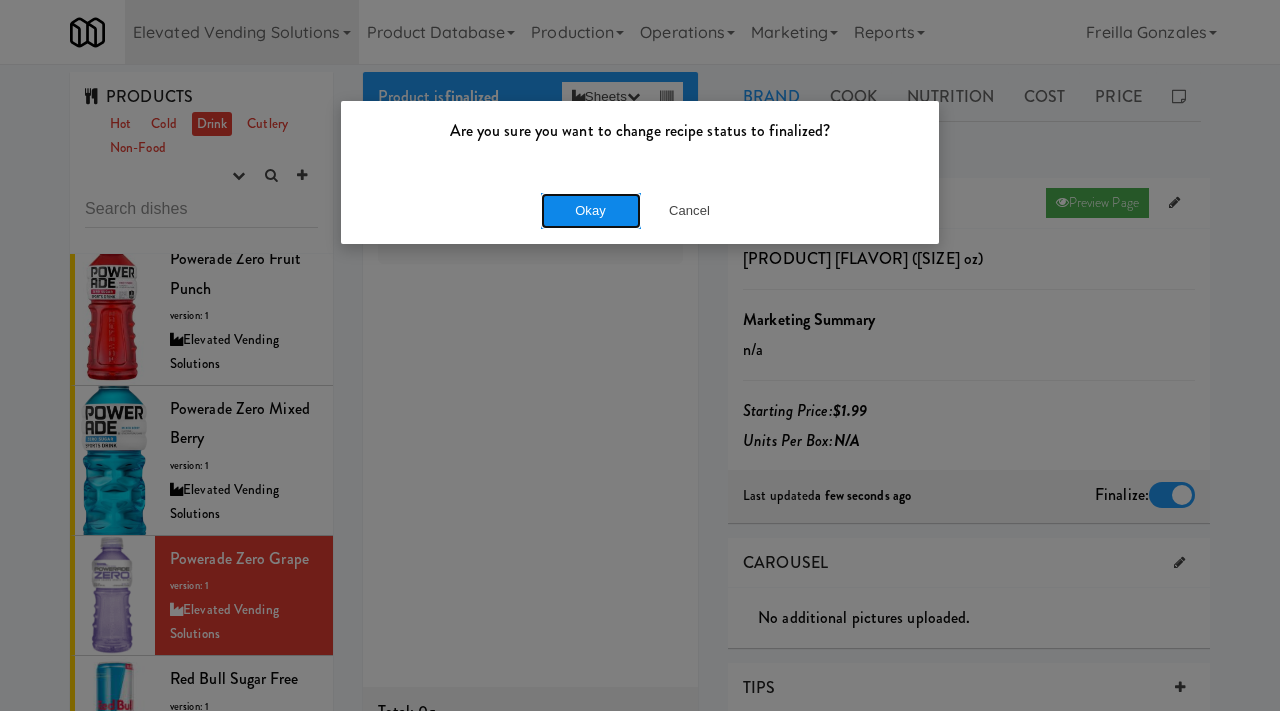 click on "Okay" at bounding box center (591, 211) 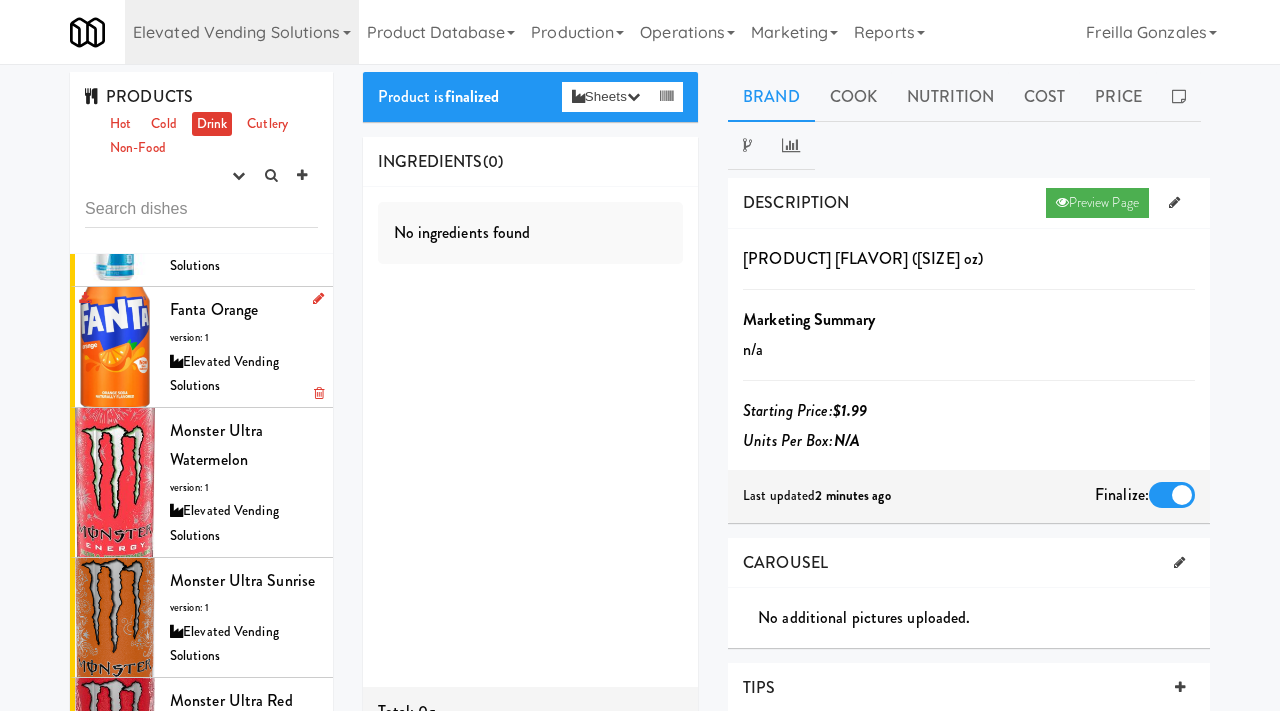scroll, scrollTop: 590, scrollLeft: 0, axis: vertical 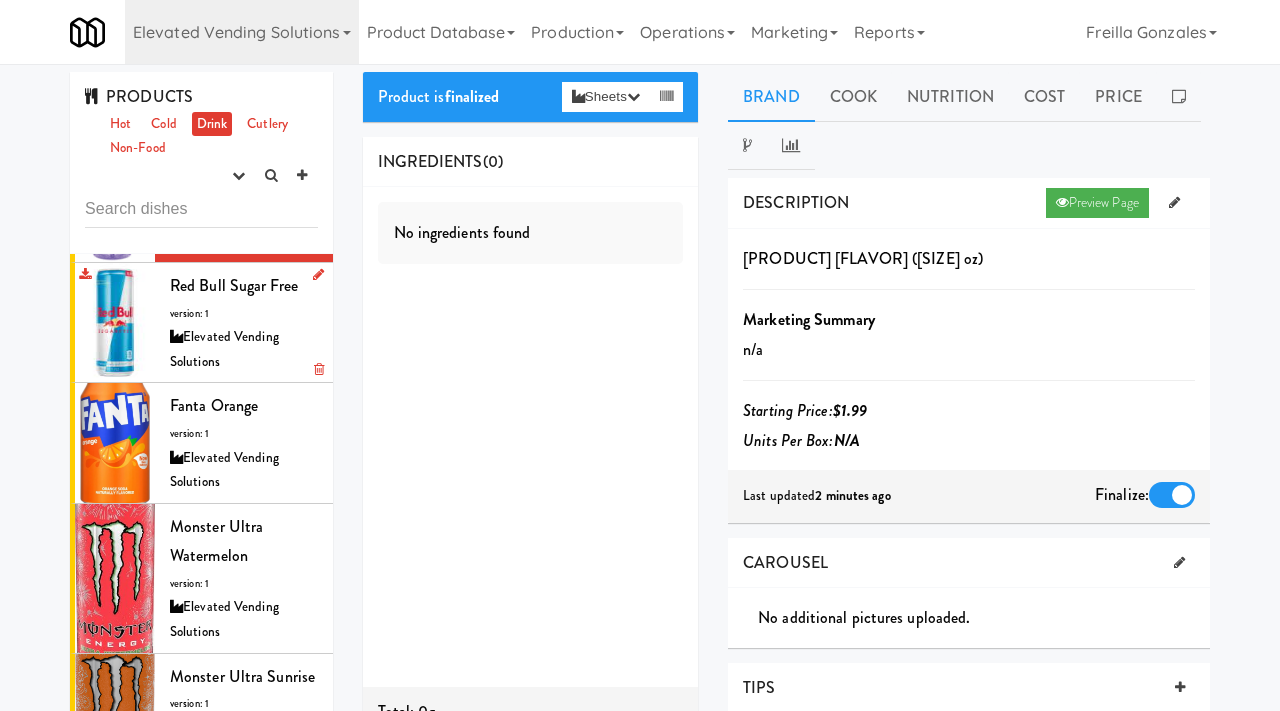 click on "Elevated Vending Solutions" at bounding box center [244, 349] 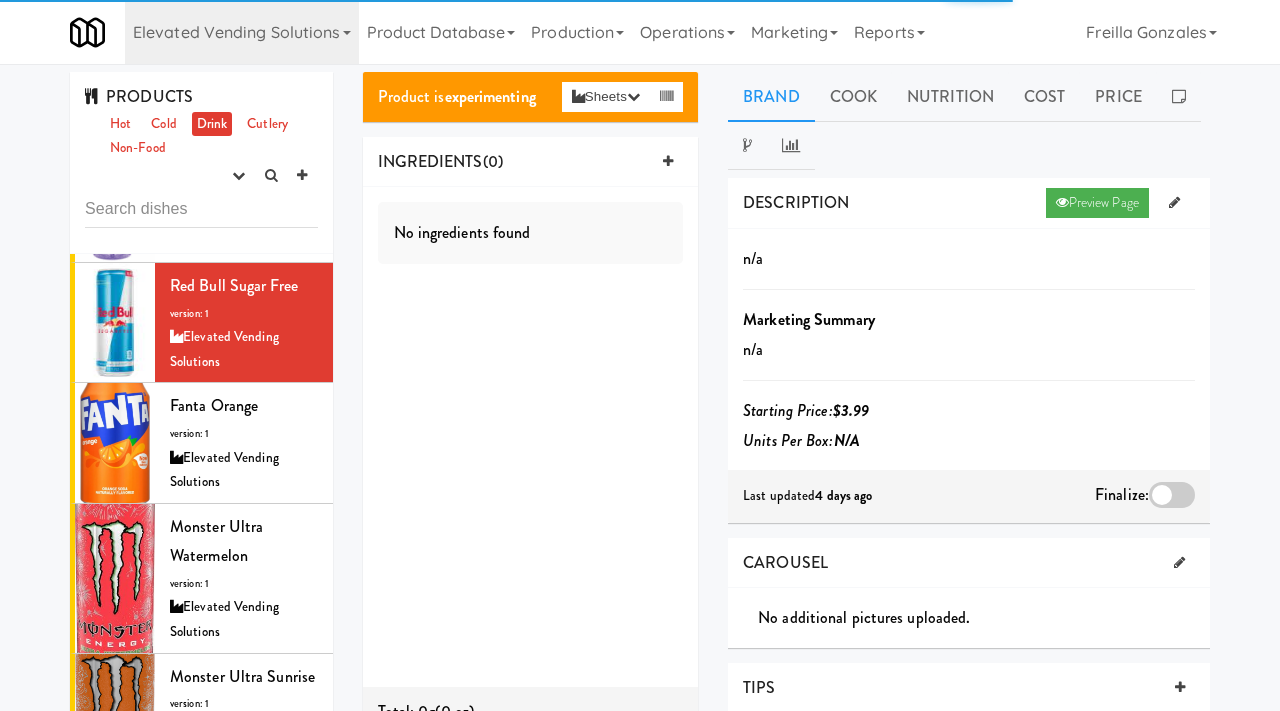 click at bounding box center (1172, 495) 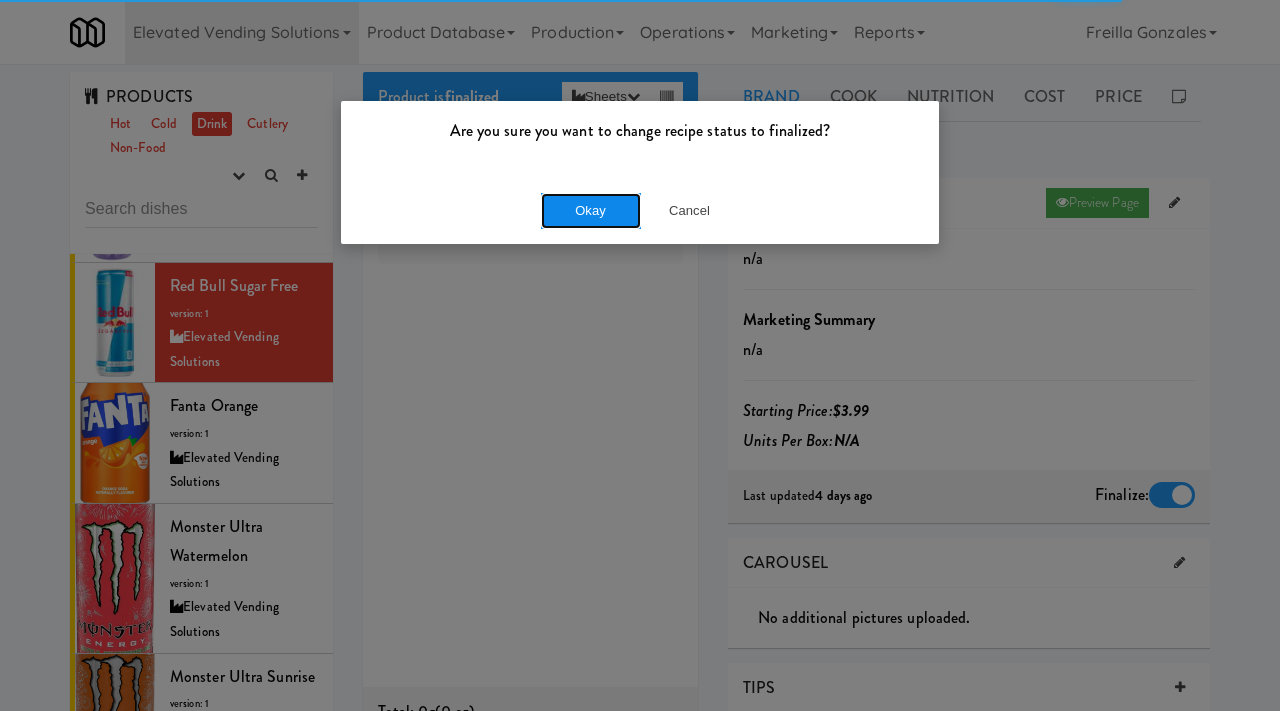 click on "Okay" at bounding box center [591, 211] 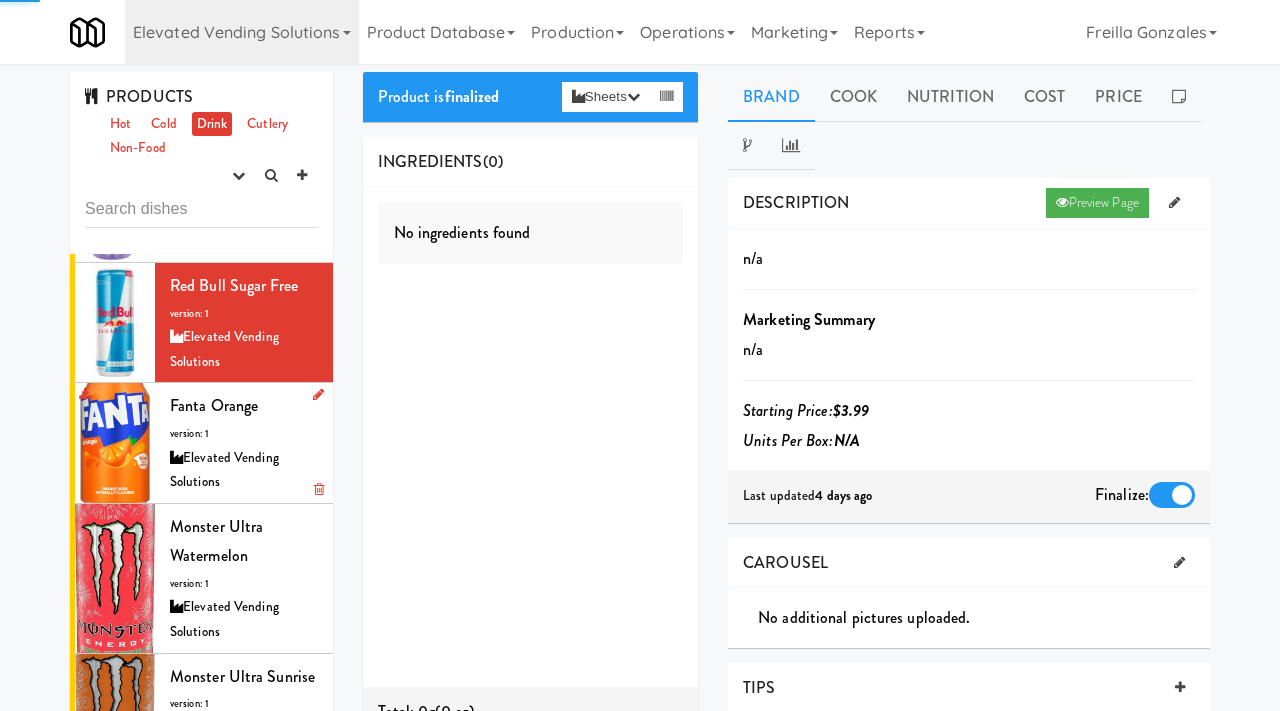 click on "Elevated Vending Solutions" at bounding box center (244, 470) 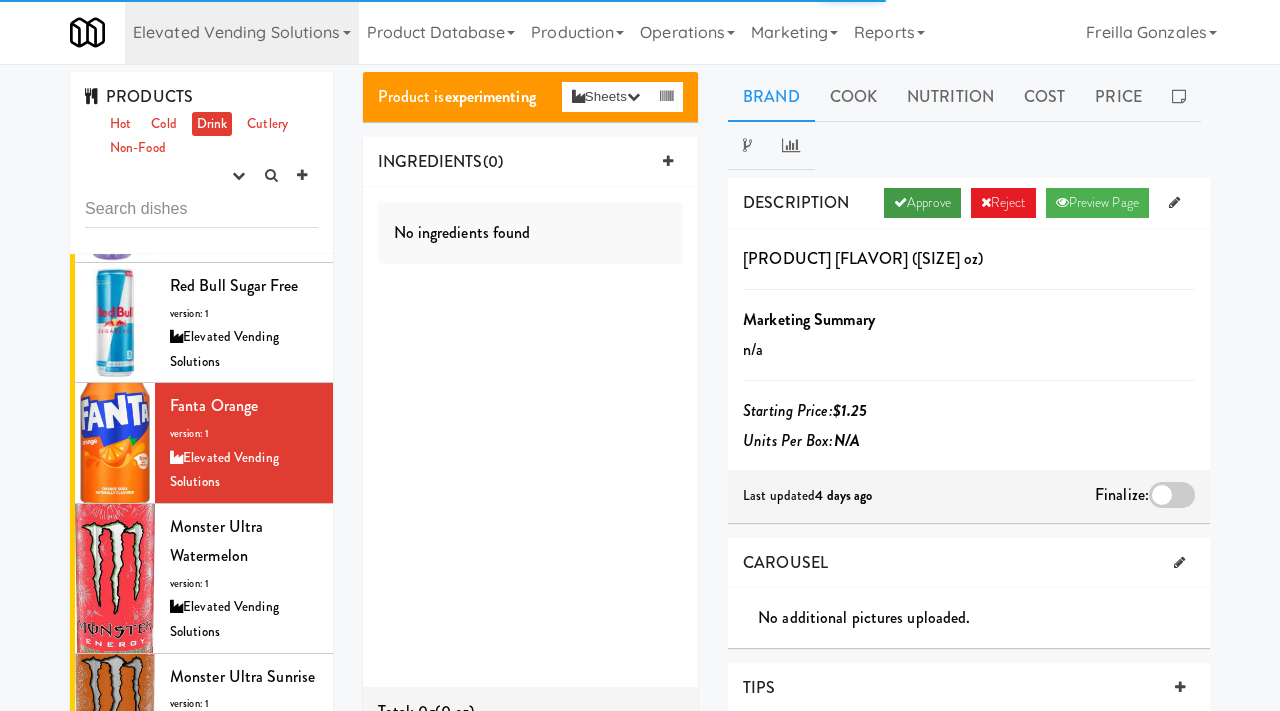click on "Approve" at bounding box center [922, 203] 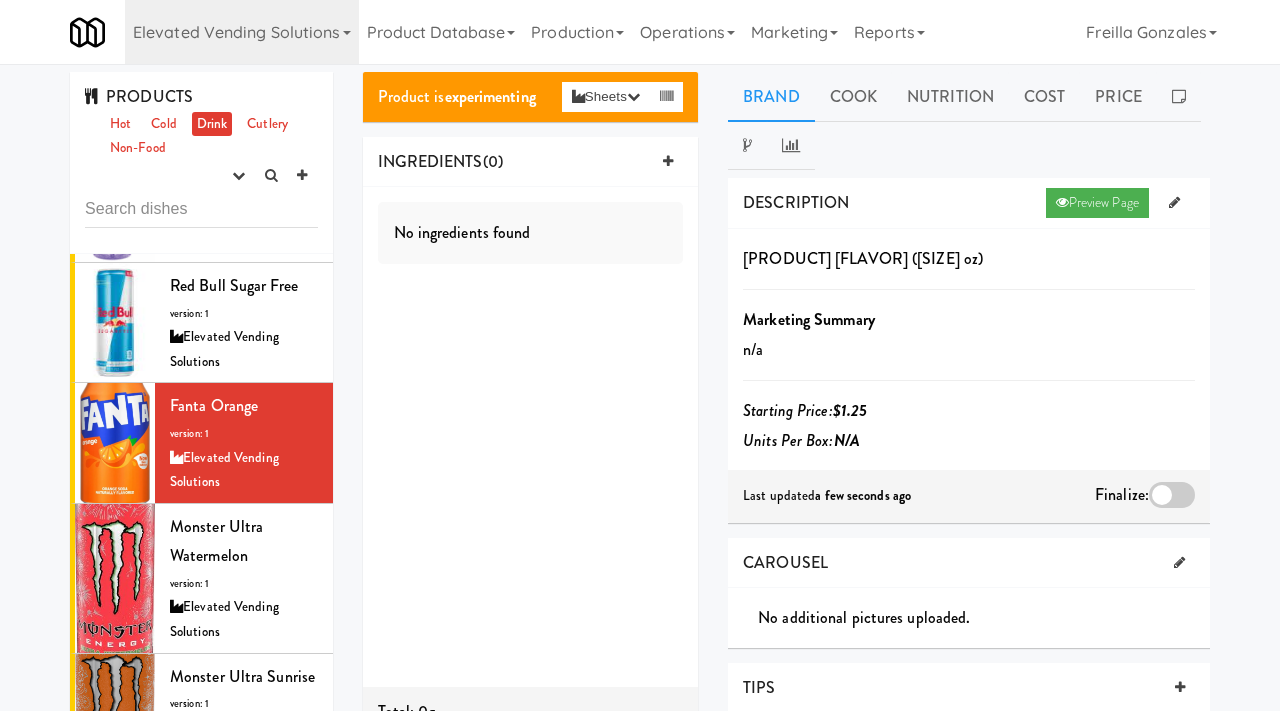 click at bounding box center [1172, 495] 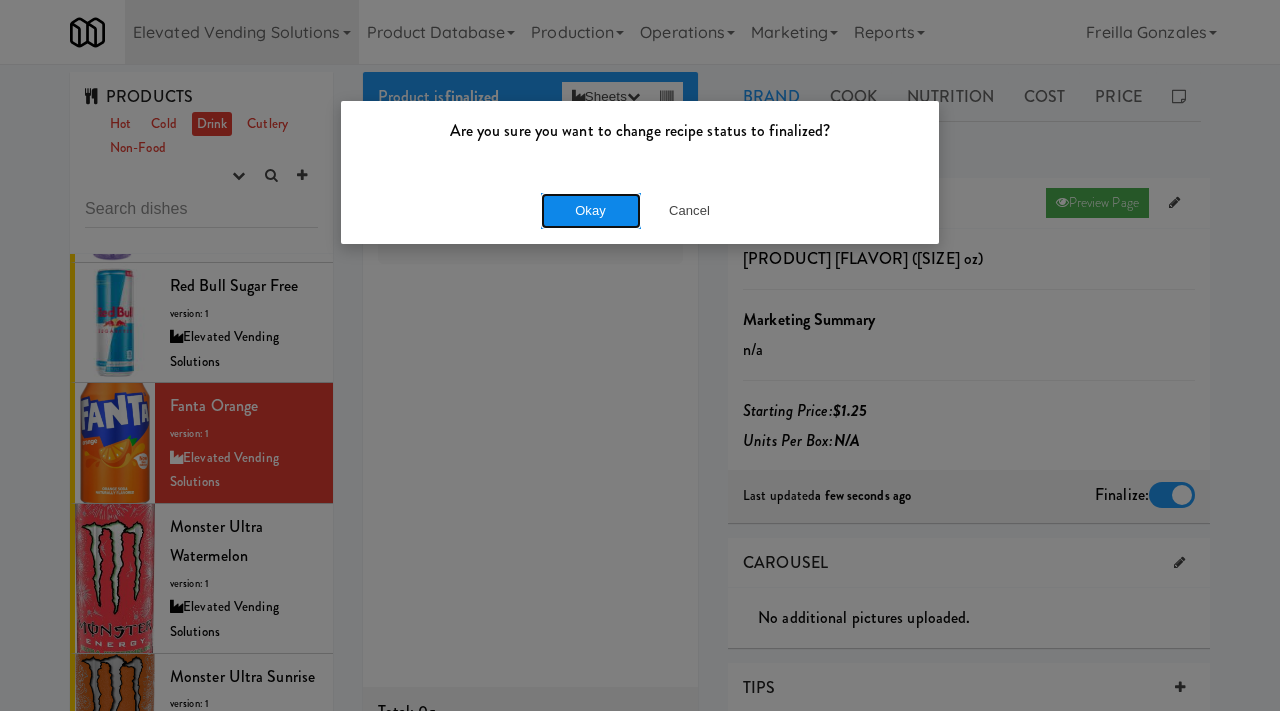 click on "Okay" at bounding box center (591, 211) 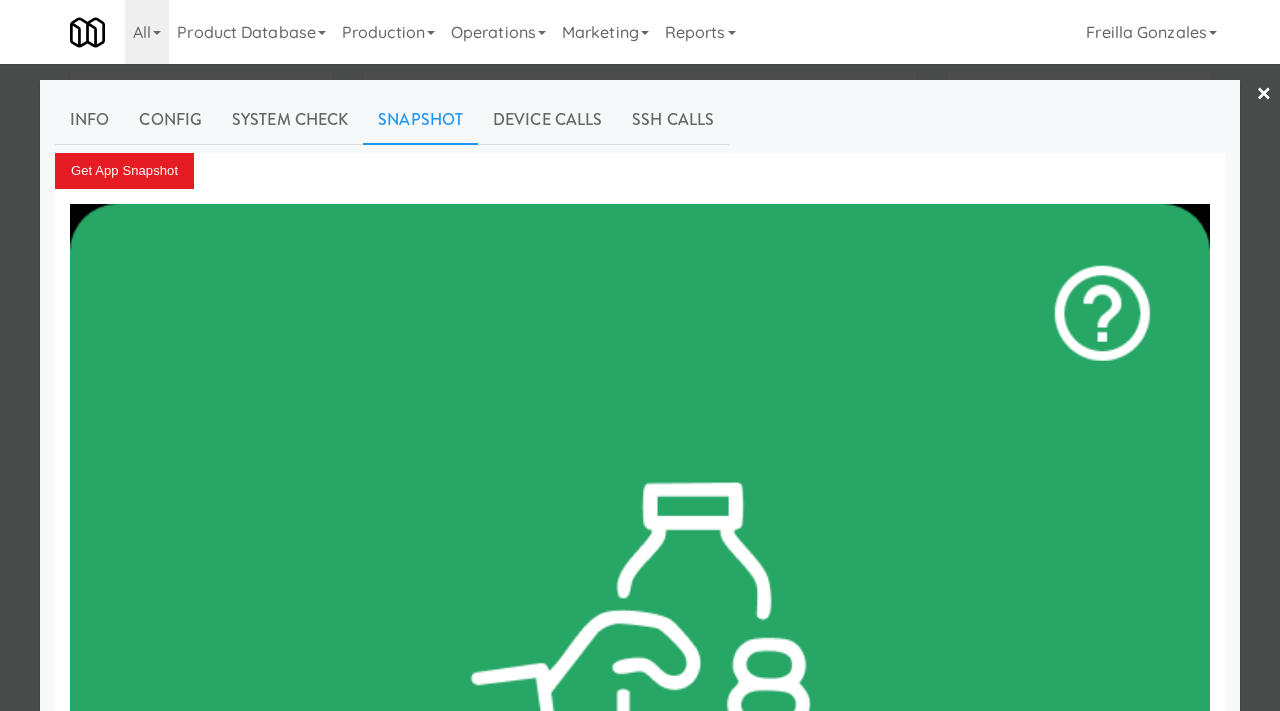 click at bounding box center [640, 355] 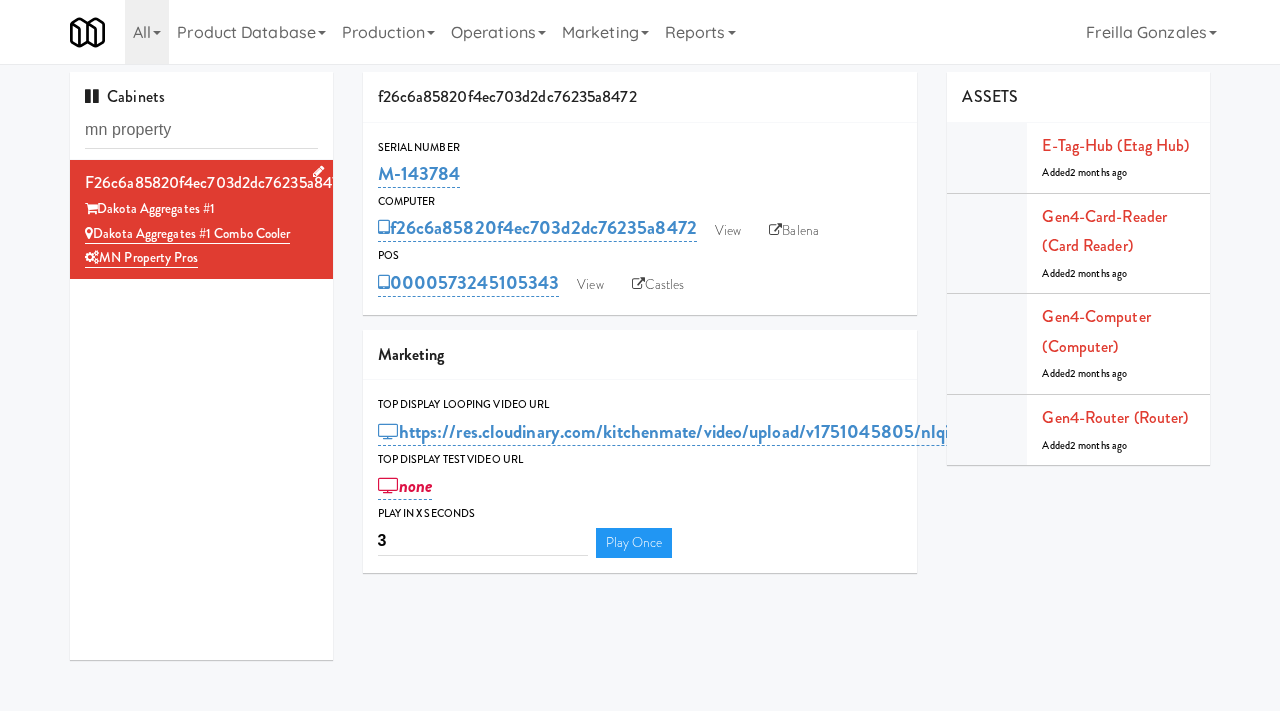 drag, startPoint x: 303, startPoint y: 232, endPoint x: 98, endPoint y: 233, distance: 205.00244 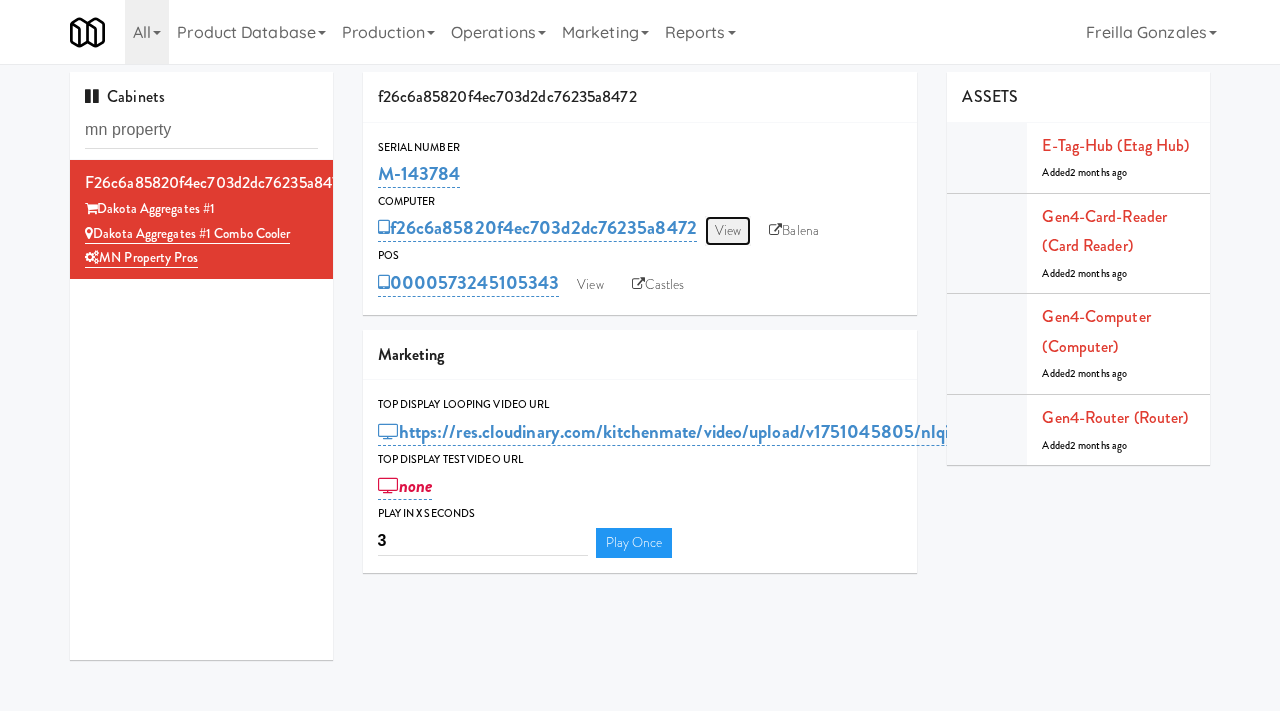 click on "View" at bounding box center [728, 231] 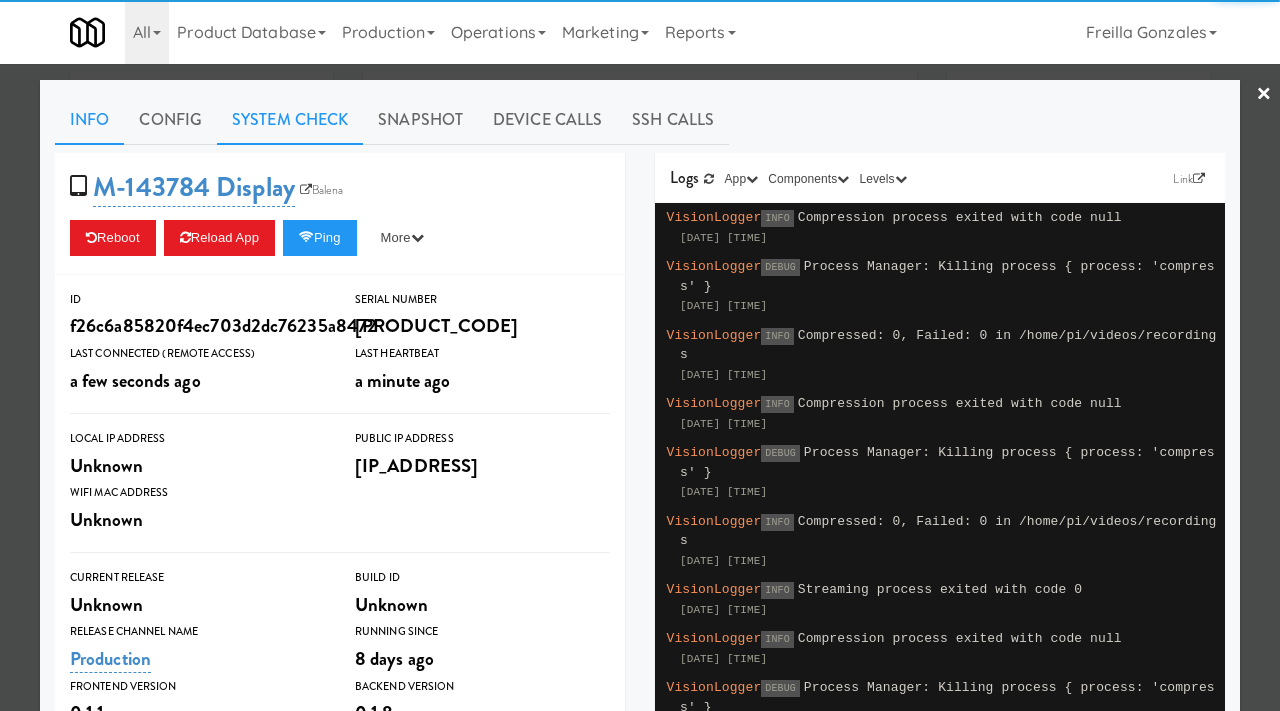 click on "System Check" at bounding box center [290, 120] 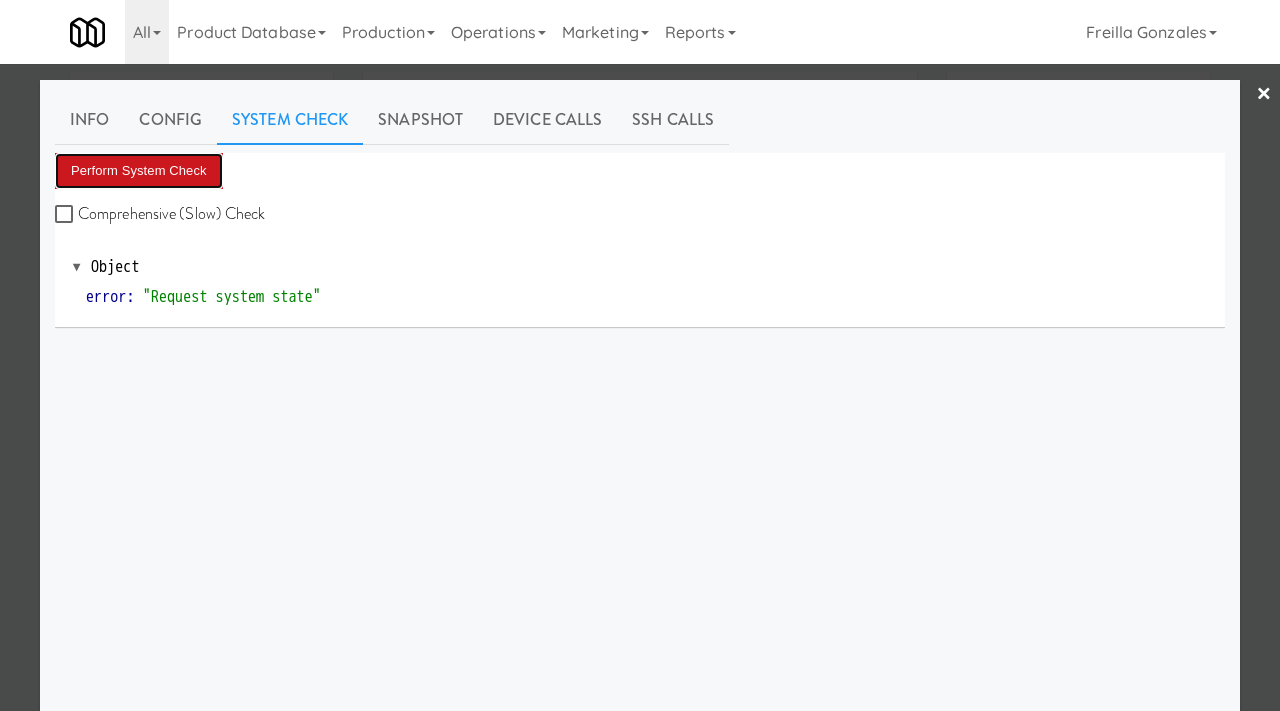 click on "Perform System Check" at bounding box center (139, 171) 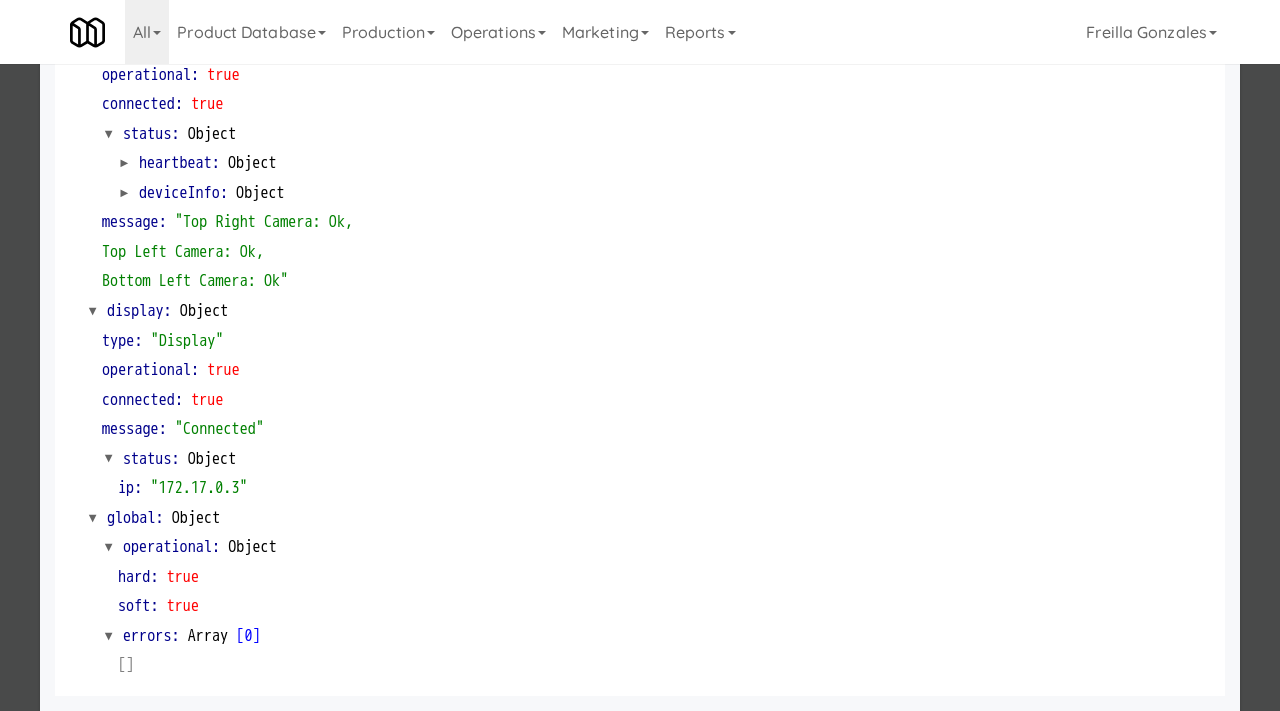 scroll, scrollTop: 842, scrollLeft: 0, axis: vertical 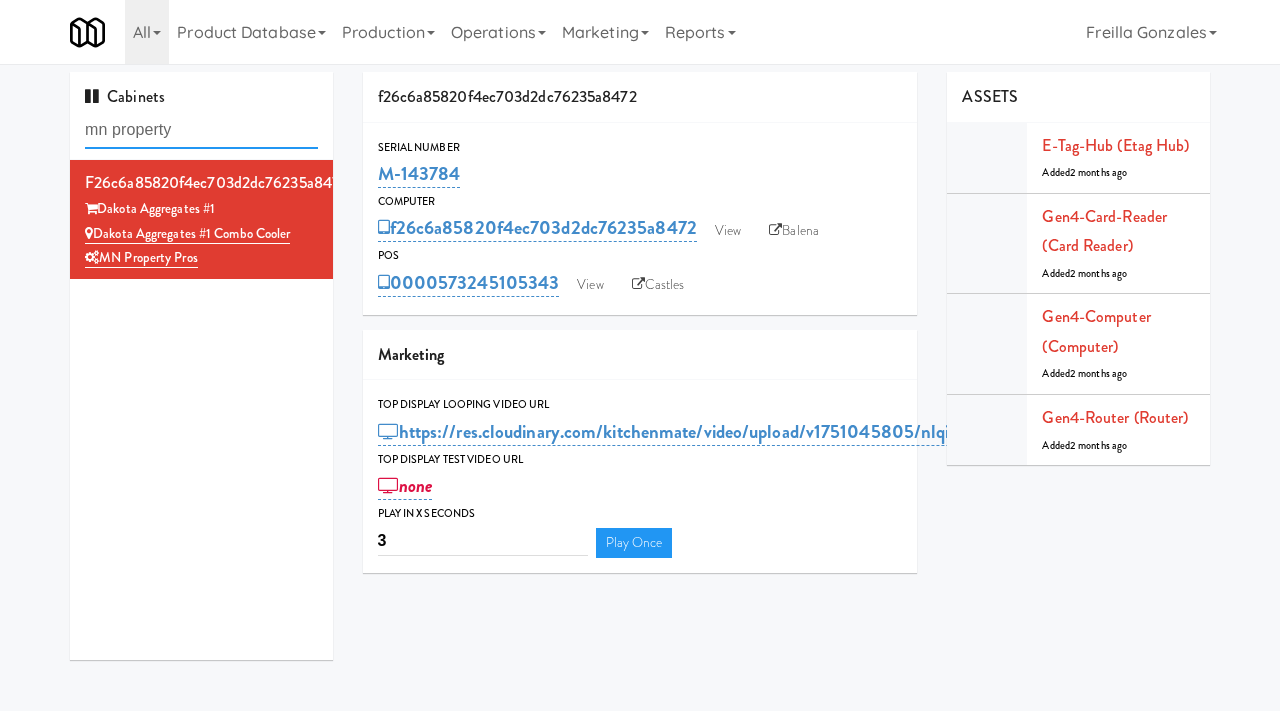 click on "mn property" at bounding box center (201, 130) 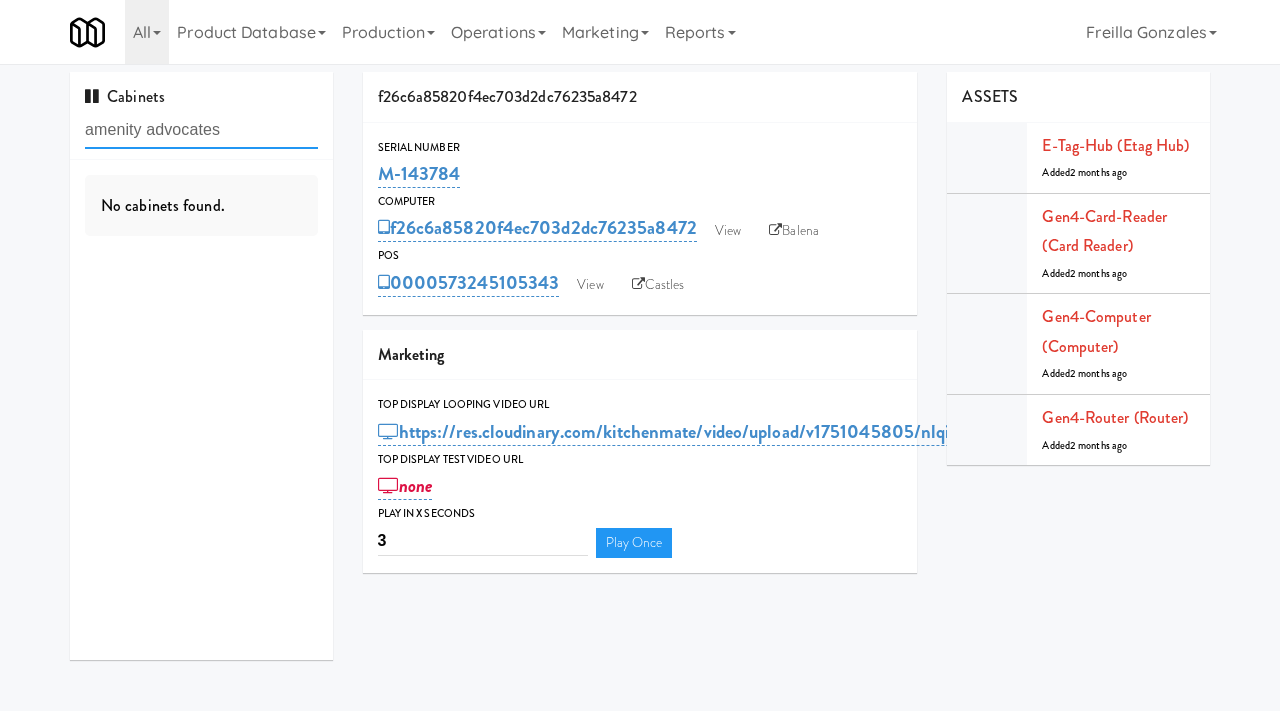 type on "amenity advocates" 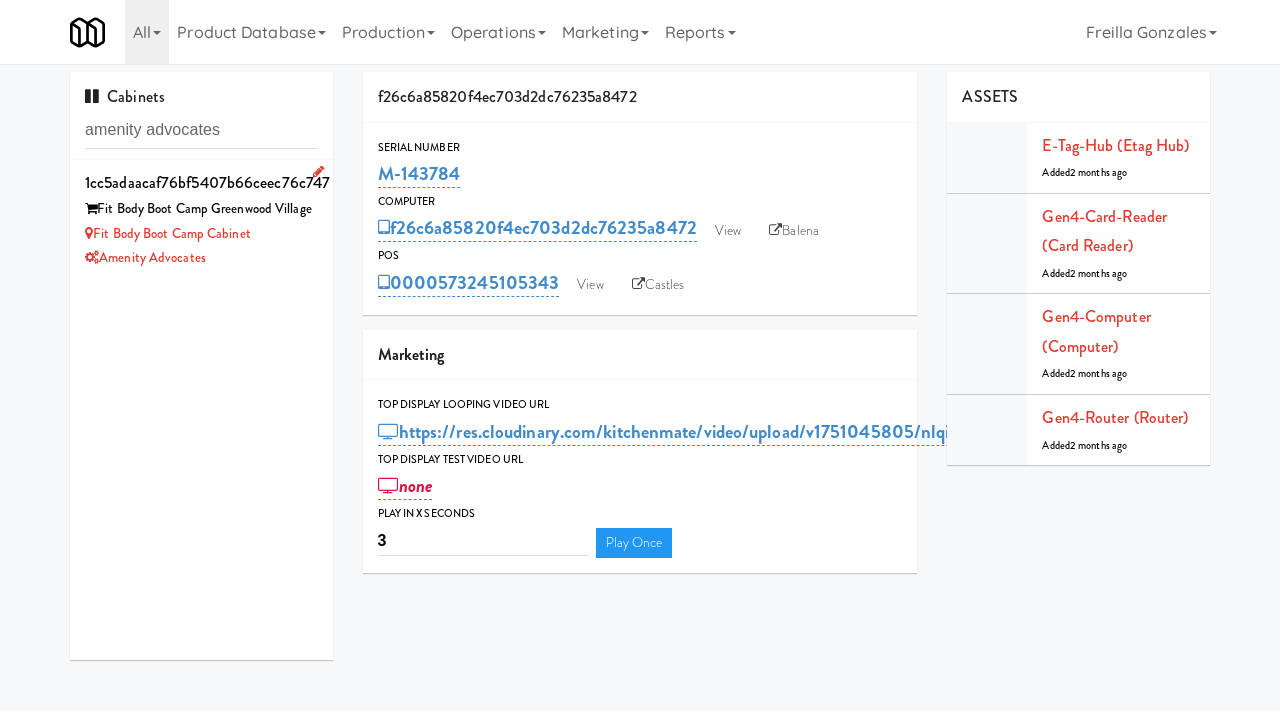click on "Amenity Advocates" at bounding box center (201, 258) 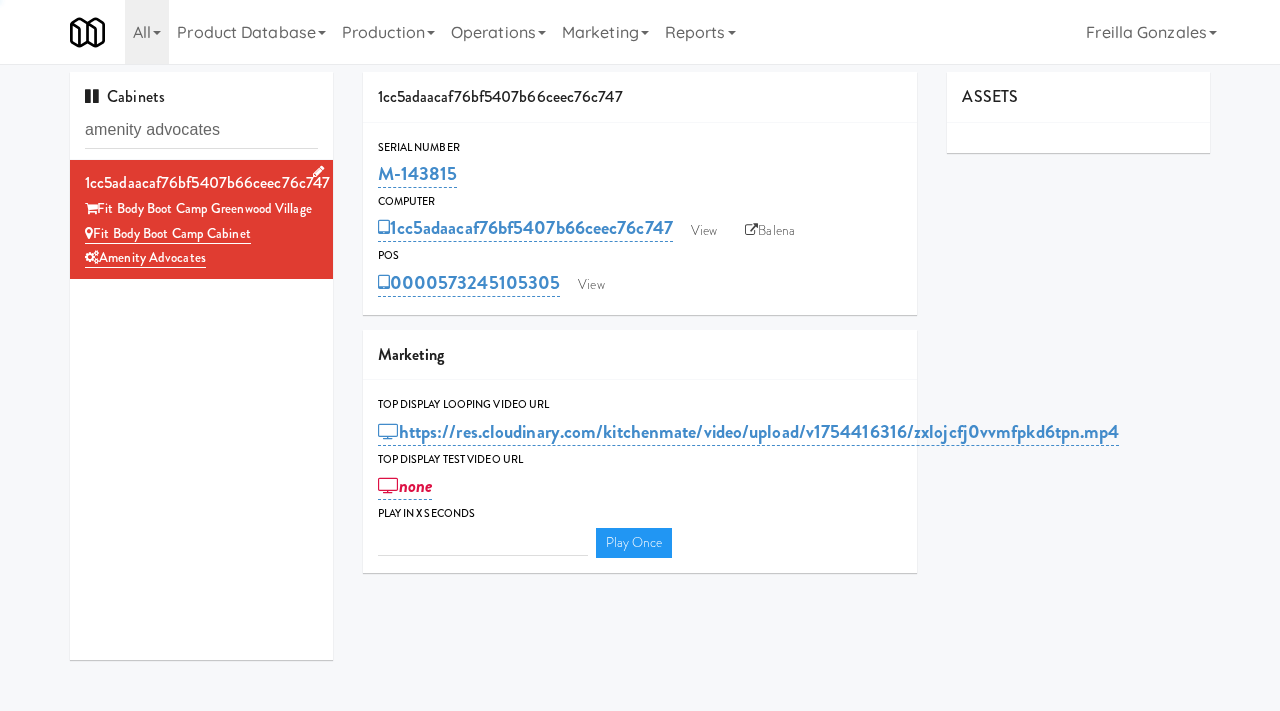 type on "3" 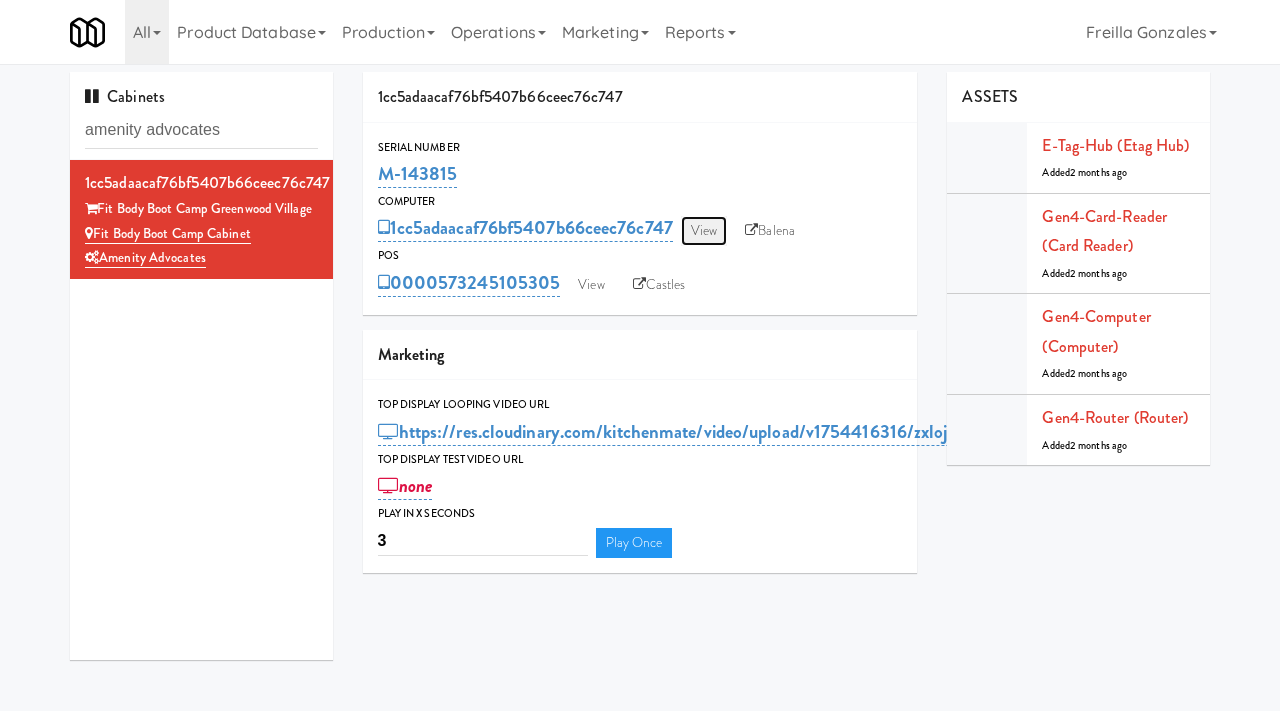 click on "View" at bounding box center (704, 231) 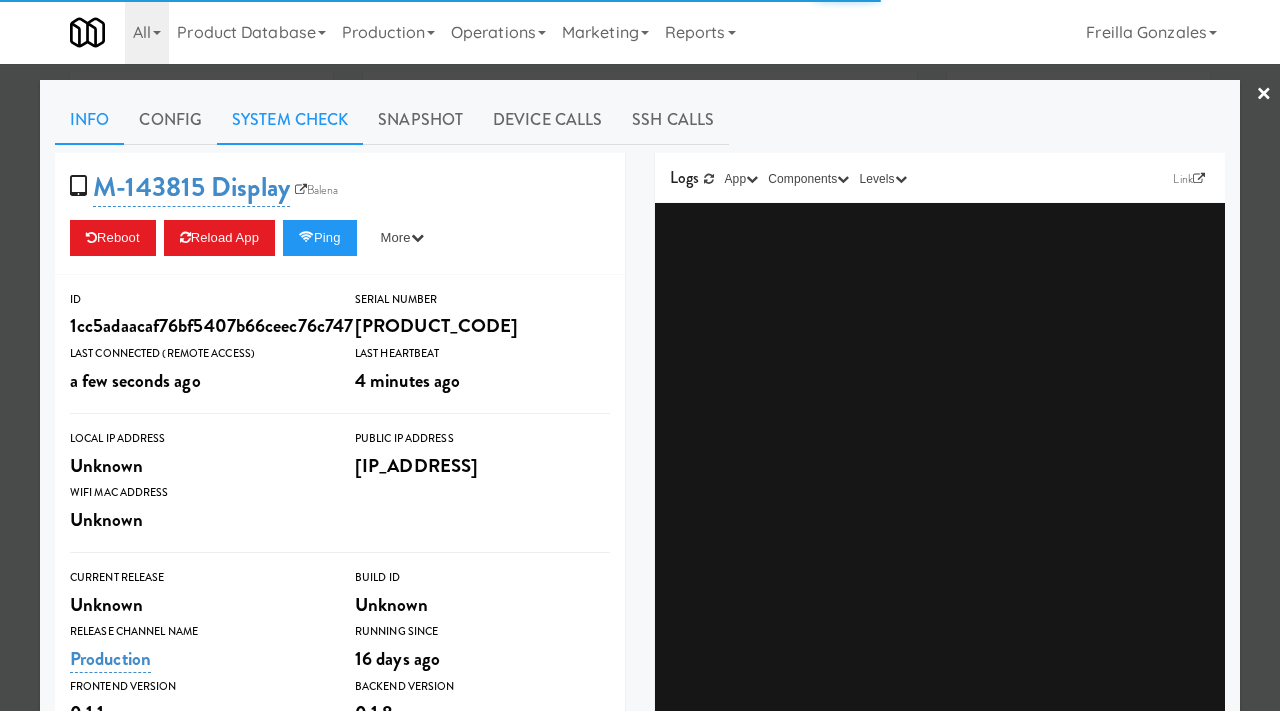 click on "System Check" at bounding box center [290, 120] 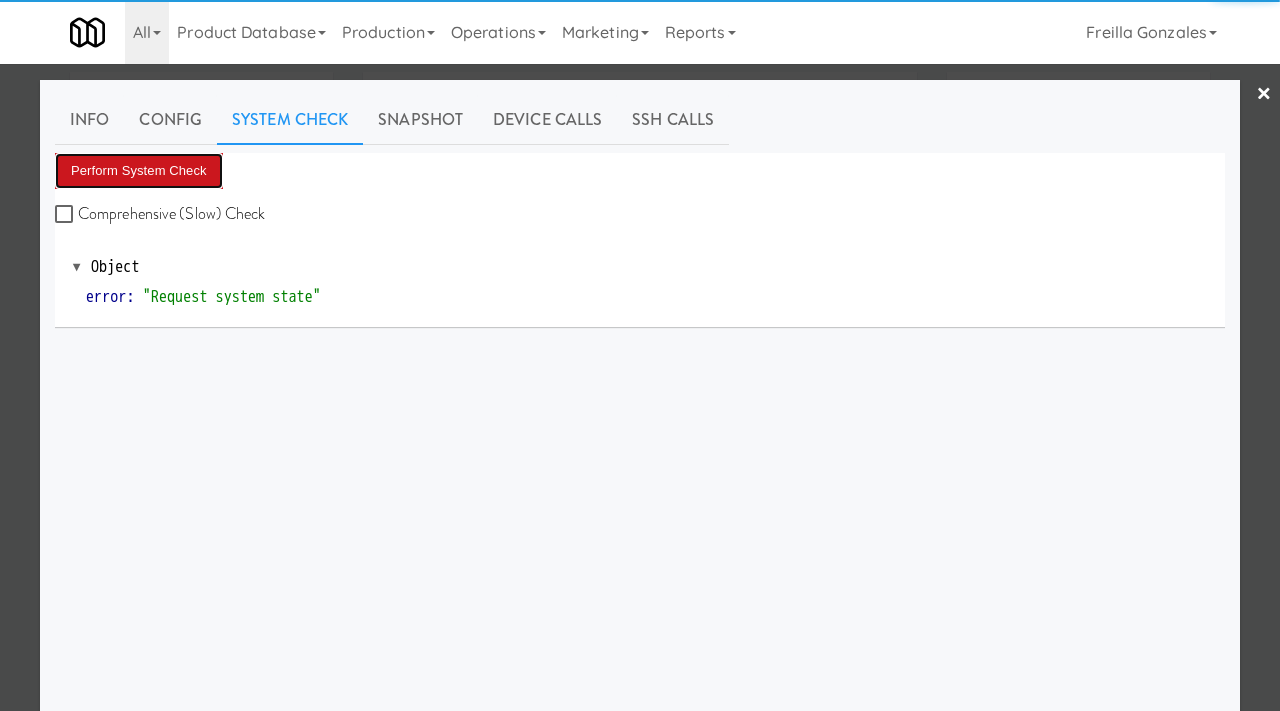 click on "Perform System Check" at bounding box center [139, 171] 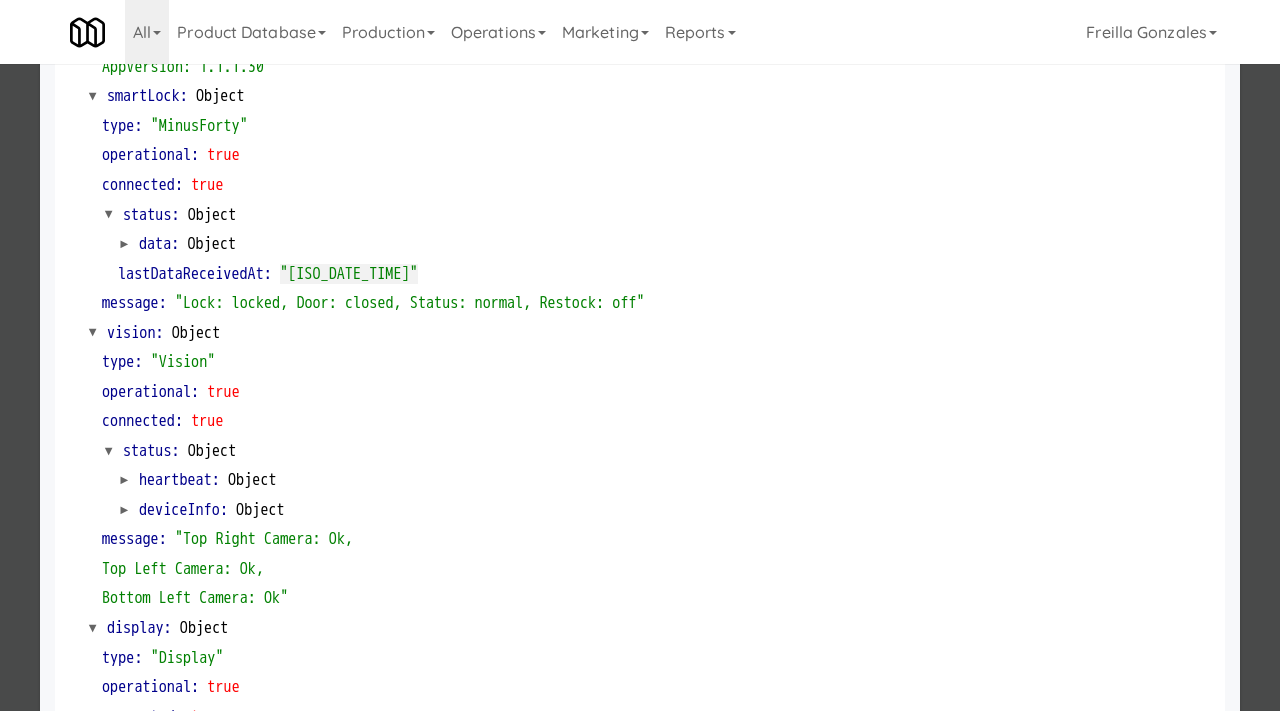 scroll, scrollTop: 0, scrollLeft: 0, axis: both 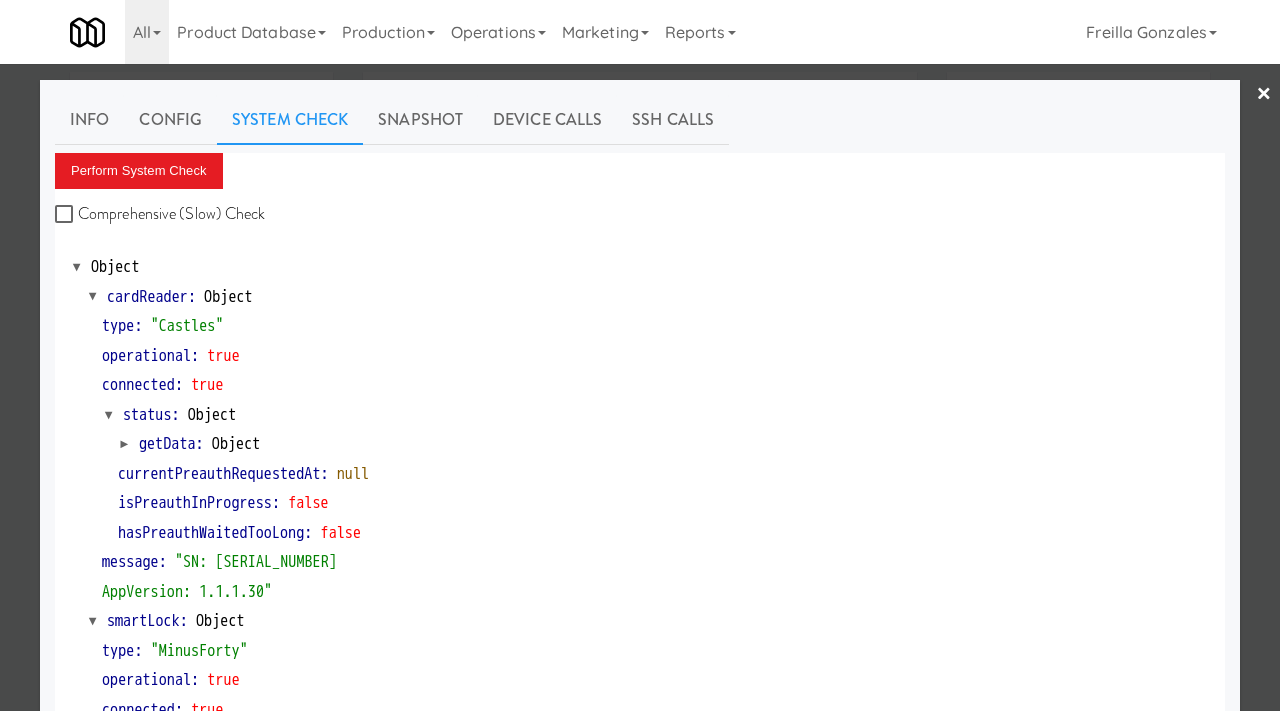 click at bounding box center [640, 355] 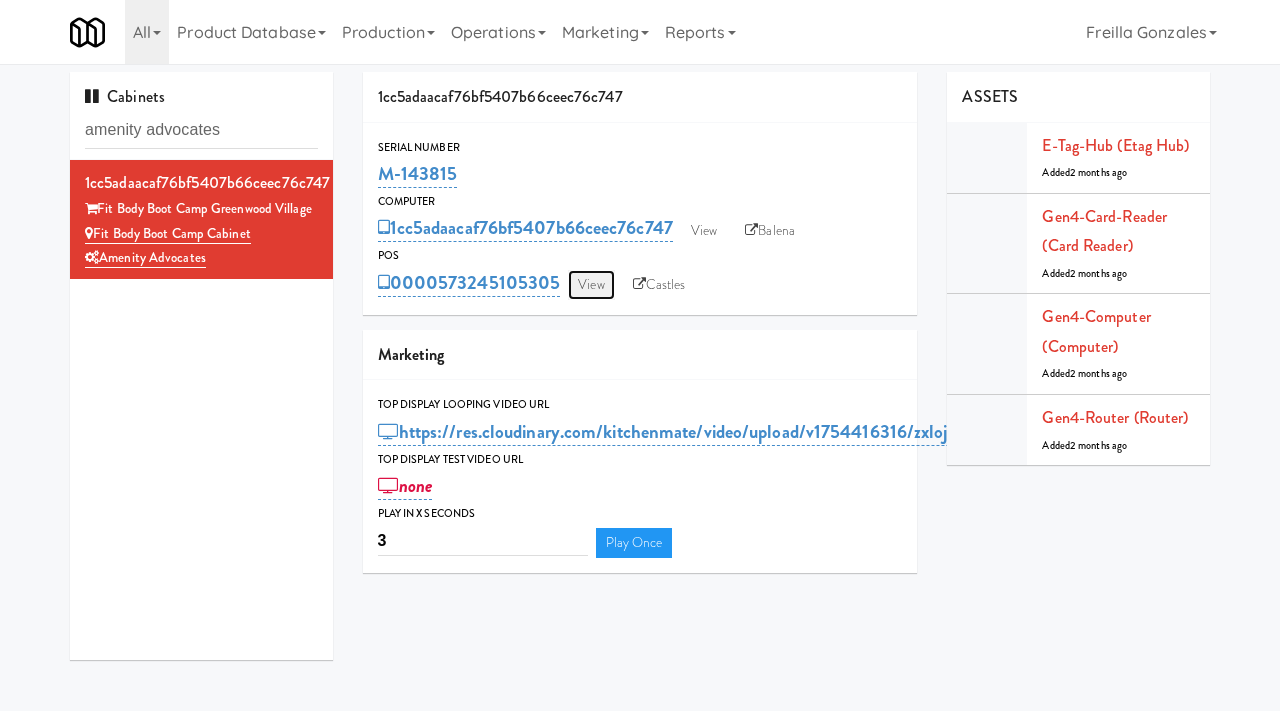 click on "View" at bounding box center (591, 285) 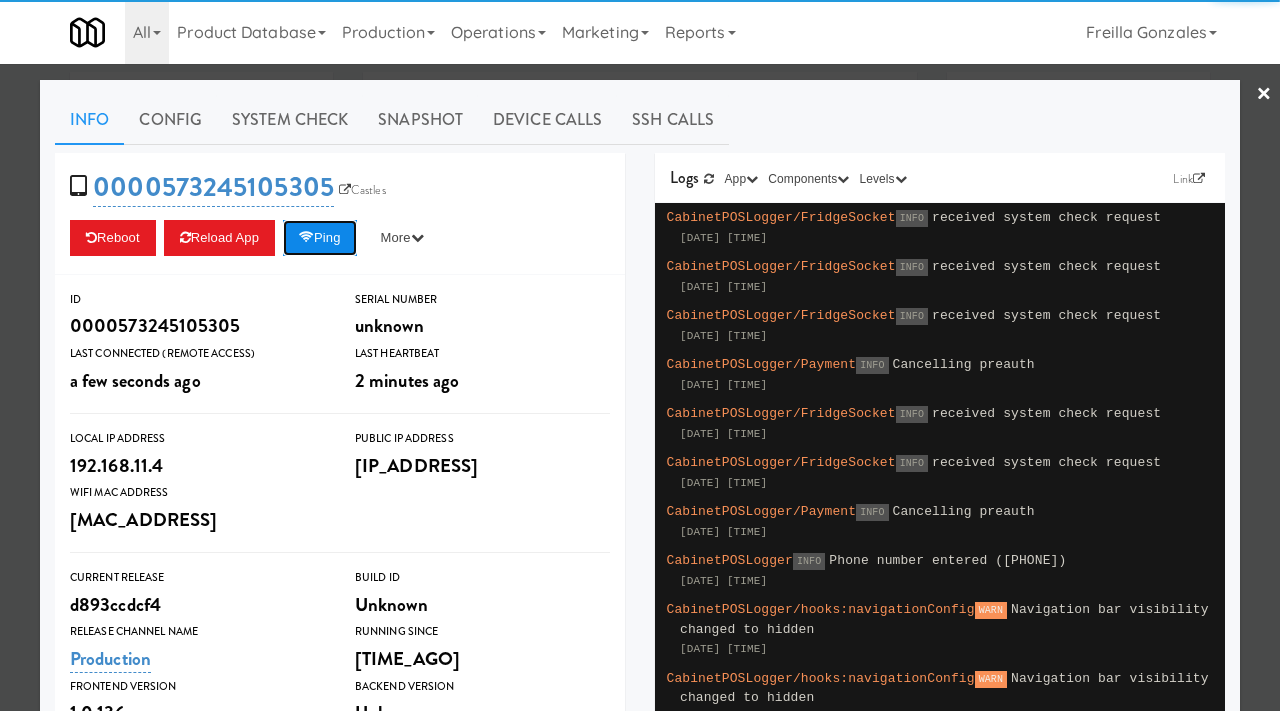 click at bounding box center (306, 237) 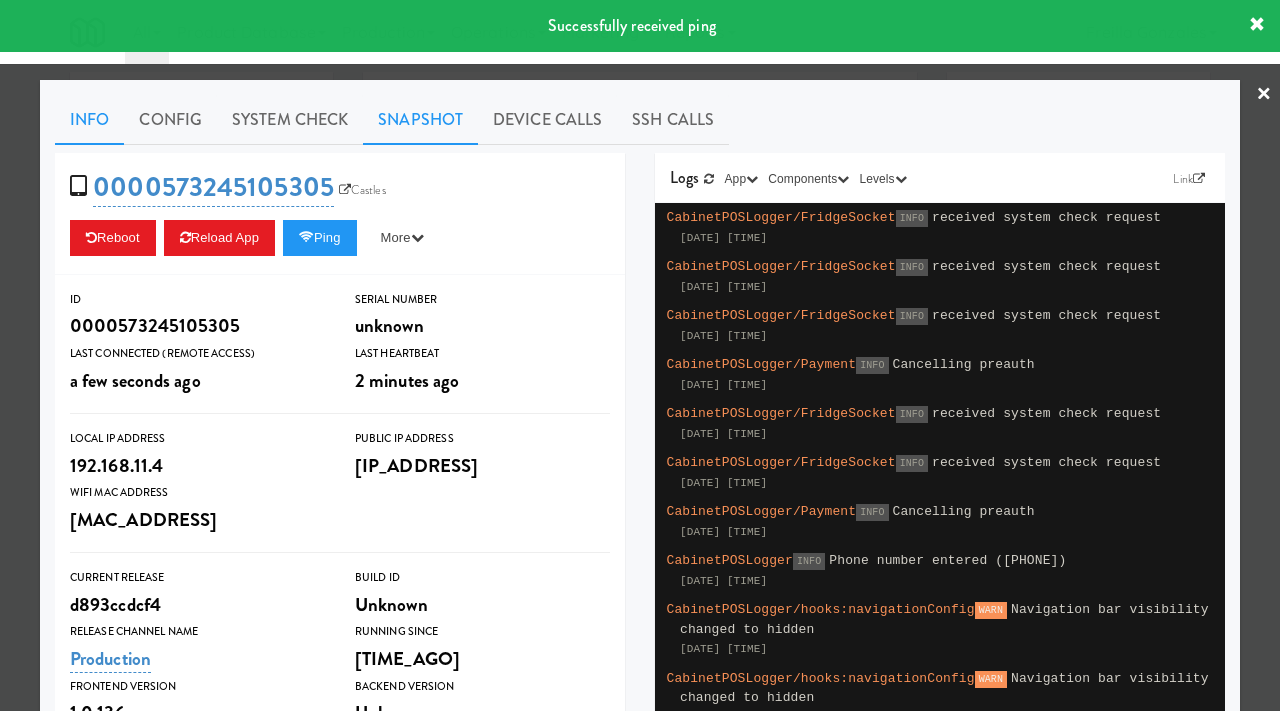 click on "Snapshot" at bounding box center (420, 120) 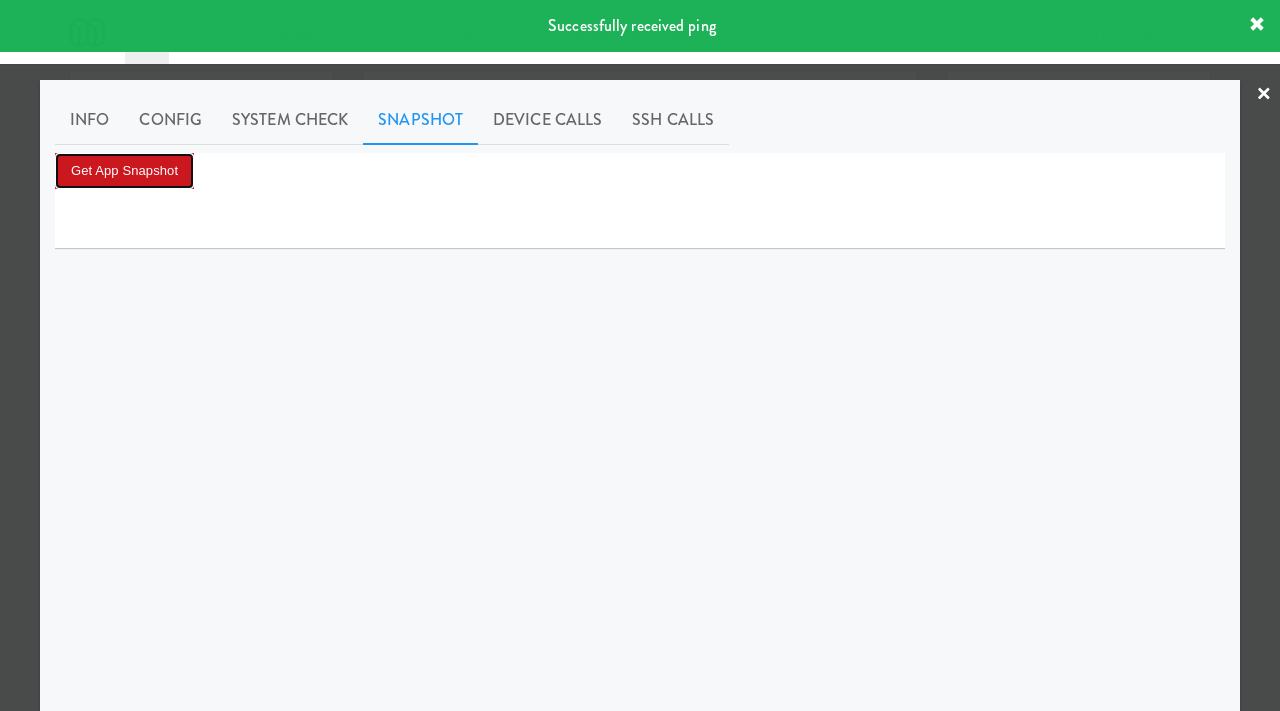 click on "Get App Snapshot" at bounding box center [124, 171] 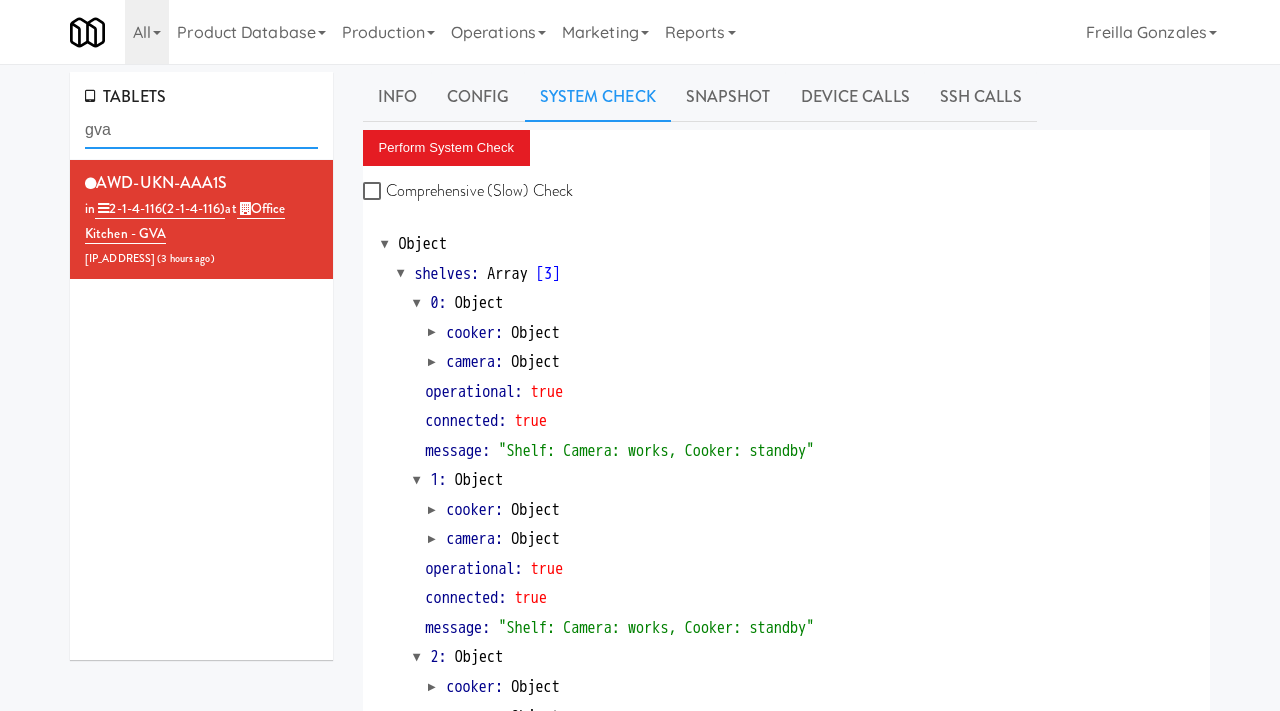 click on "gva" at bounding box center (201, 130) 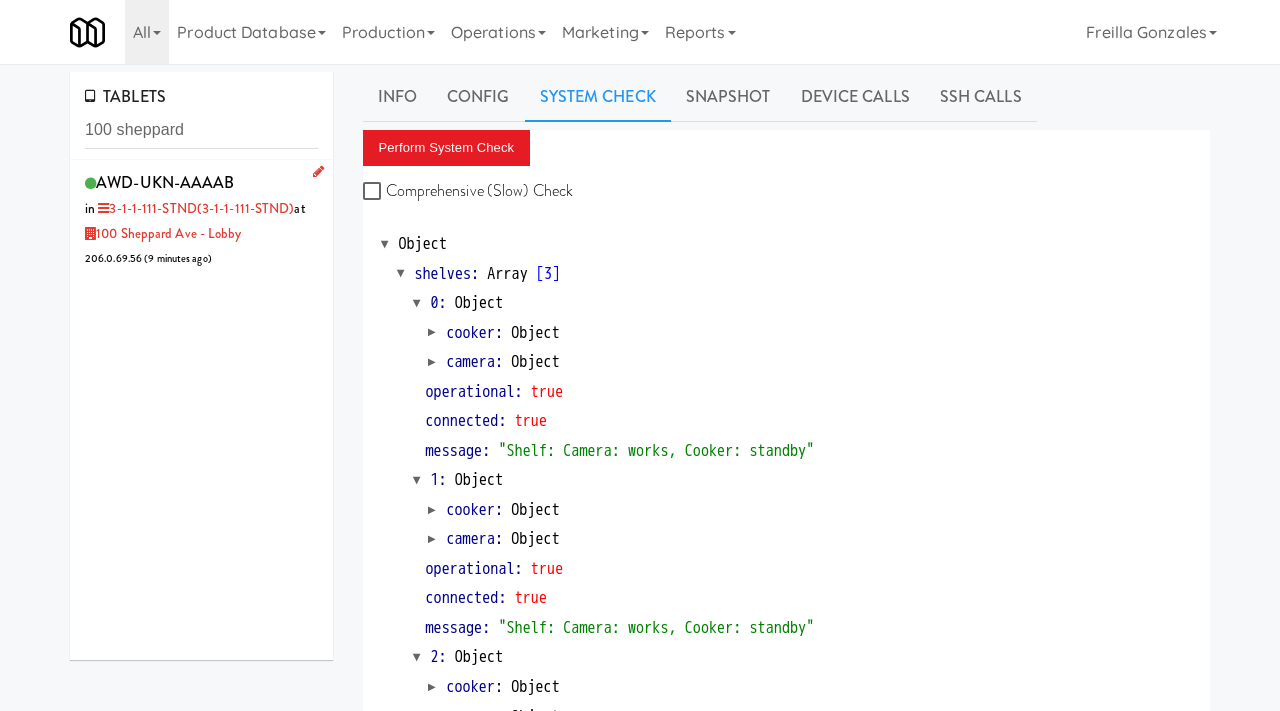 click on "AWD-UKN-AAAAB   in     3-1-1-111-STND  (3-1-1-111-STND)  at     100 Sheppard Ave - Lobby [IP_ADDRESS] ( [TIME_AGO] )" at bounding box center [201, 219] 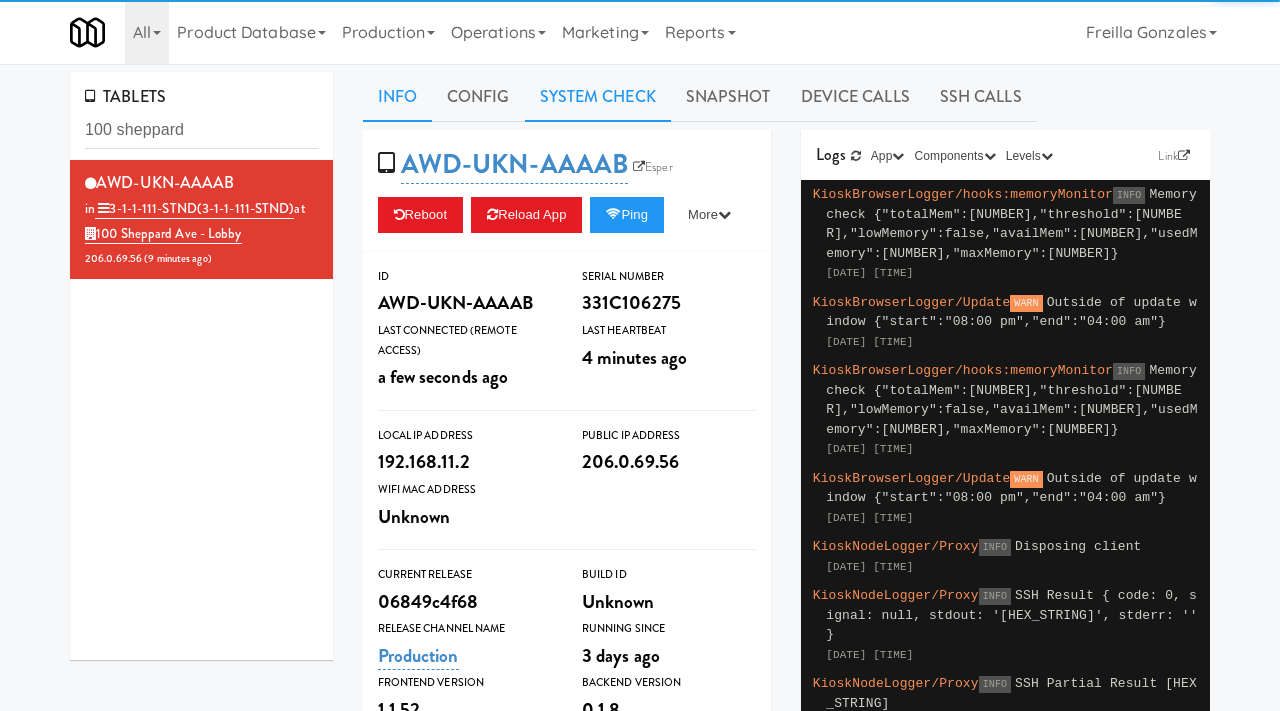 click on "System Check" at bounding box center (598, 97) 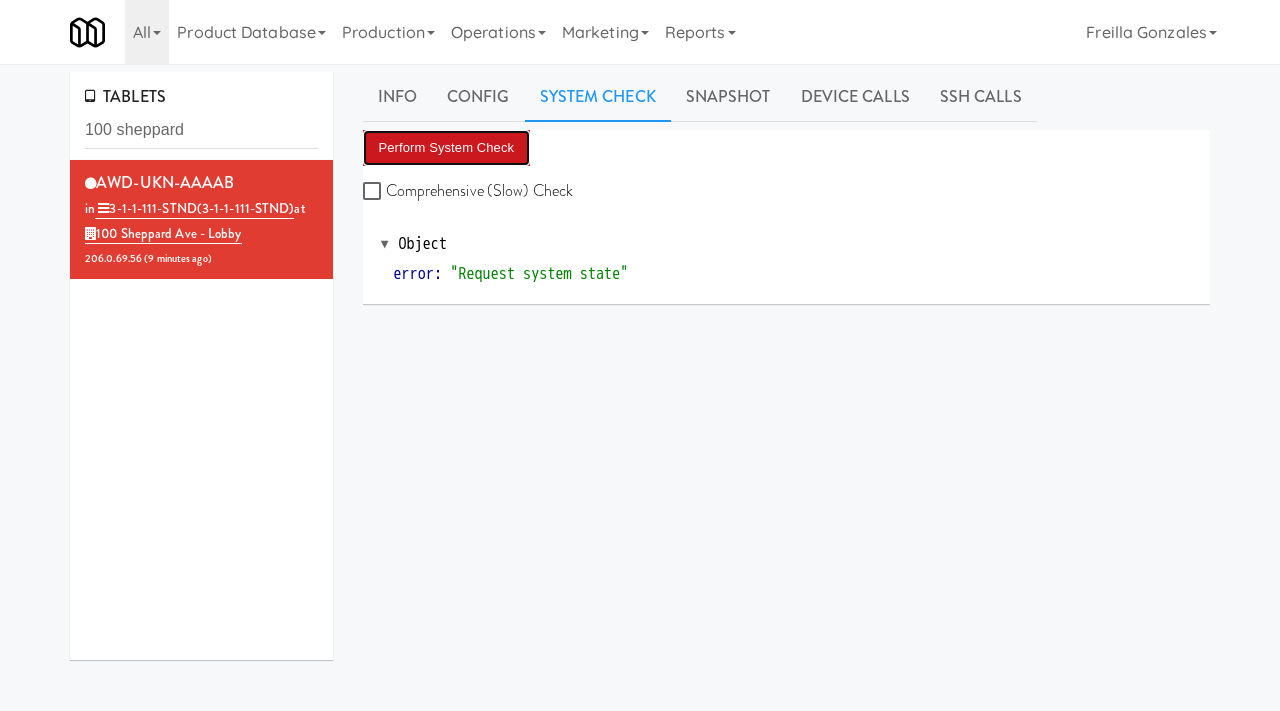 click on "Perform System Check" at bounding box center (447, 148) 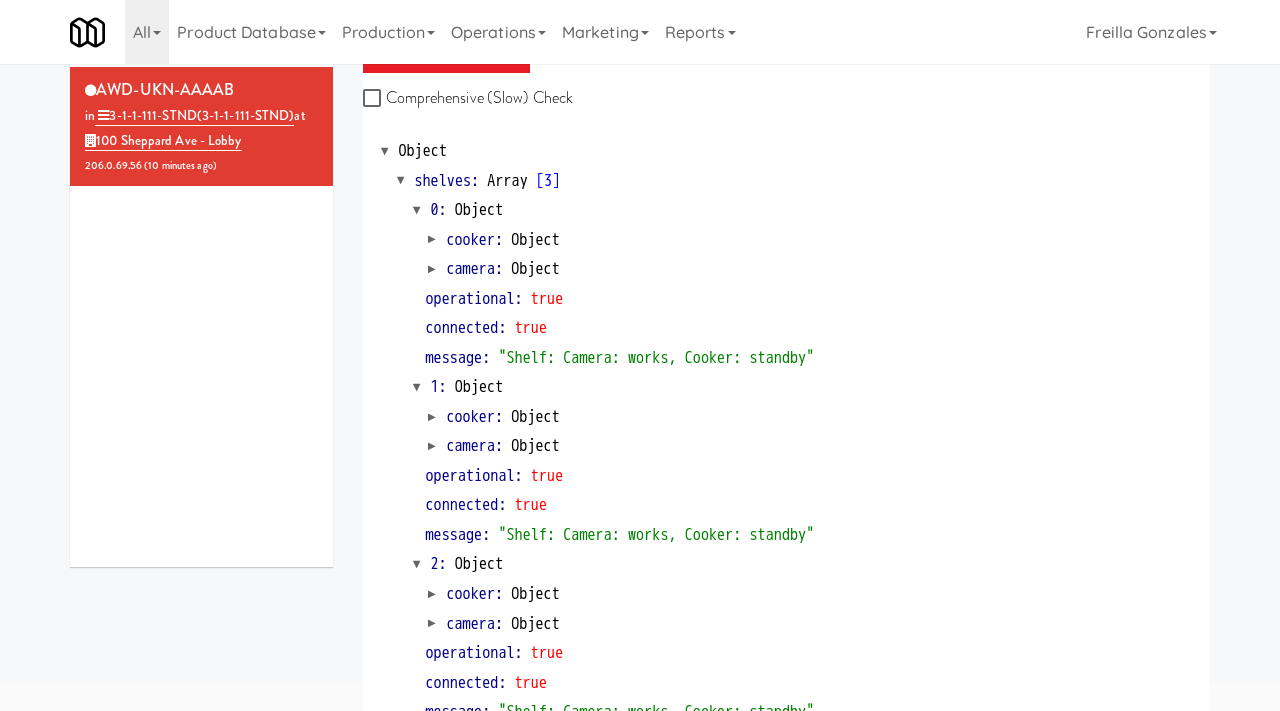 scroll, scrollTop: 0, scrollLeft: 0, axis: both 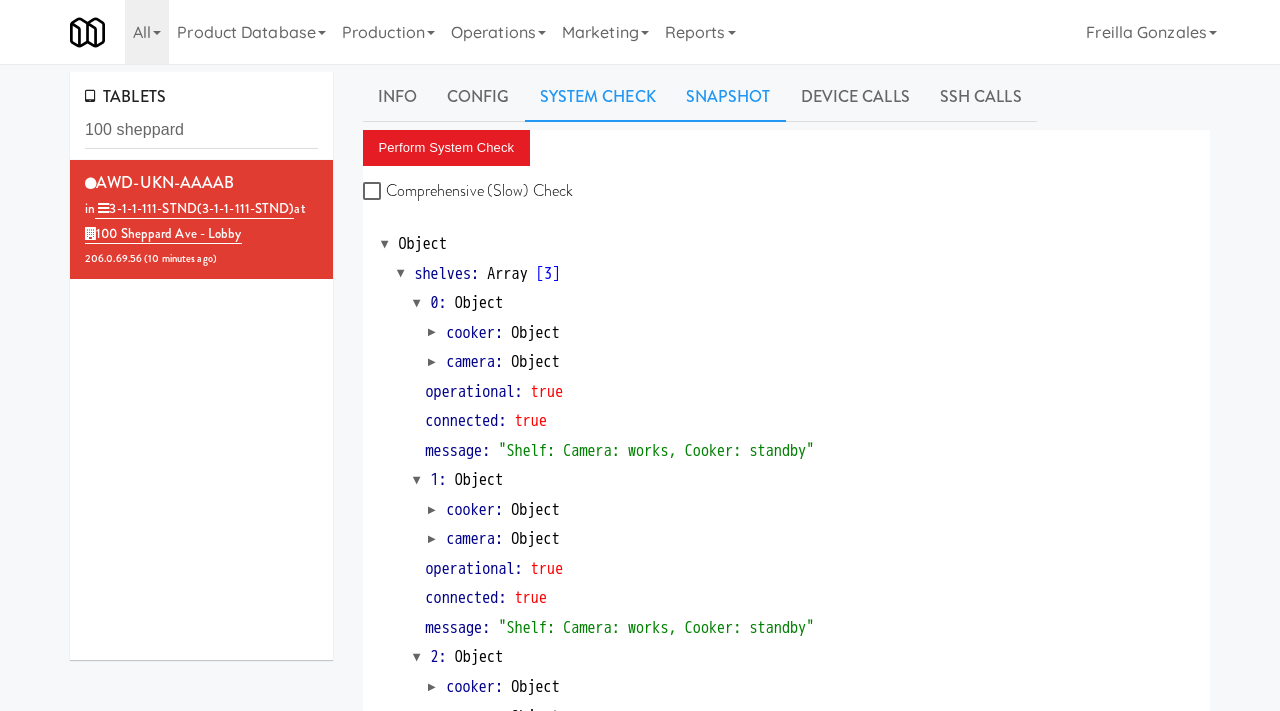 click on "Snapshot" at bounding box center [728, 97] 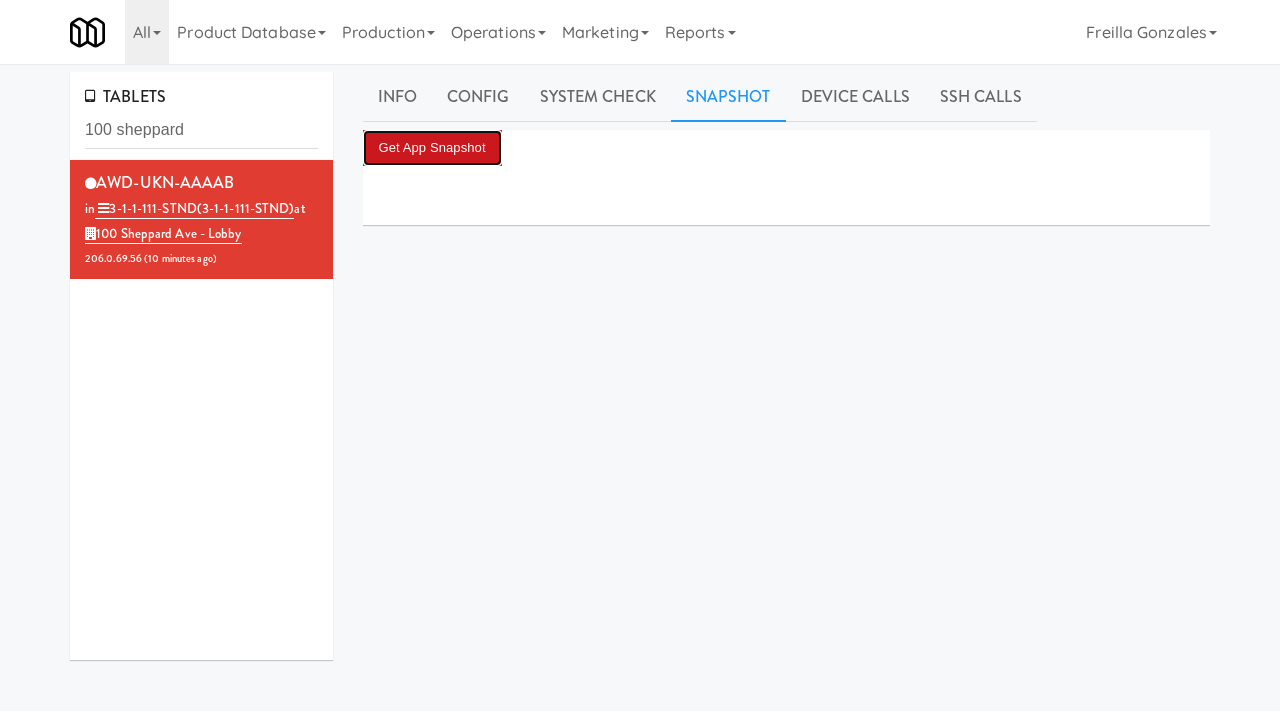 click on "Get App Snapshot" at bounding box center (432, 148) 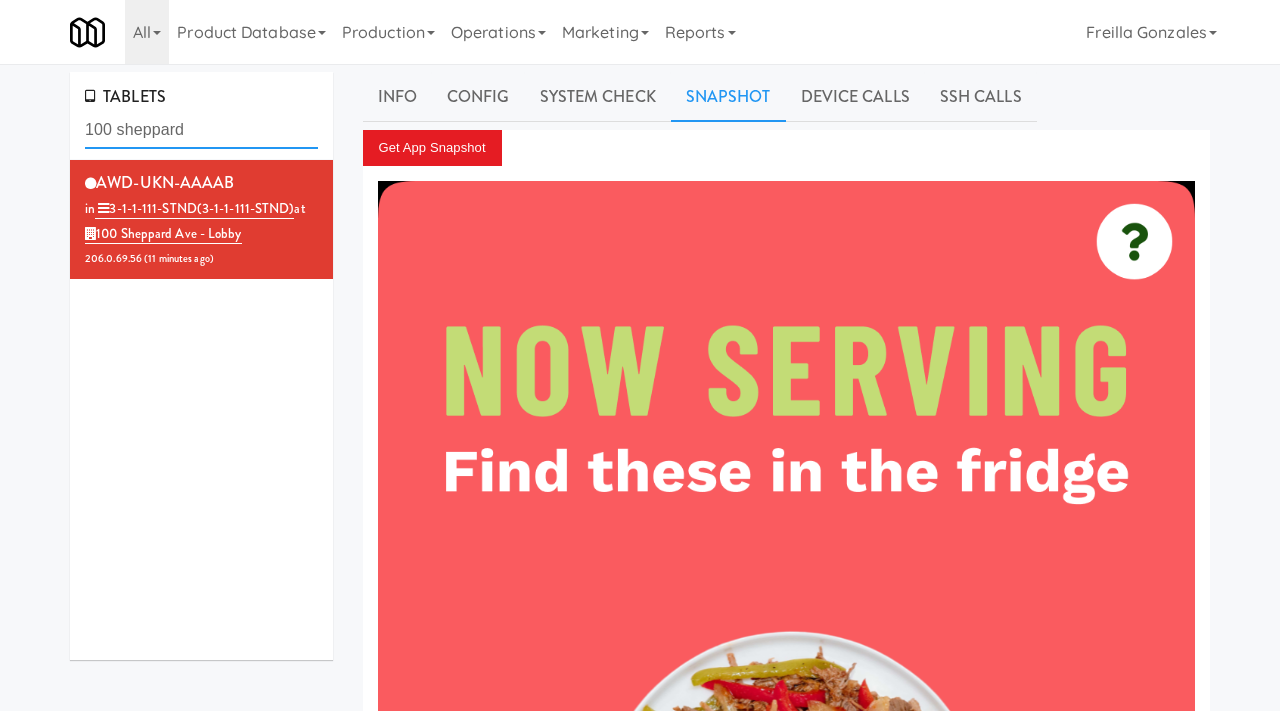click on "100 sheppard" at bounding box center [201, 130] 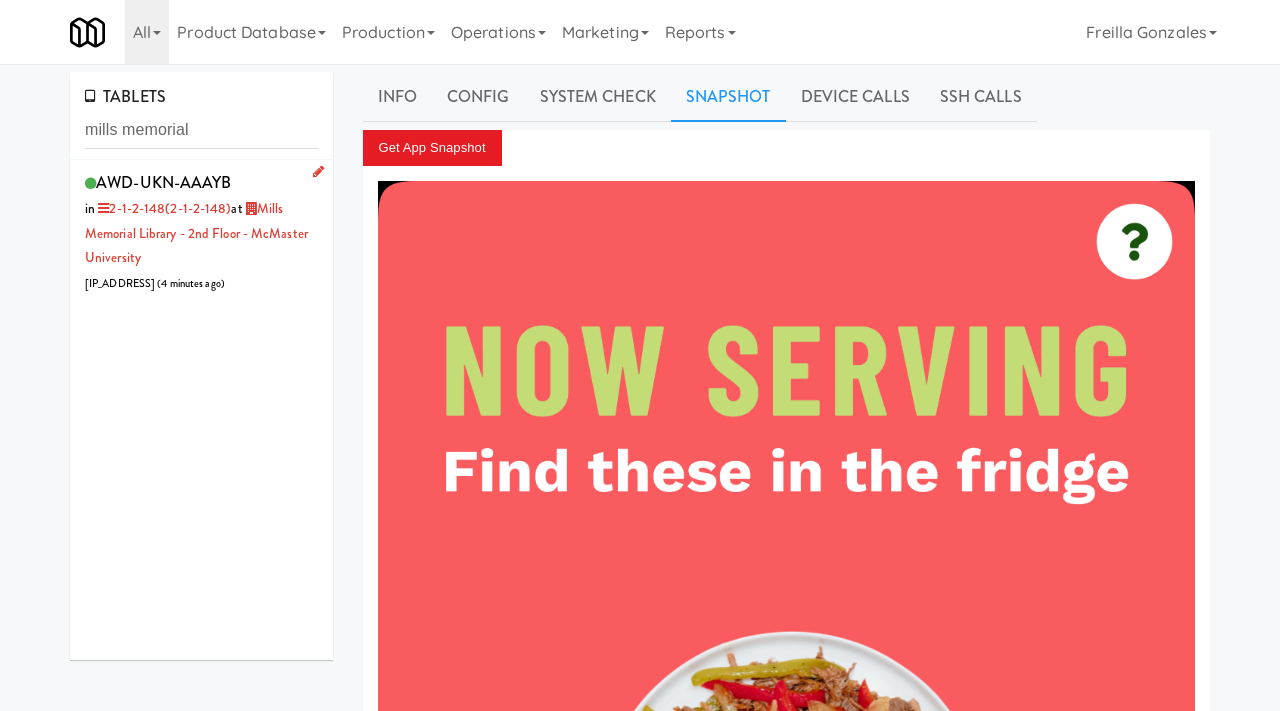 click on "AWD-UKN-AAAYB   in     2-1-2-148  (2-1-2-148)  at     Mills Memorial Library - 2nd Floor - McMaster University 206.0.69.57 ( 4 minutes ago )" at bounding box center [201, 232] 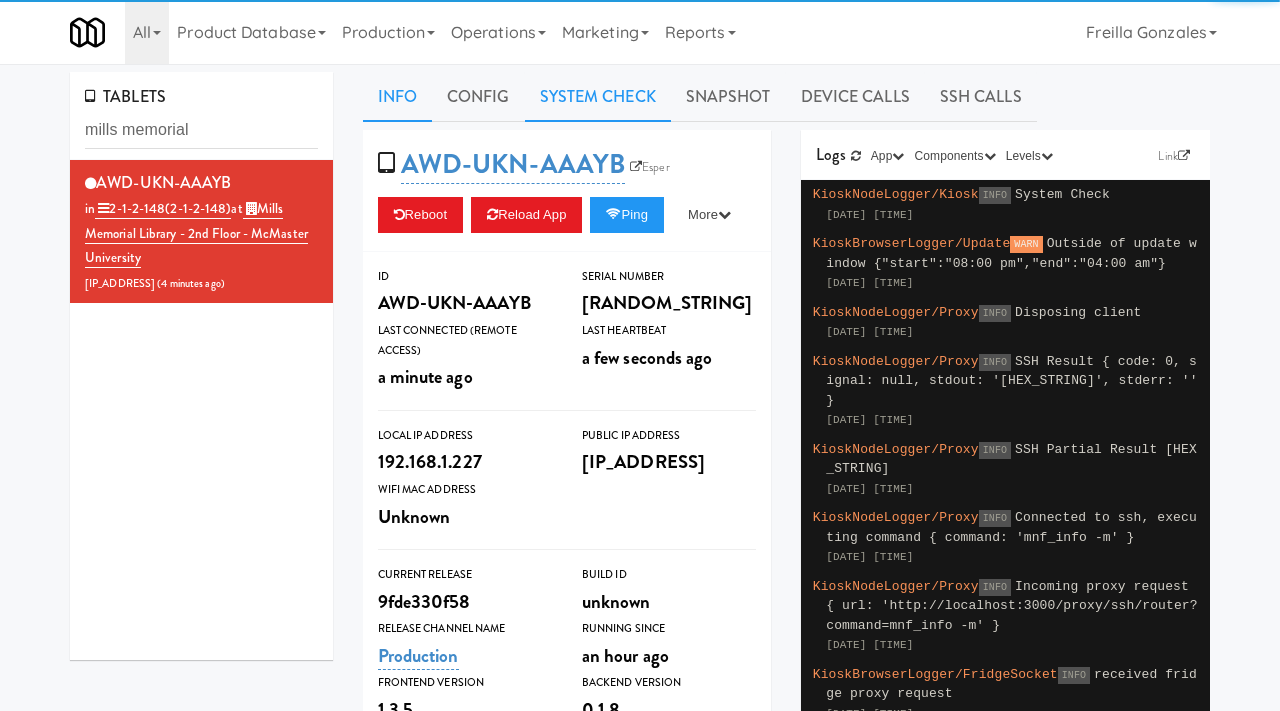 click on "System Check" at bounding box center [598, 97] 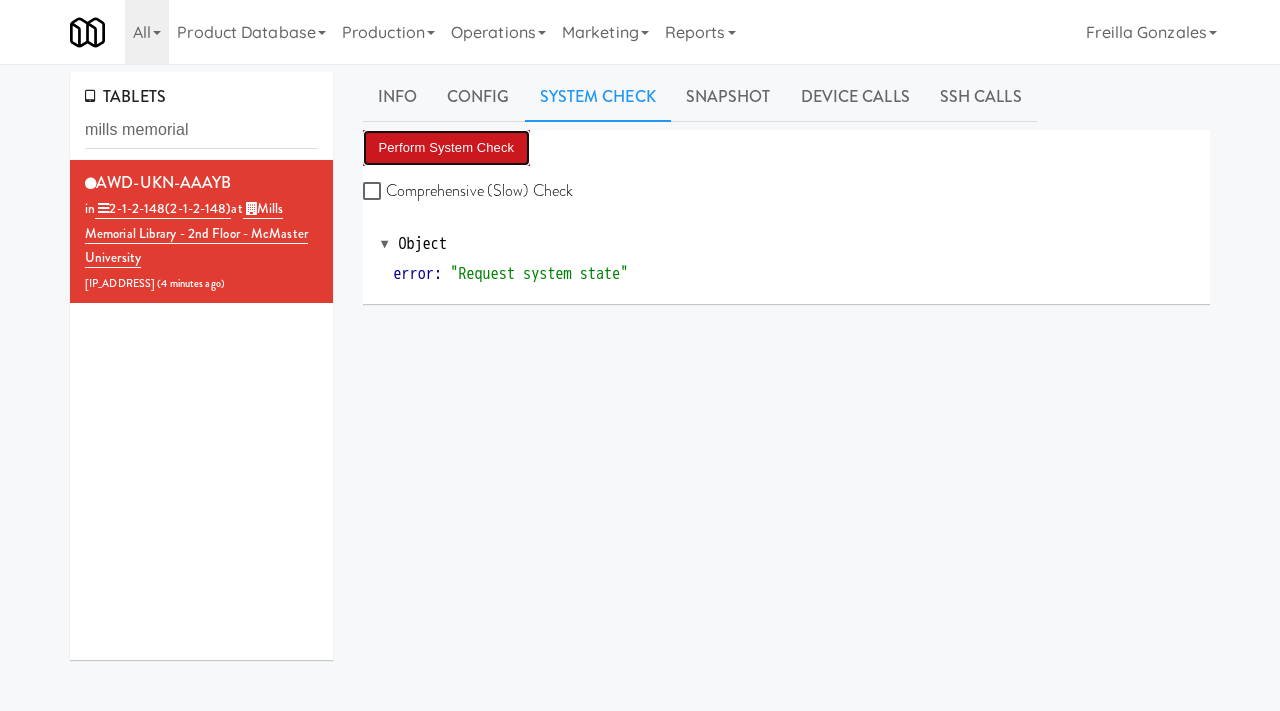 click on "Perform System Check" at bounding box center (447, 148) 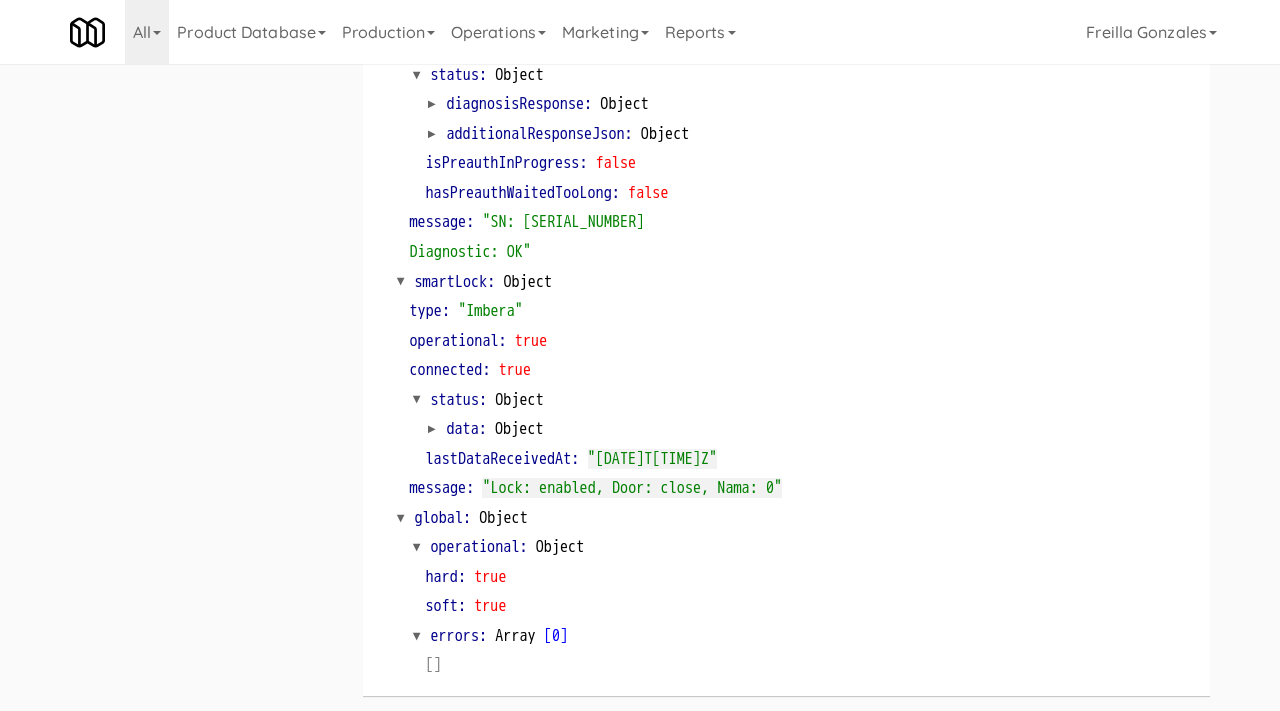 scroll, scrollTop: 0, scrollLeft: 0, axis: both 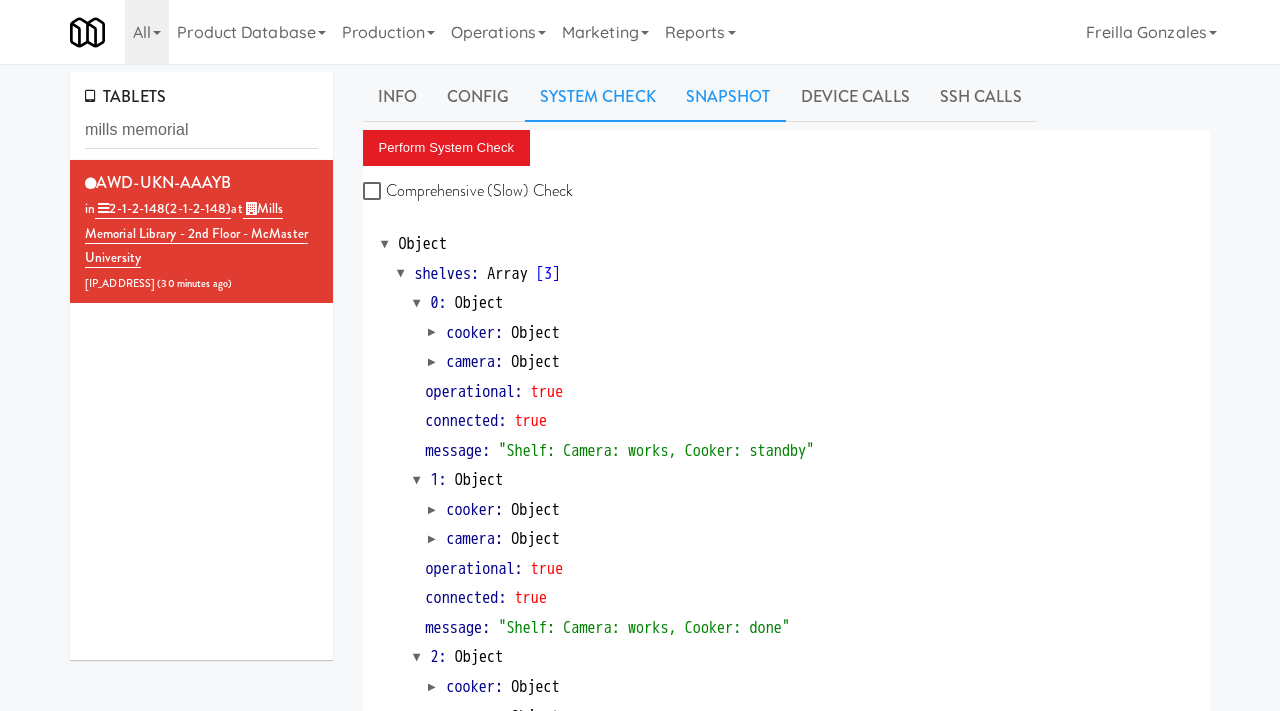 click on "Snapshot" at bounding box center [728, 97] 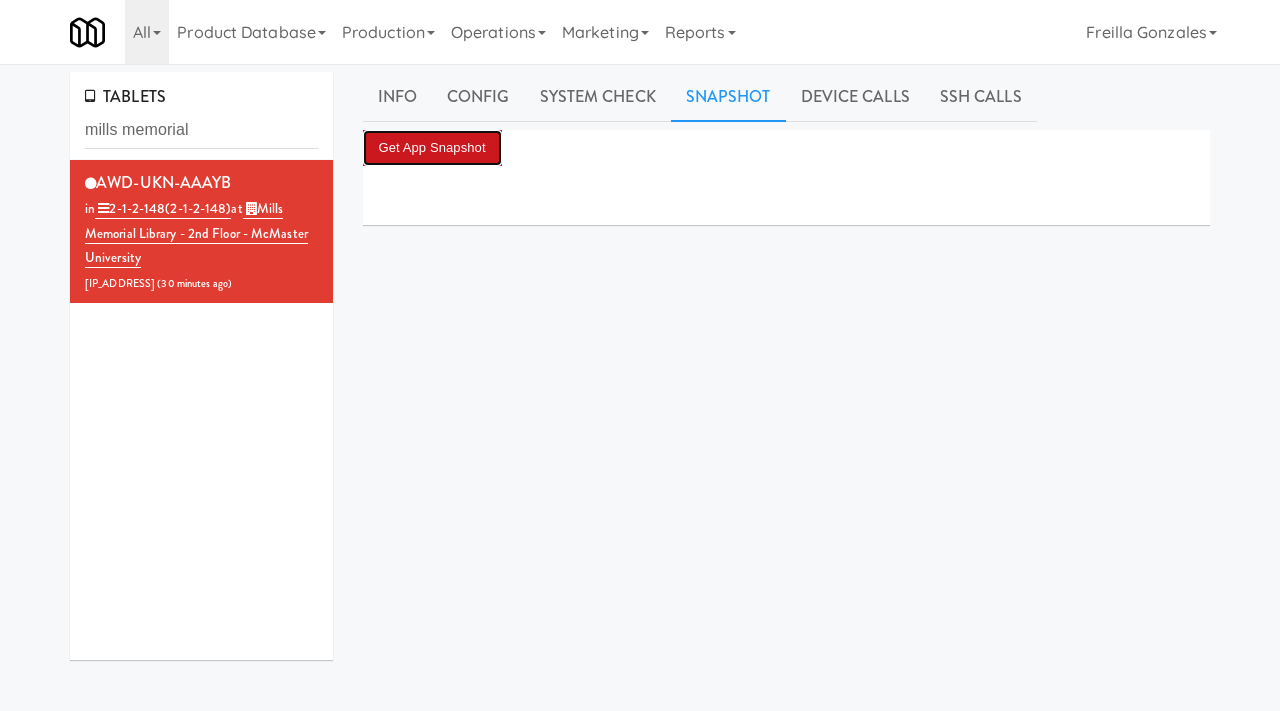 click on "Get App Snapshot" at bounding box center [432, 148] 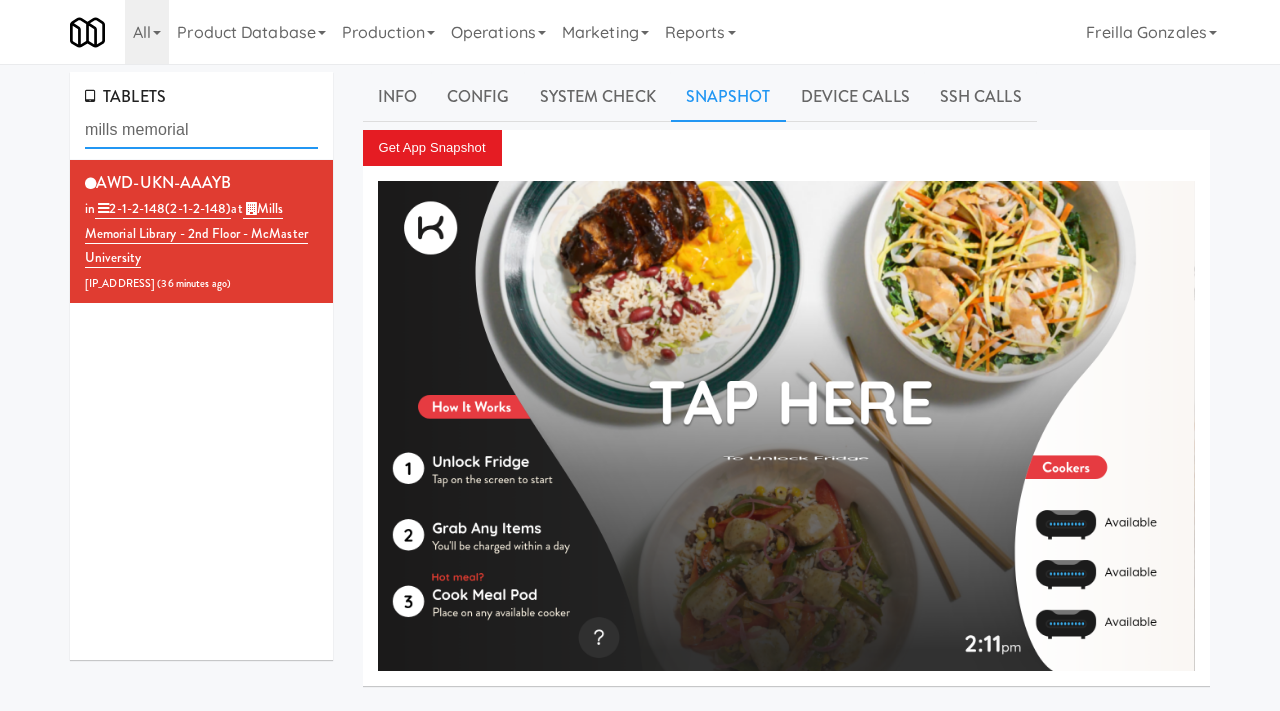 drag, startPoint x: 205, startPoint y: 131, endPoint x: 57, endPoint y: 125, distance: 148.12157 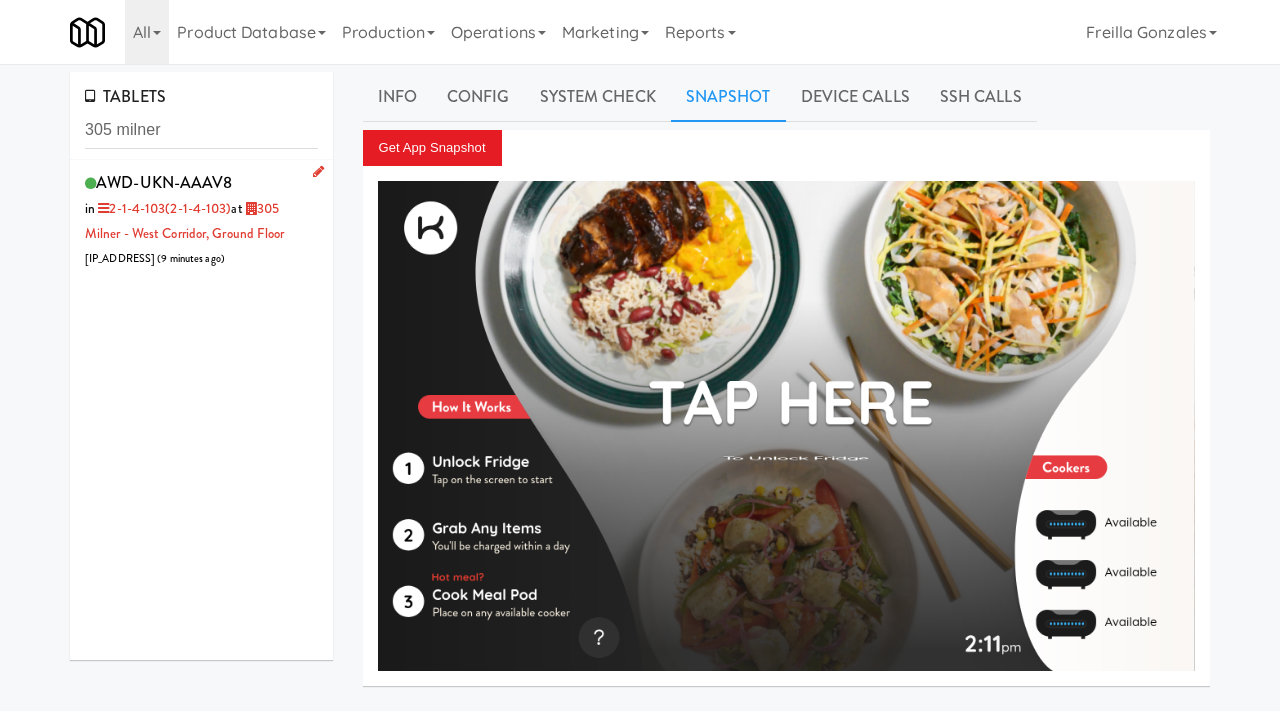 click on "AWD-UKN-AAAV8   in     2-1-4-103  (2-1-4-103)  at     305 Milner - West Corridor, Ground Floor 192.65.234.62 ( 9 minutes ago )" at bounding box center [201, 219] 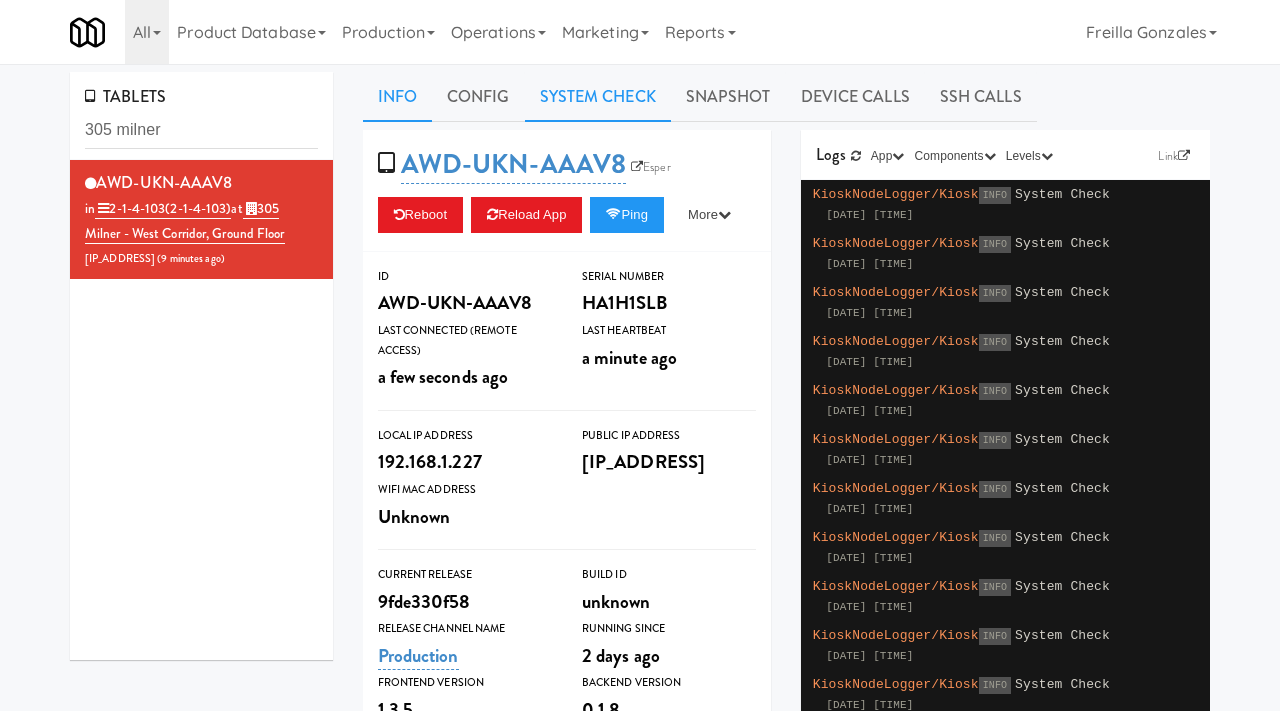 click on "System Check" at bounding box center (598, 97) 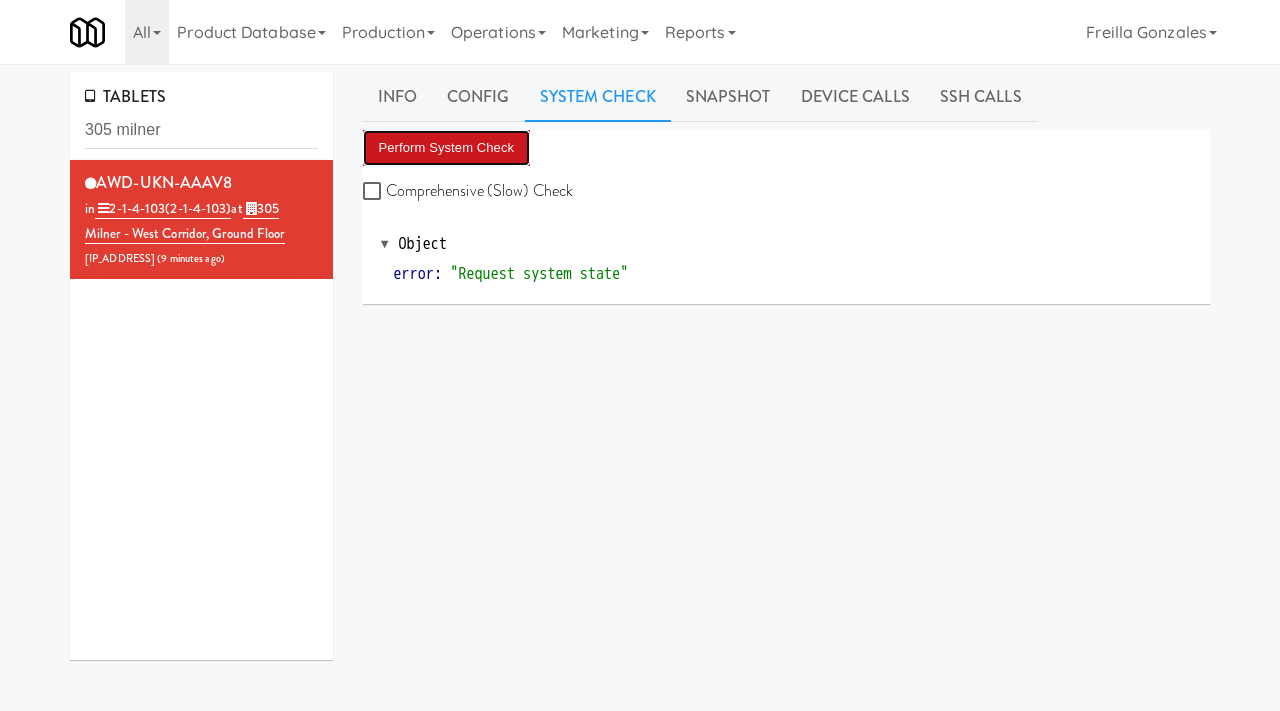 click on "Perform System Check" at bounding box center (447, 148) 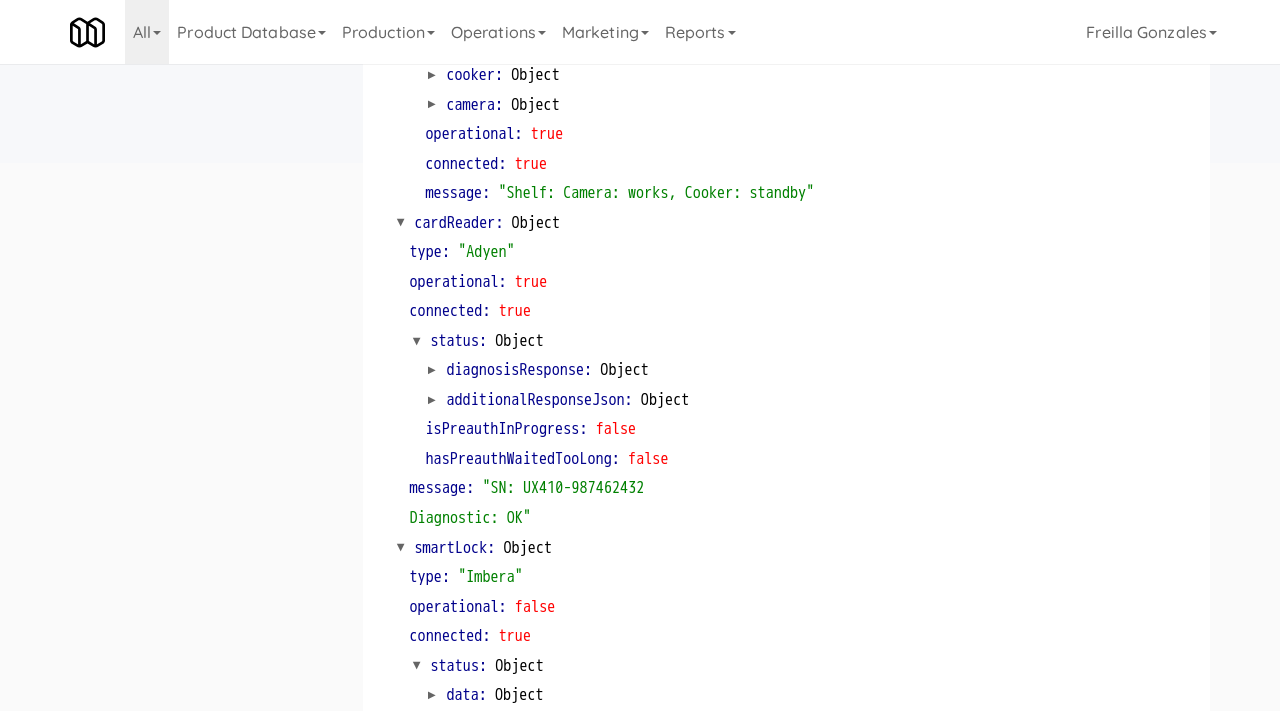 scroll, scrollTop: 0, scrollLeft: 0, axis: both 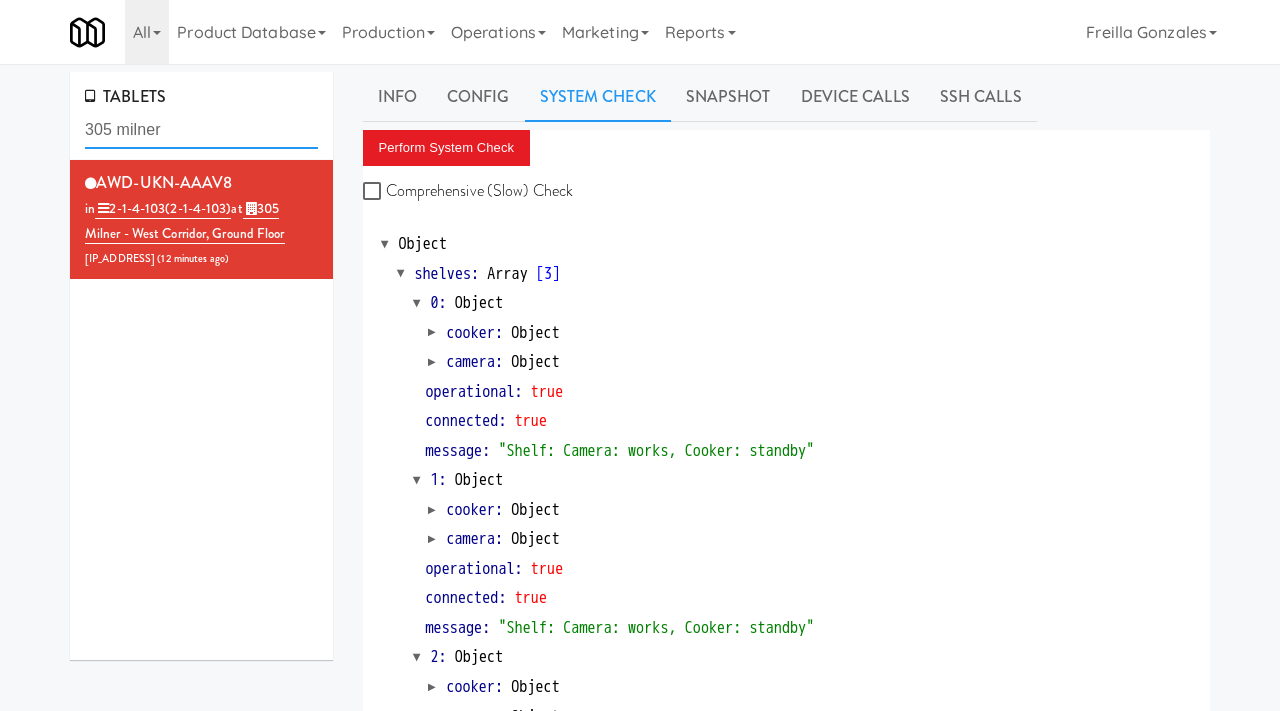 click on "305 milner" at bounding box center [201, 130] 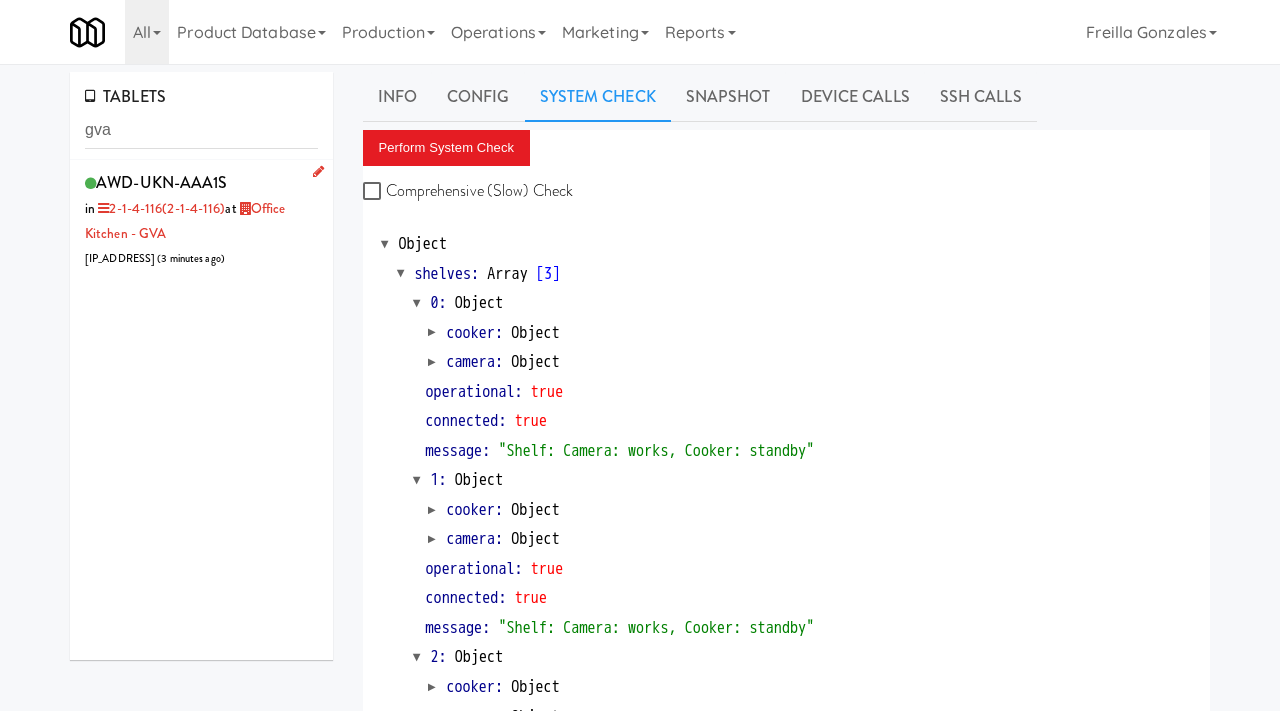 click on "AWD-UKN-AAA1S   in     2-1-4-116  (2-1-4-116)  at     Office Kitchen - GVA 72.138.141.186 ( 3 minutes ago )" at bounding box center (201, 219) 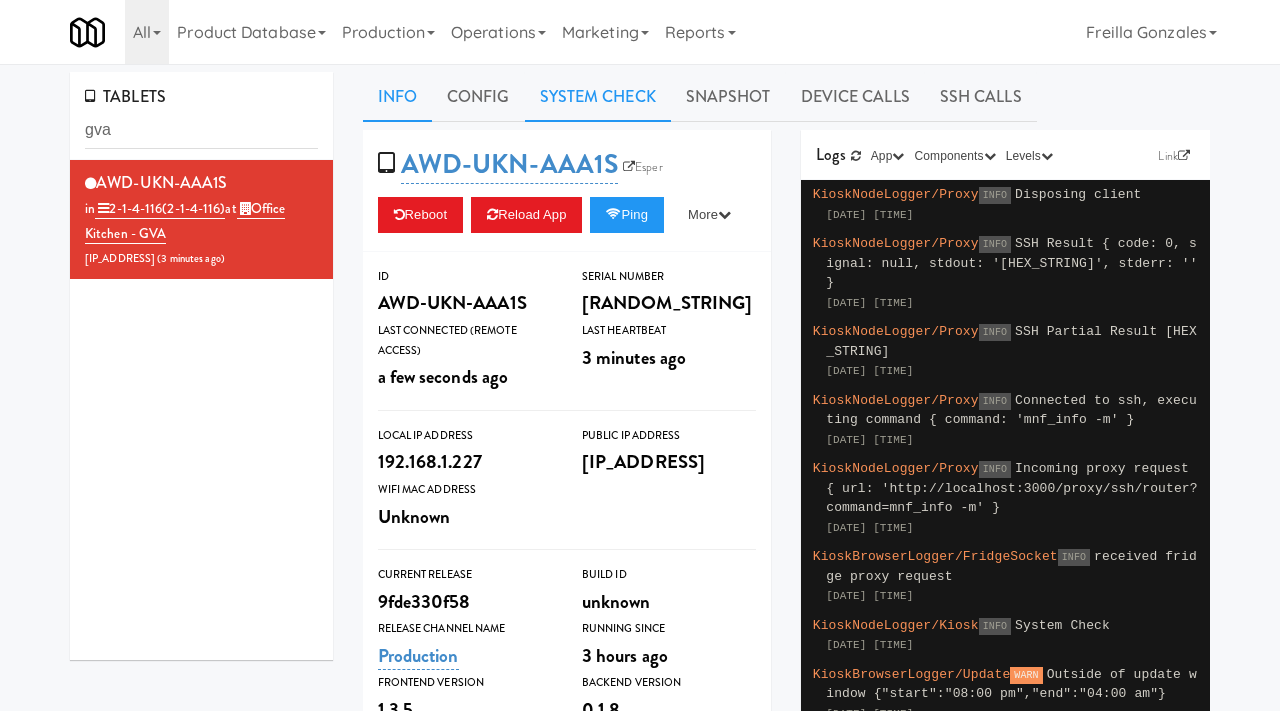 click on "System Check" at bounding box center [598, 97] 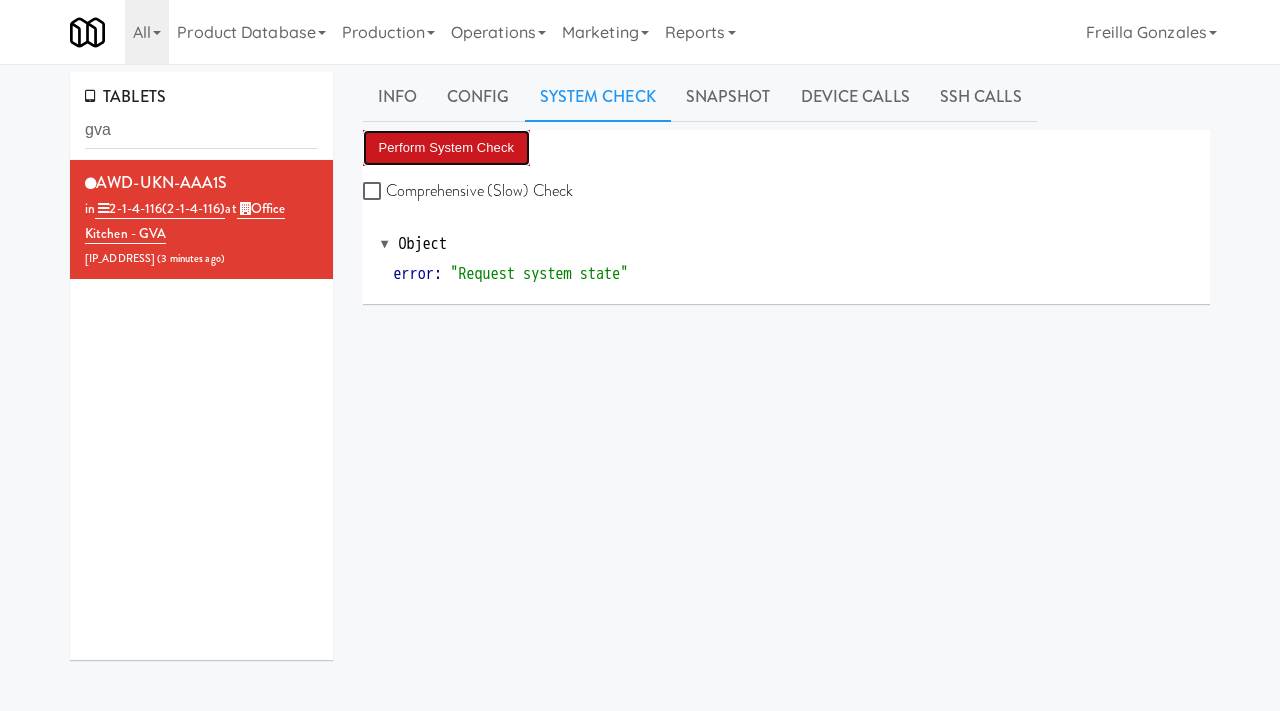 click on "Perform System Check" at bounding box center (447, 148) 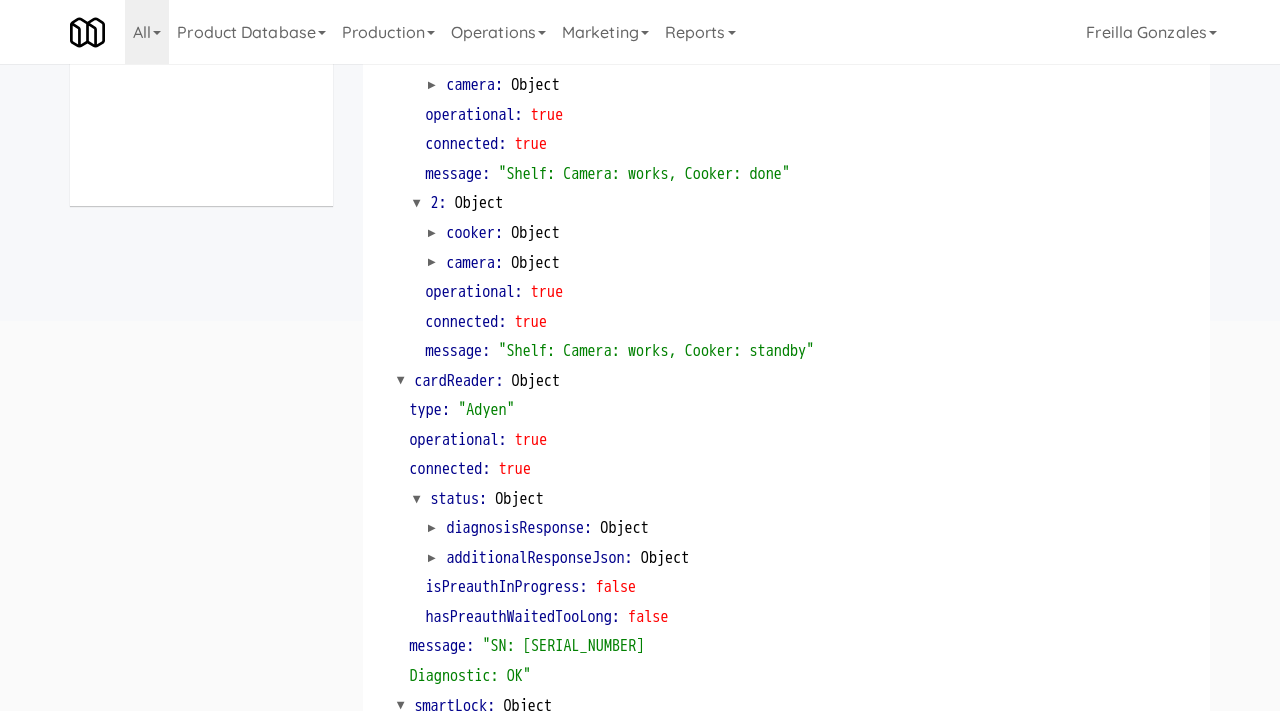 scroll, scrollTop: 0, scrollLeft: 0, axis: both 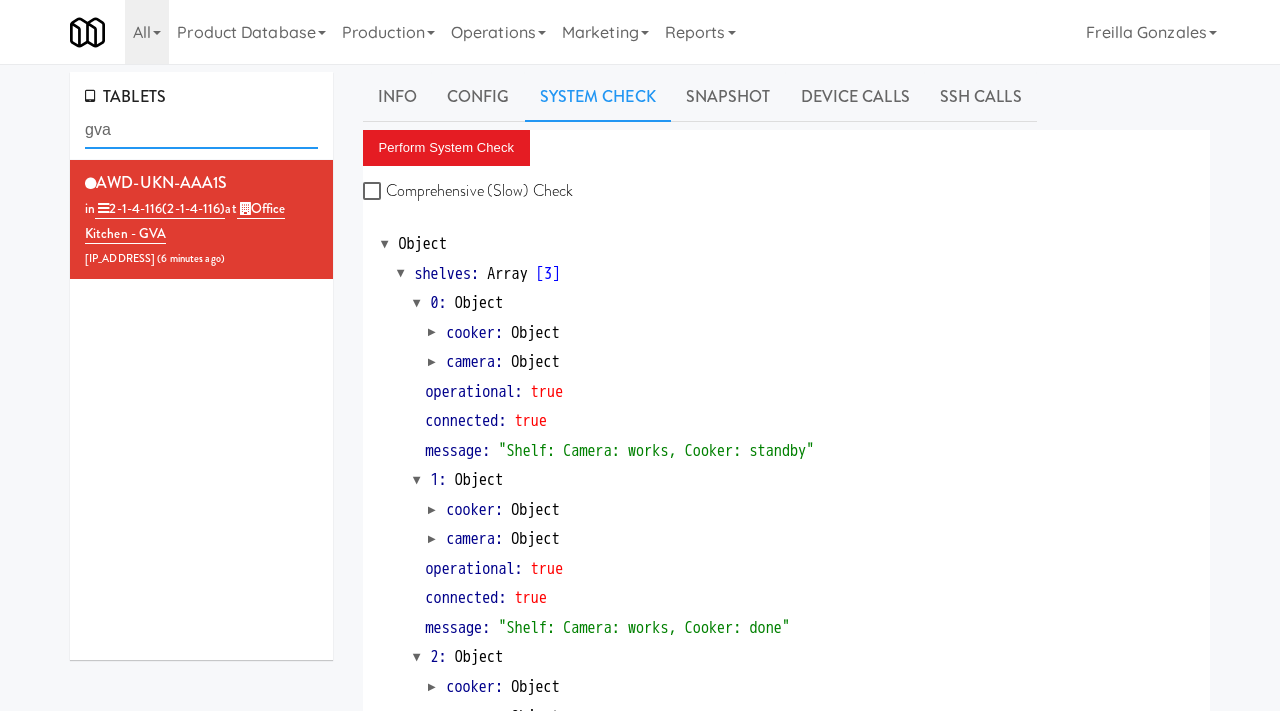 click on "gva" at bounding box center (201, 130) 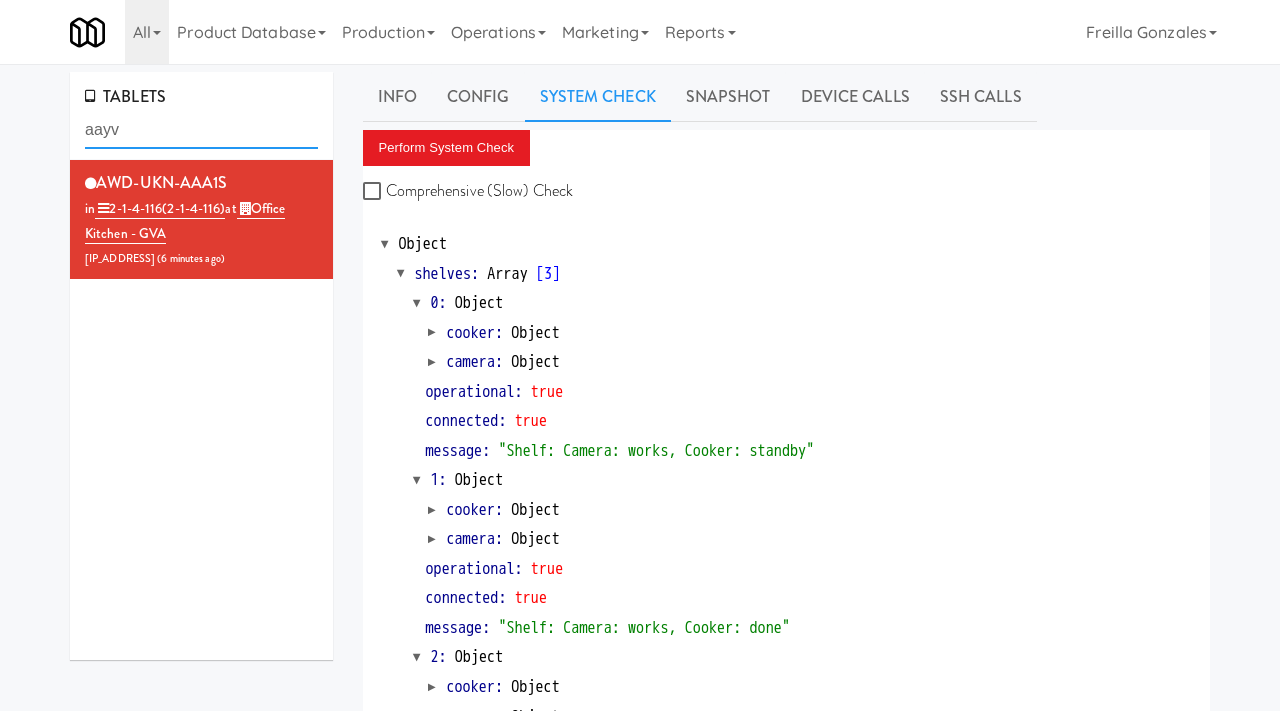 type on "aayv" 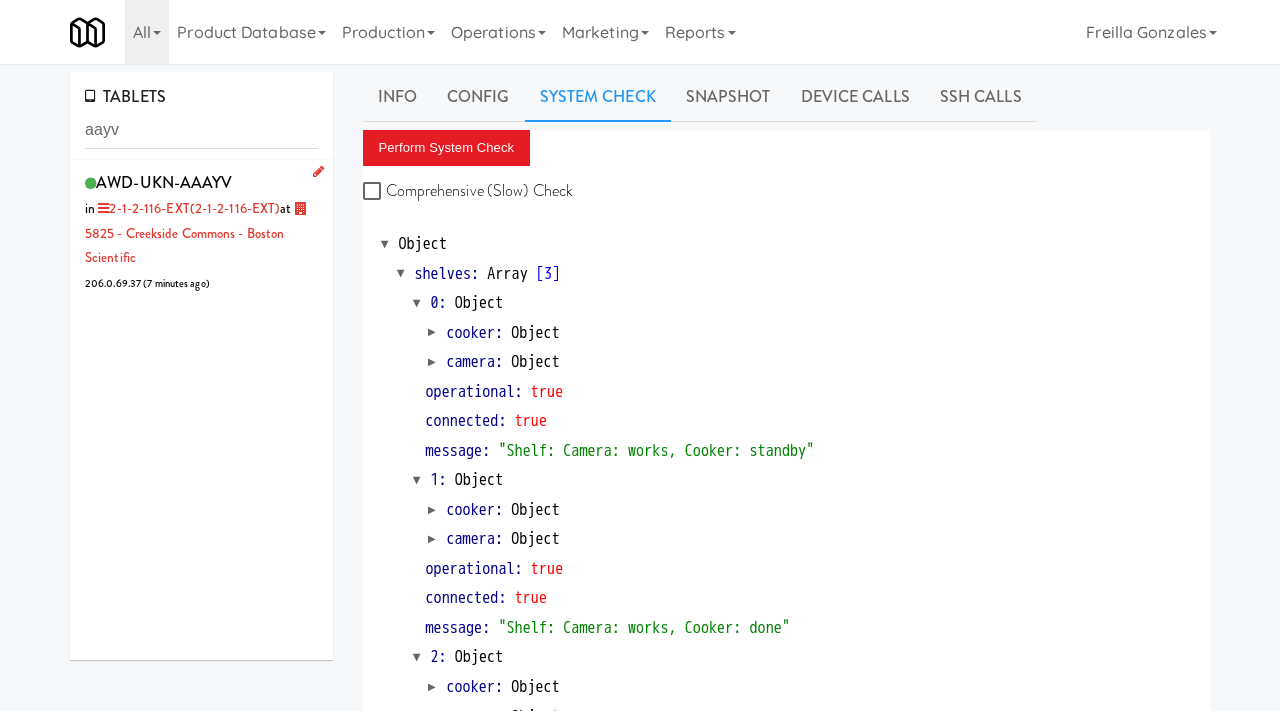 click on "AWD-UKN-AAAYV   in     2-1-2-116-EXT  (2-1-2-116-EXT)  at     5825 - Creekside Commons - Boston Scientific 206.0.69.37 ( 7 minutes ago )" at bounding box center (201, 232) 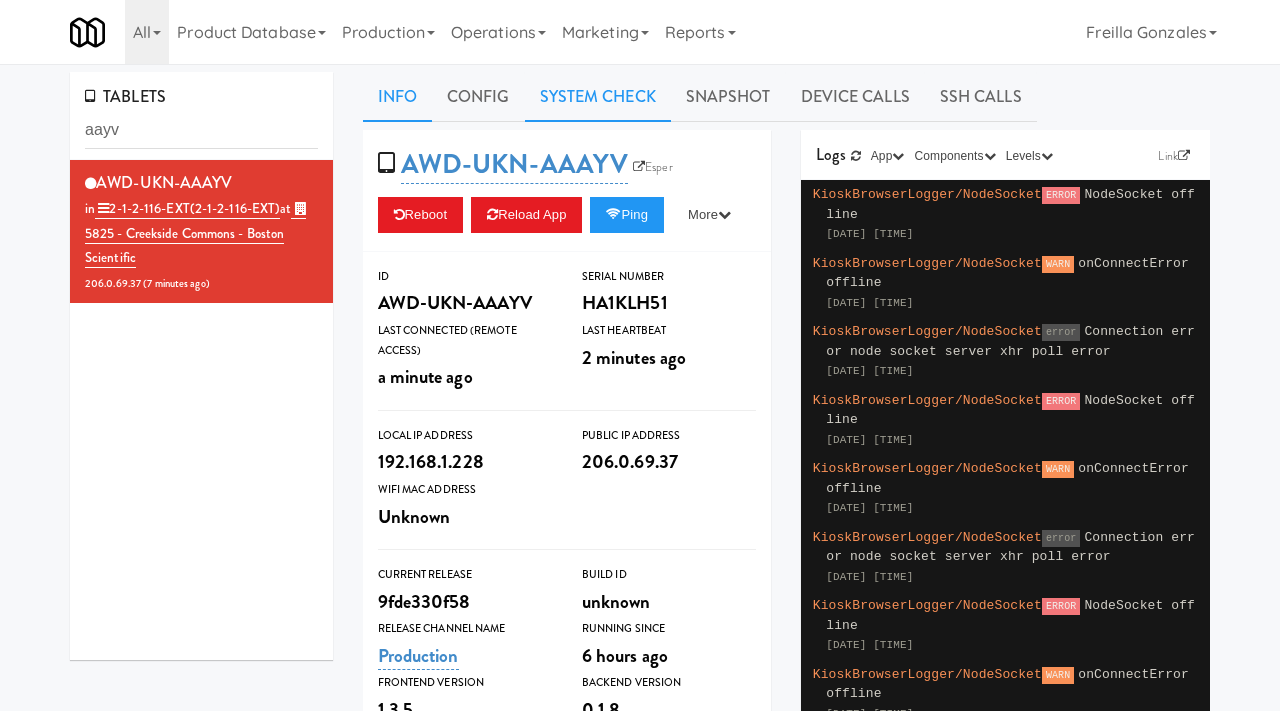 click on "System Check" at bounding box center (598, 97) 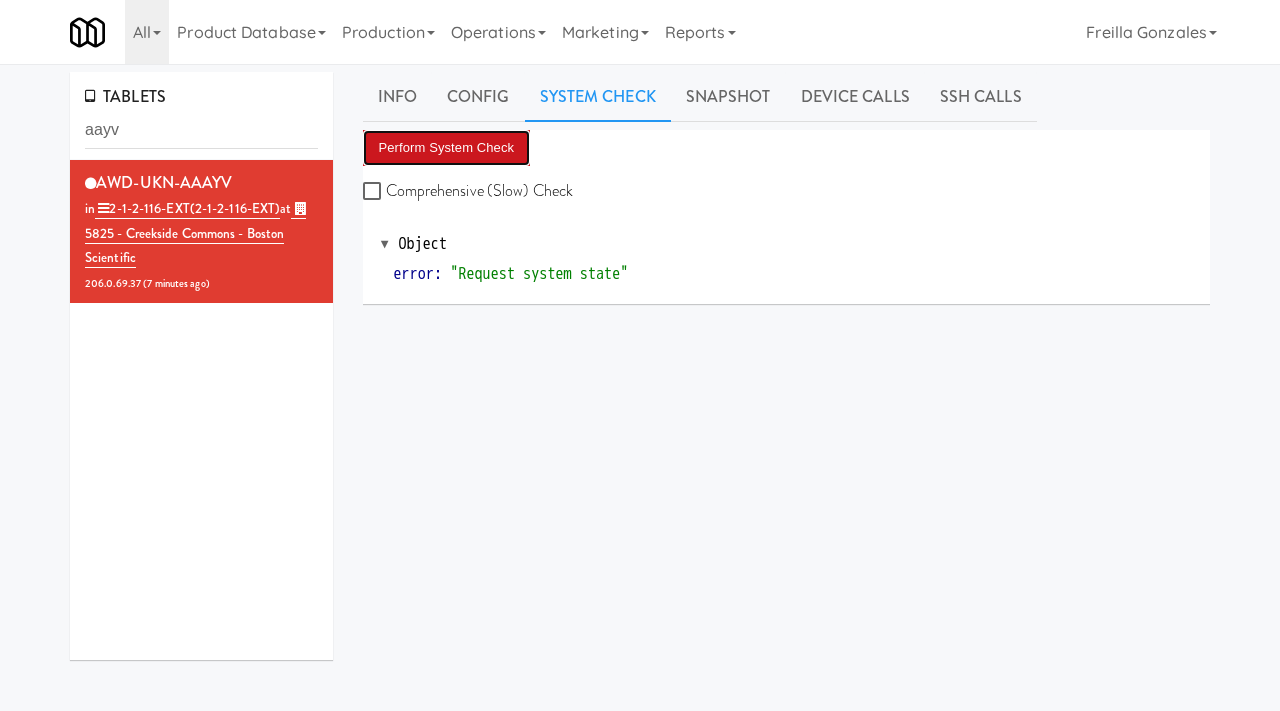 click on "Perform System Check" at bounding box center (447, 148) 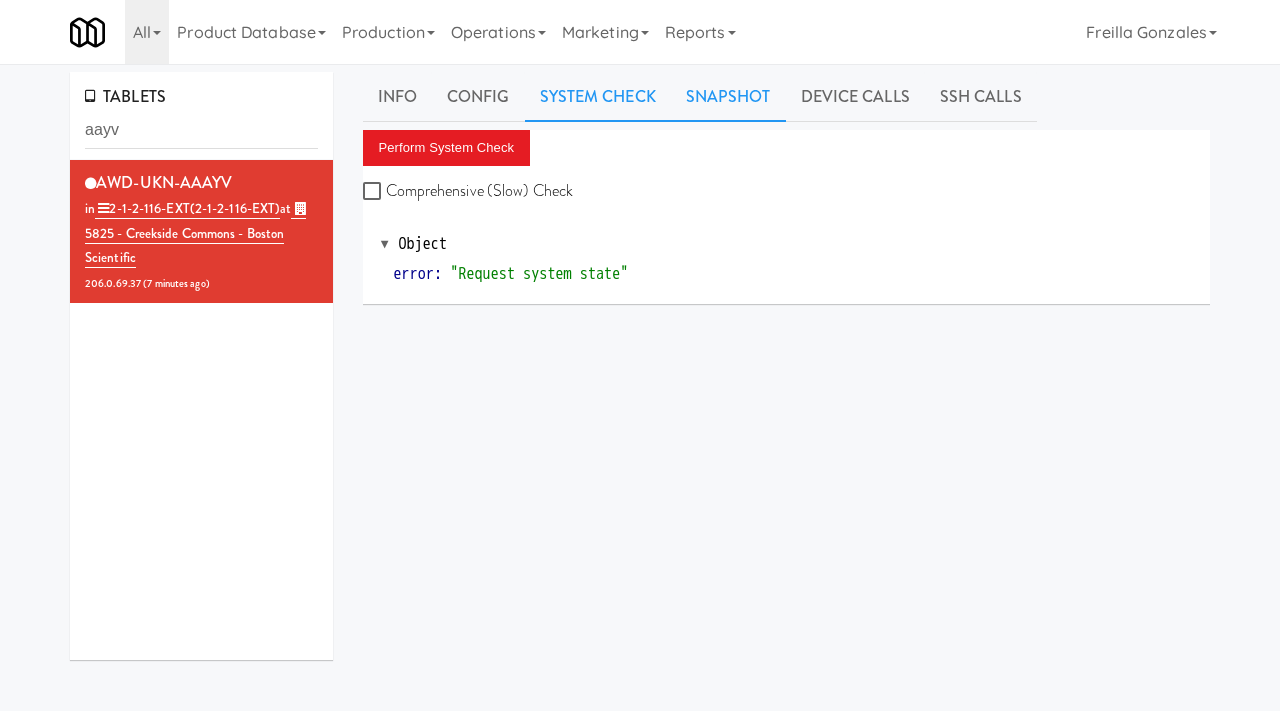 click on "Snapshot" at bounding box center (728, 97) 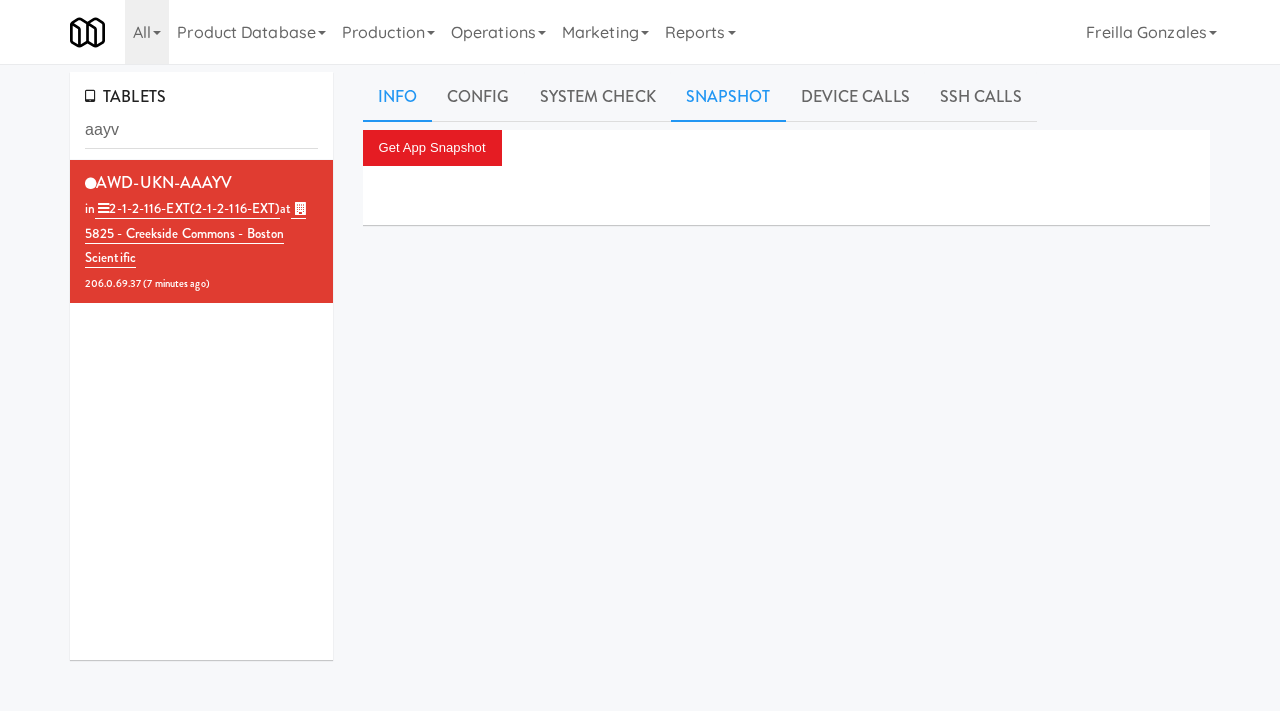 click on "Info" at bounding box center [397, 97] 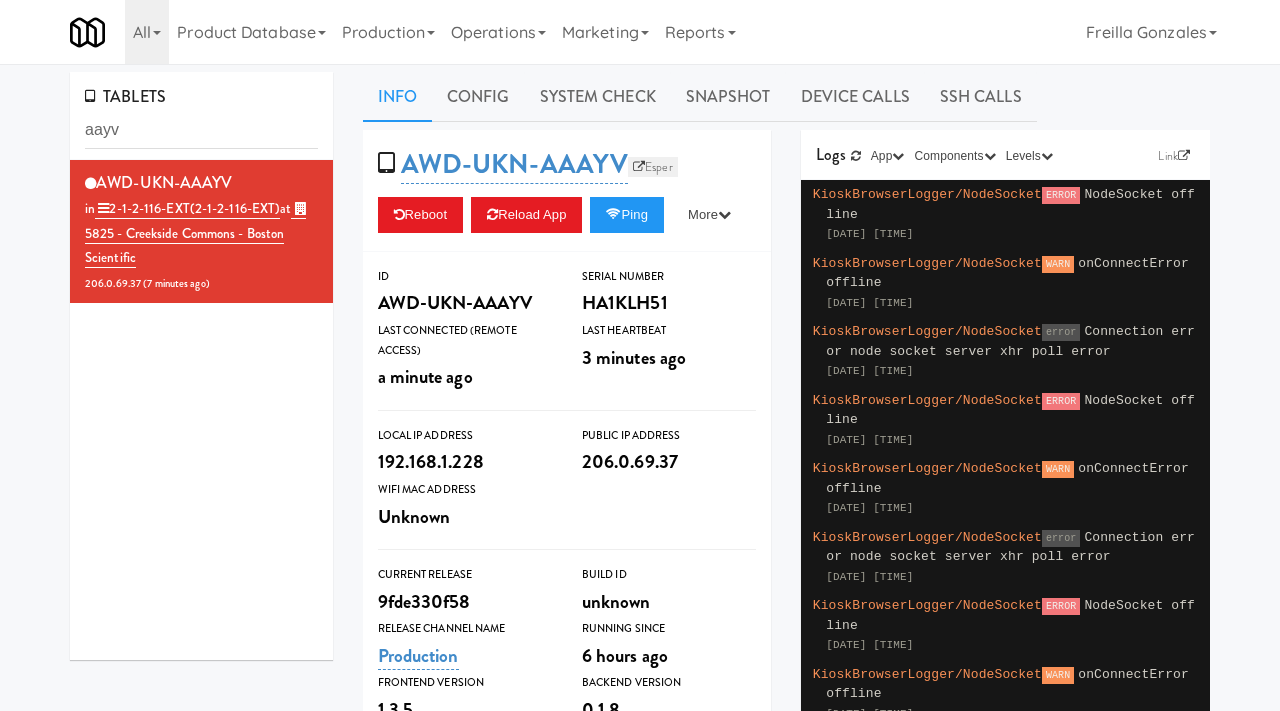 click on "Esper" at bounding box center (653, 167) 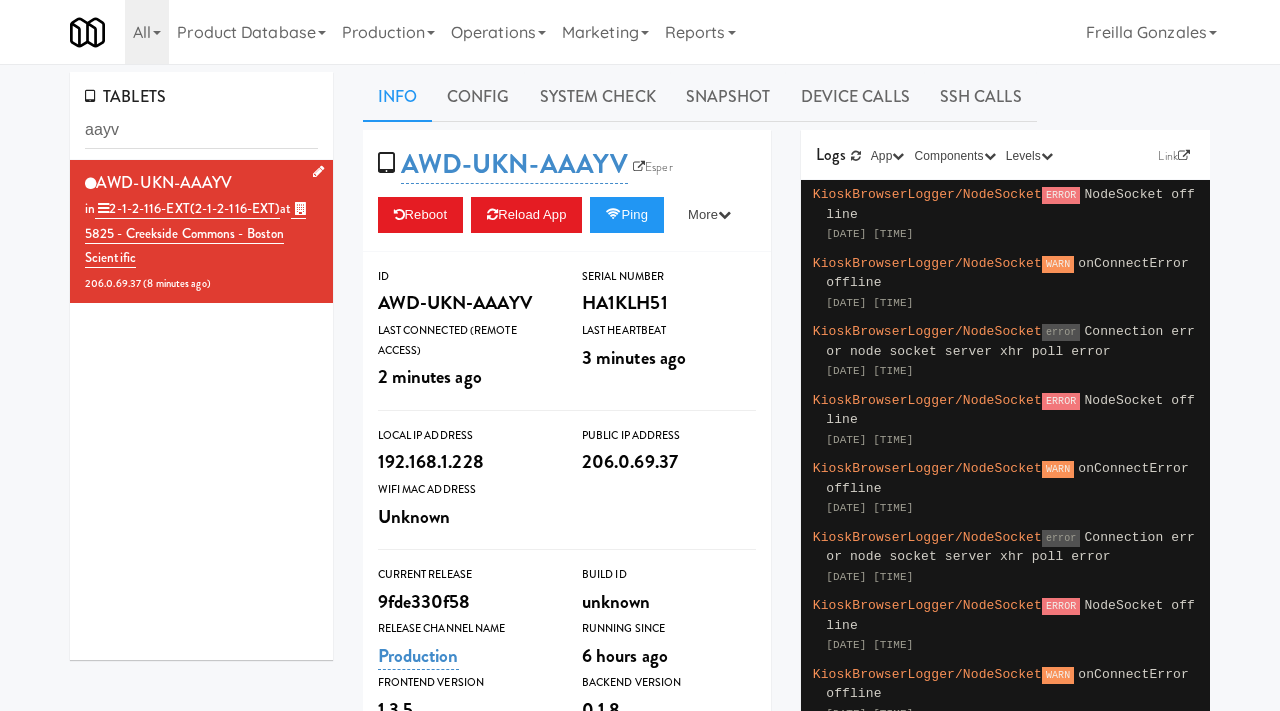 drag, startPoint x: 257, startPoint y: 173, endPoint x: 102, endPoint y: 189, distance: 155.82362 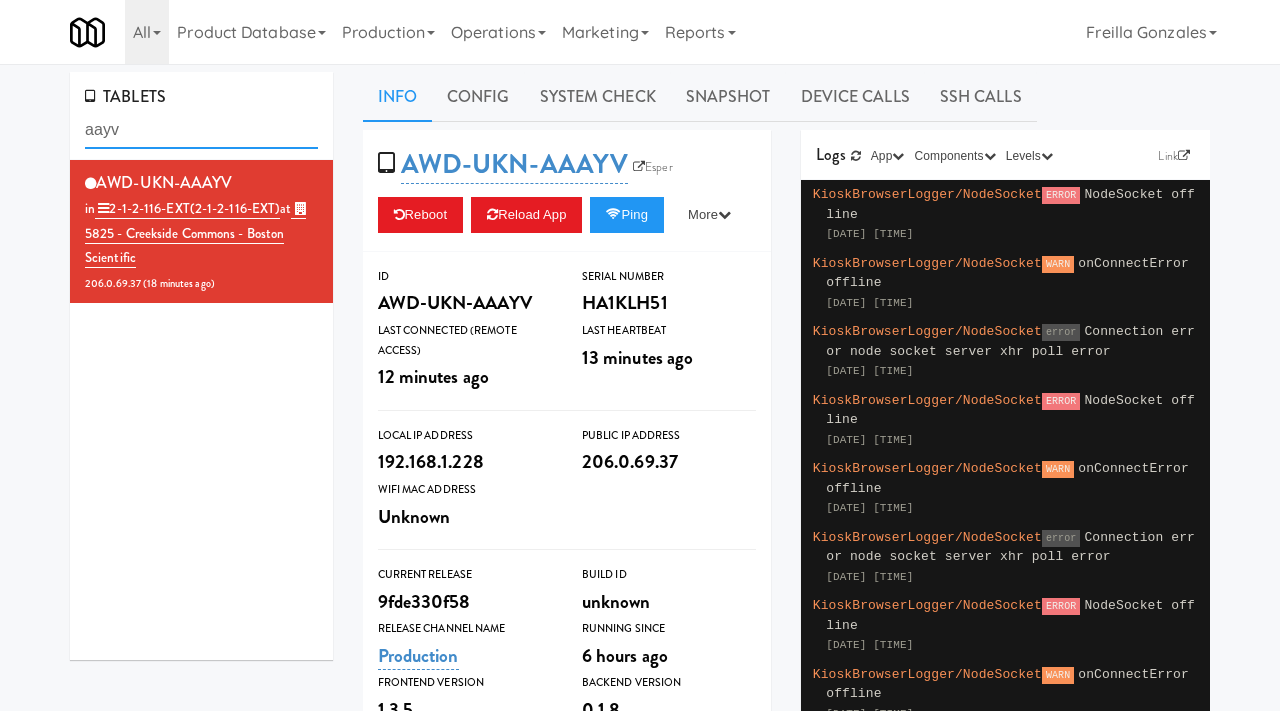 click on "aayv" at bounding box center [201, 130] 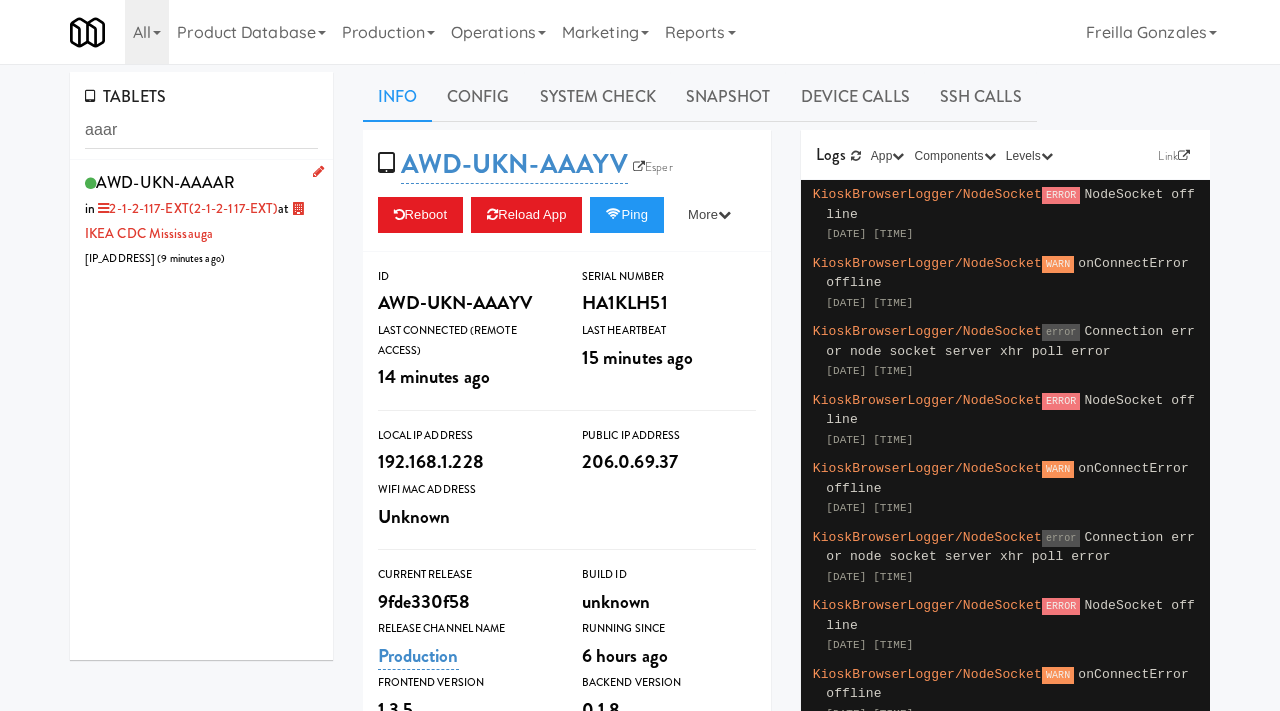 click on "AWD-UKN-AAAAR   in     2-1-2-117-EXT  (2-1-2-117-EXT)  at     IKEA CDC Mississauga 69.157.211.146 ( 9 minutes ago )" at bounding box center (201, 219) 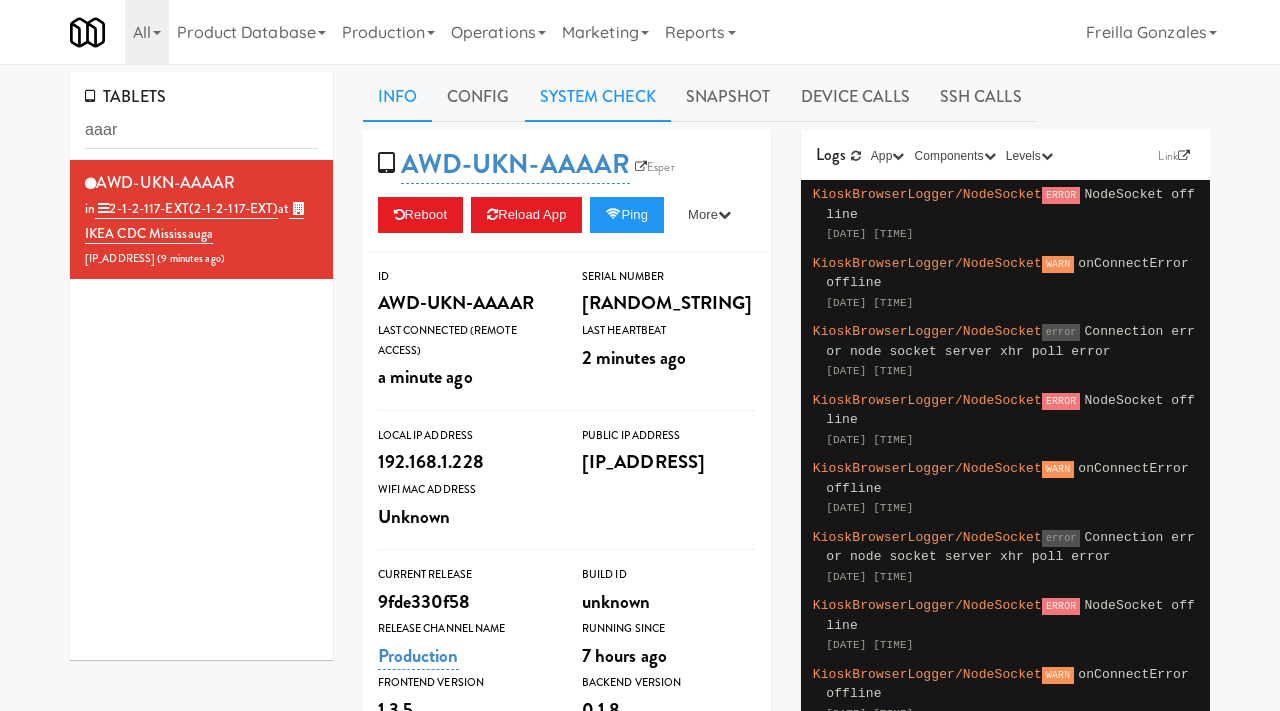 click on "System Check" at bounding box center (598, 97) 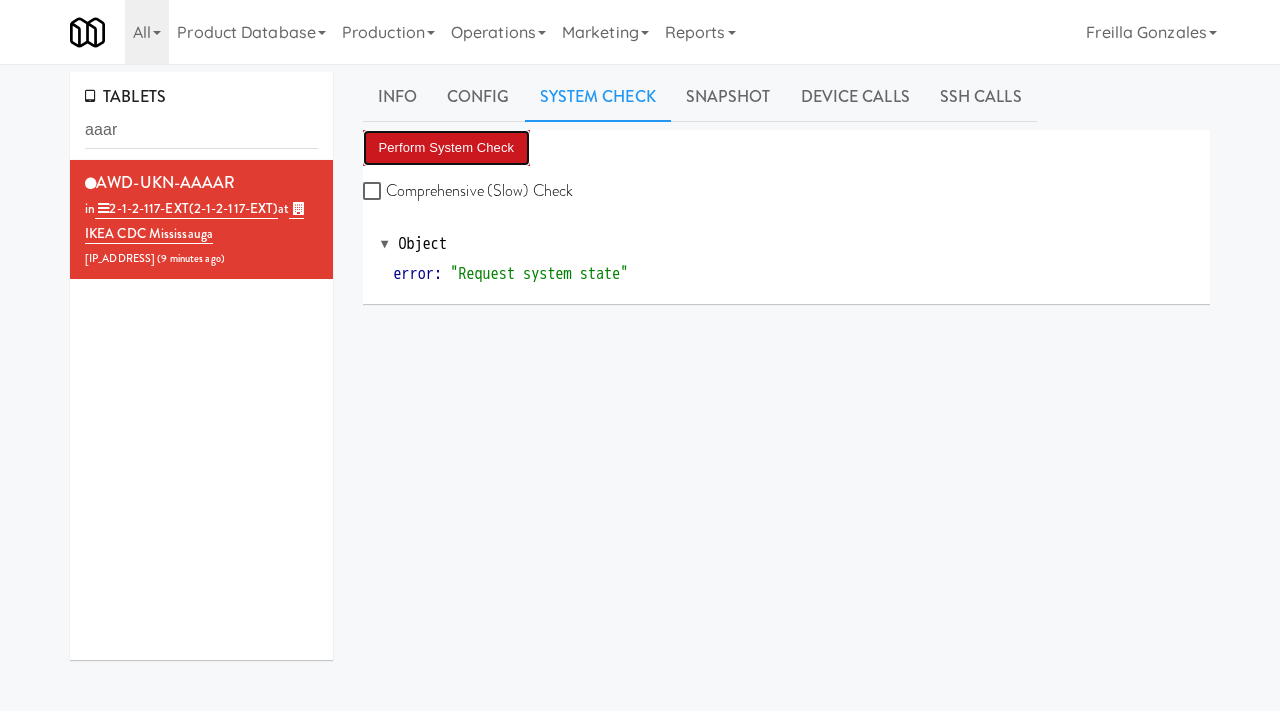 click on "Perform System Check" at bounding box center (447, 148) 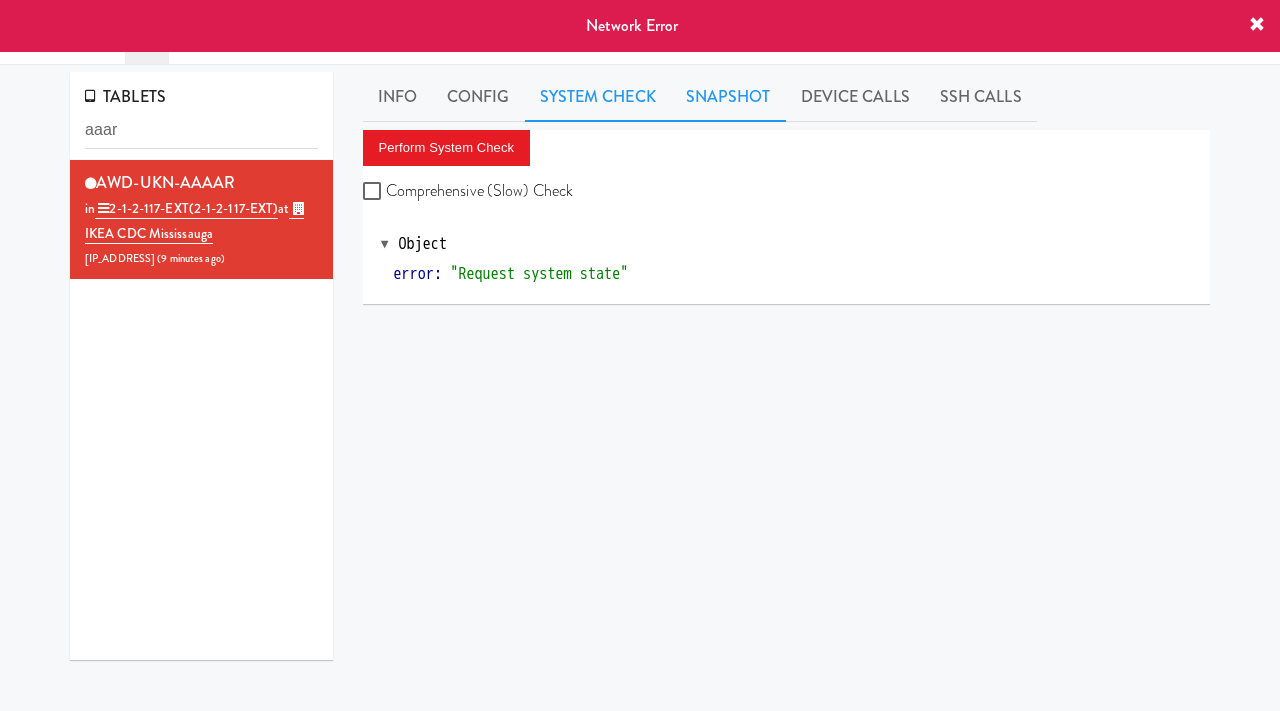 click on "Snapshot" at bounding box center [728, 97] 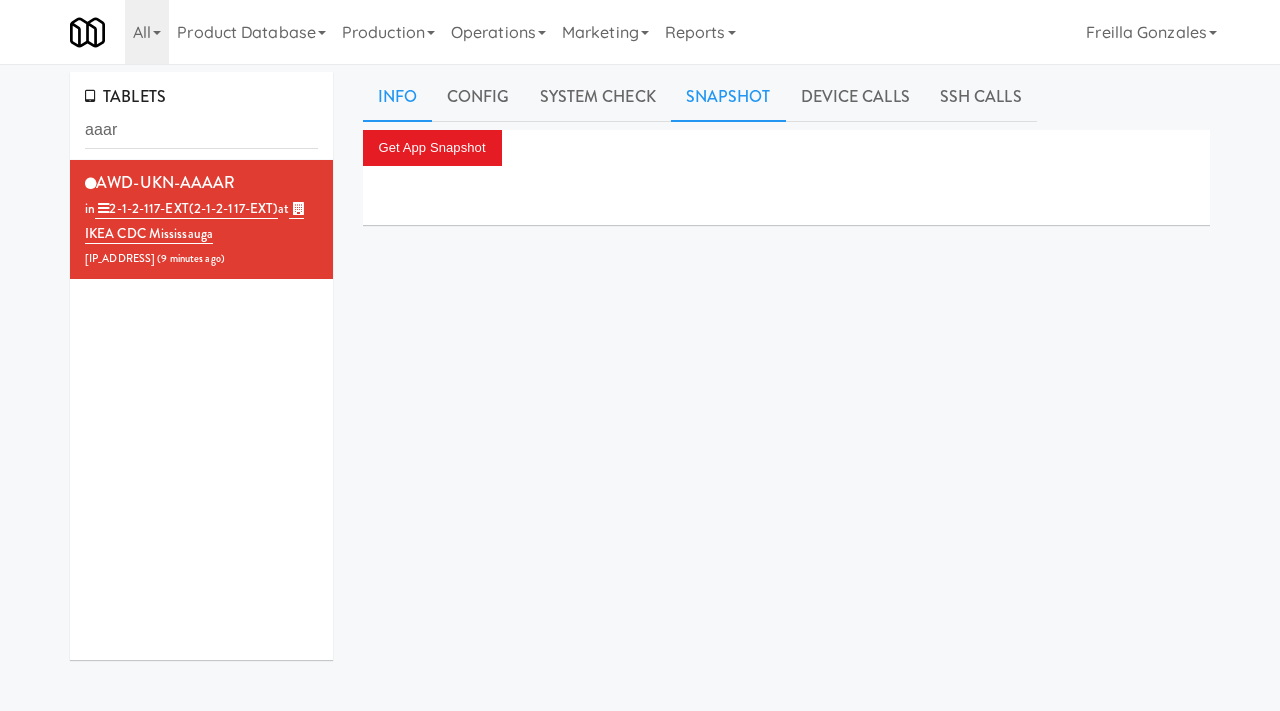 click on "Info" at bounding box center [397, 97] 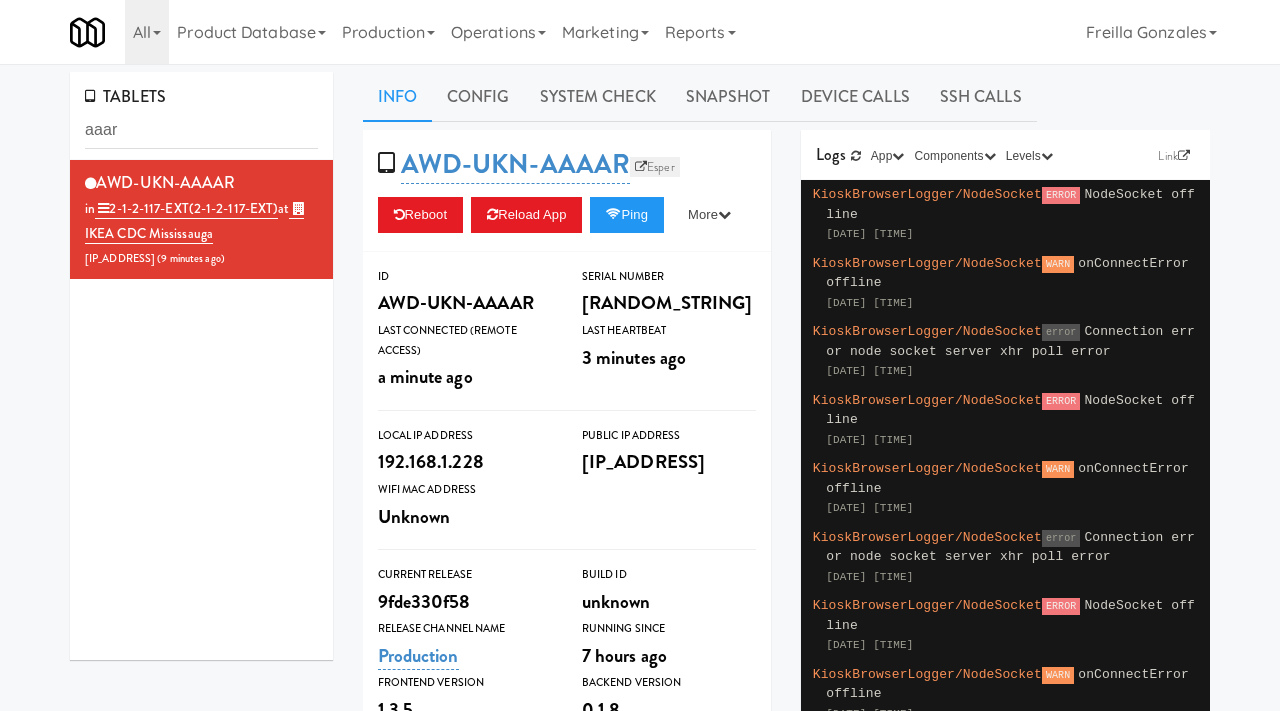 click on "Esper" at bounding box center [655, 167] 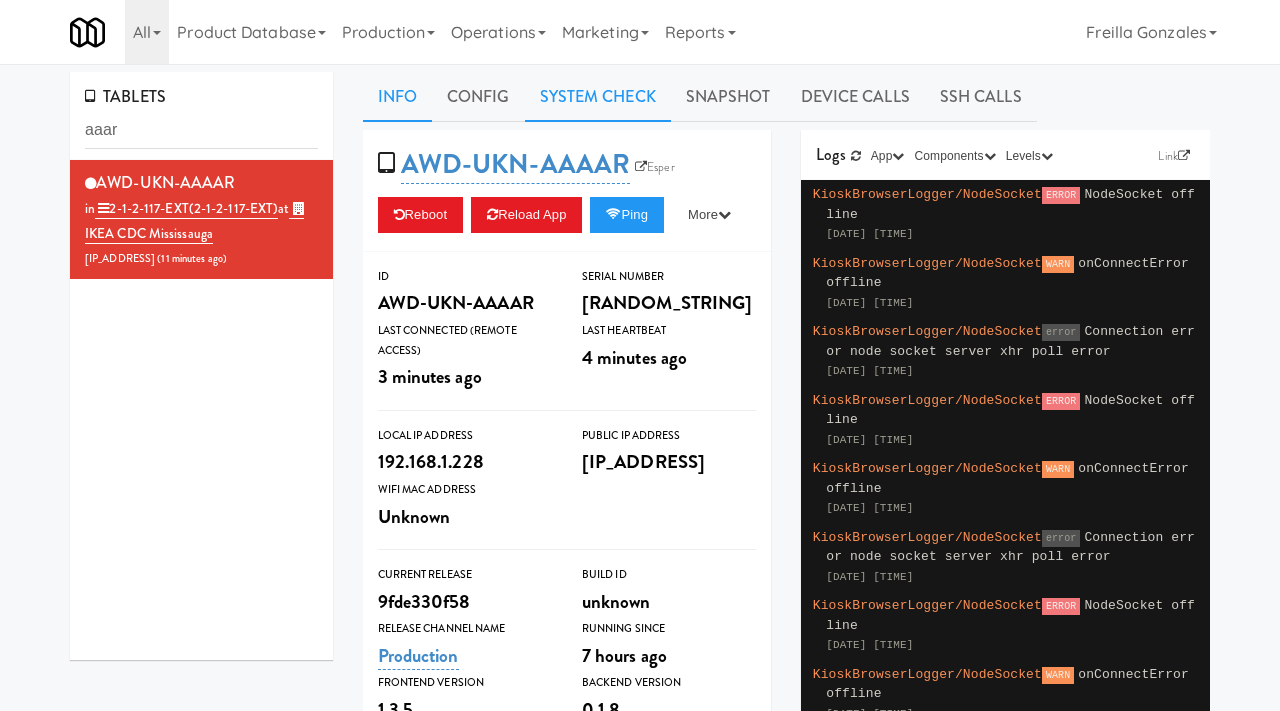 click on "System Check" at bounding box center (598, 97) 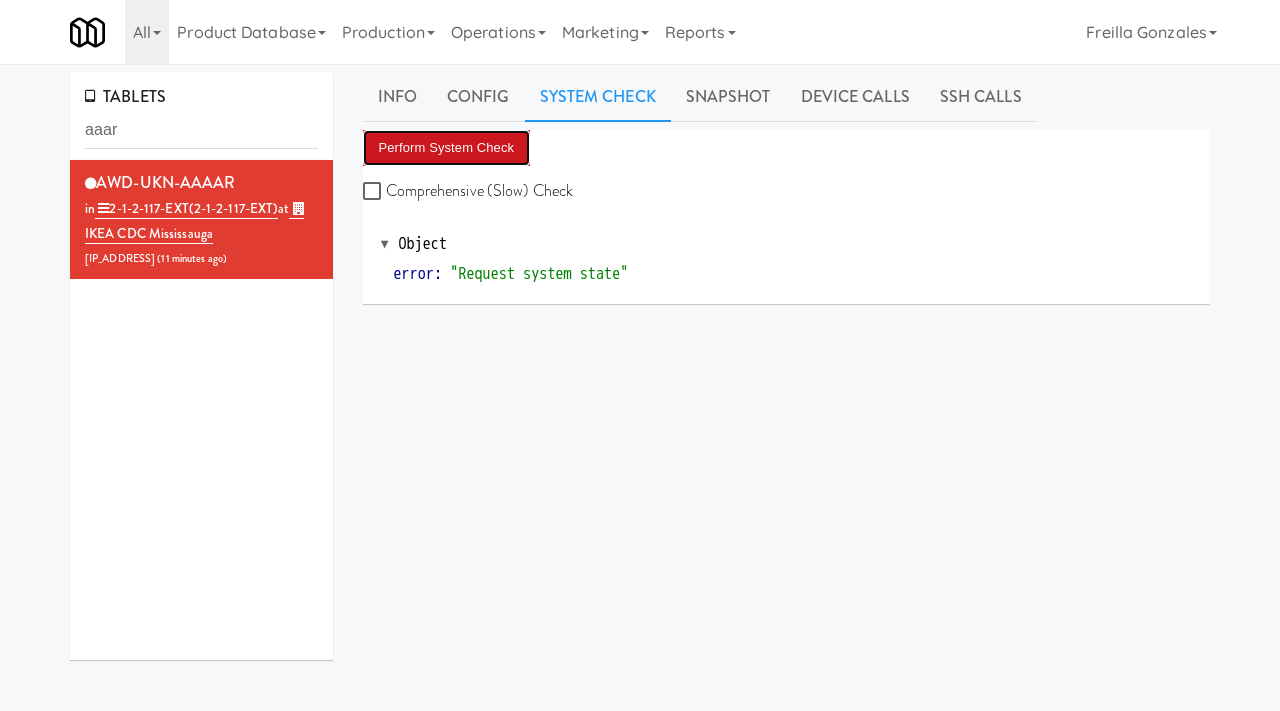 click on "Perform System Check" at bounding box center (447, 148) 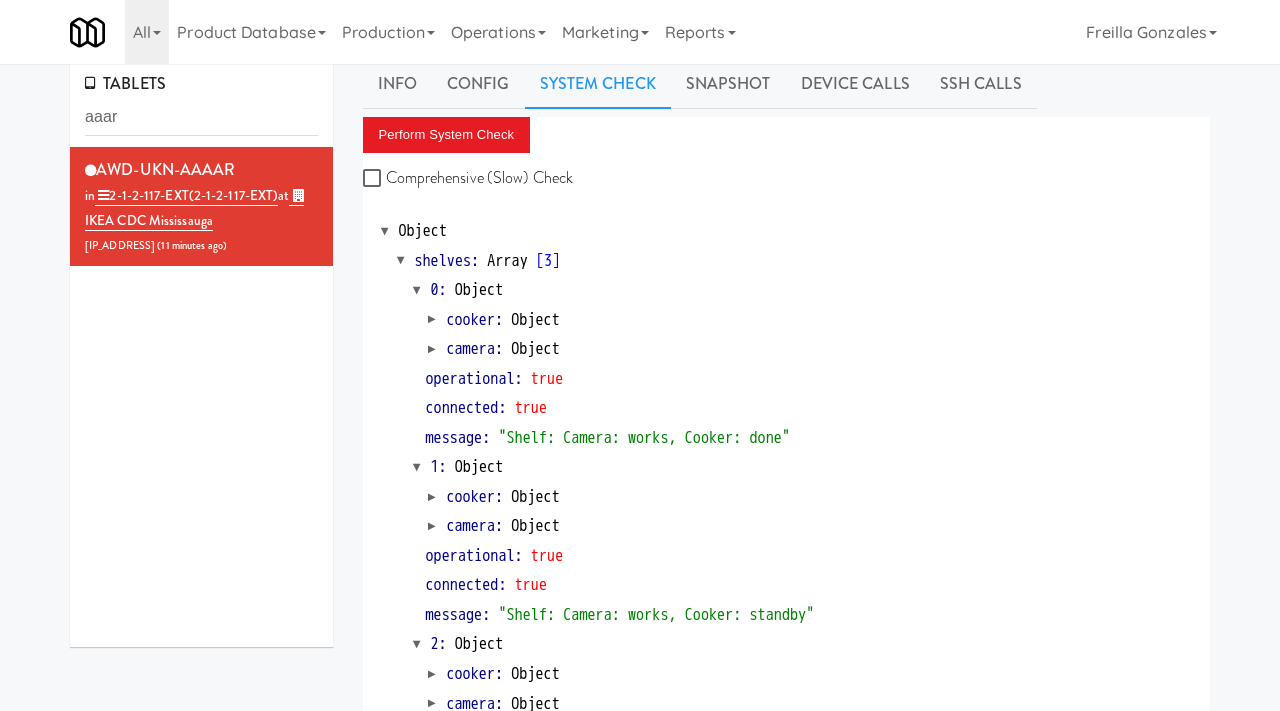 scroll, scrollTop: 0, scrollLeft: 0, axis: both 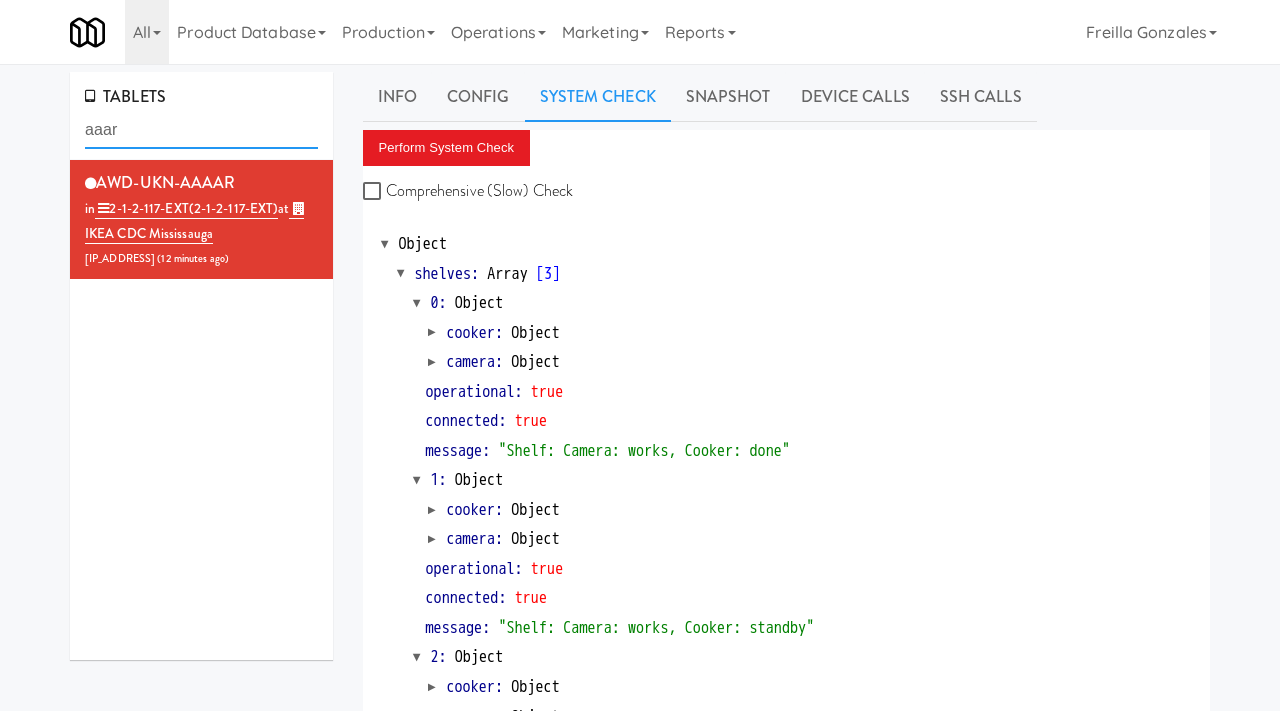 click on "aaar" at bounding box center [201, 130] 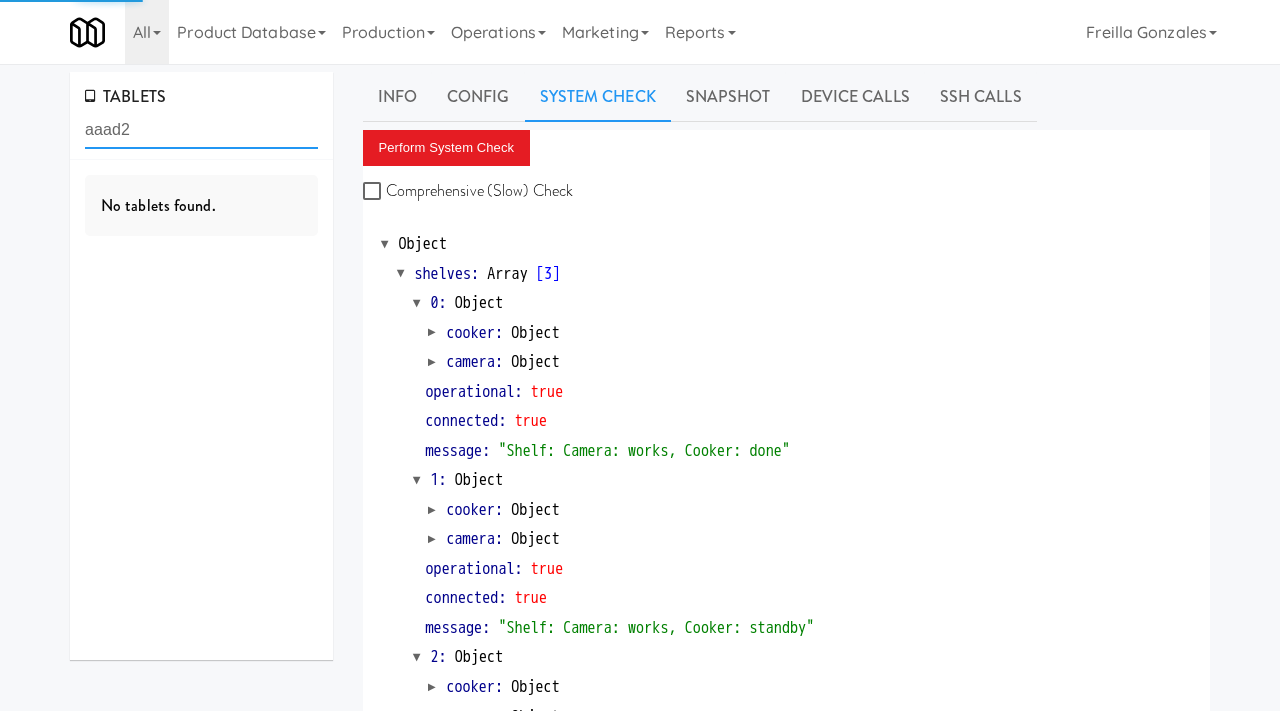type on "aaad2" 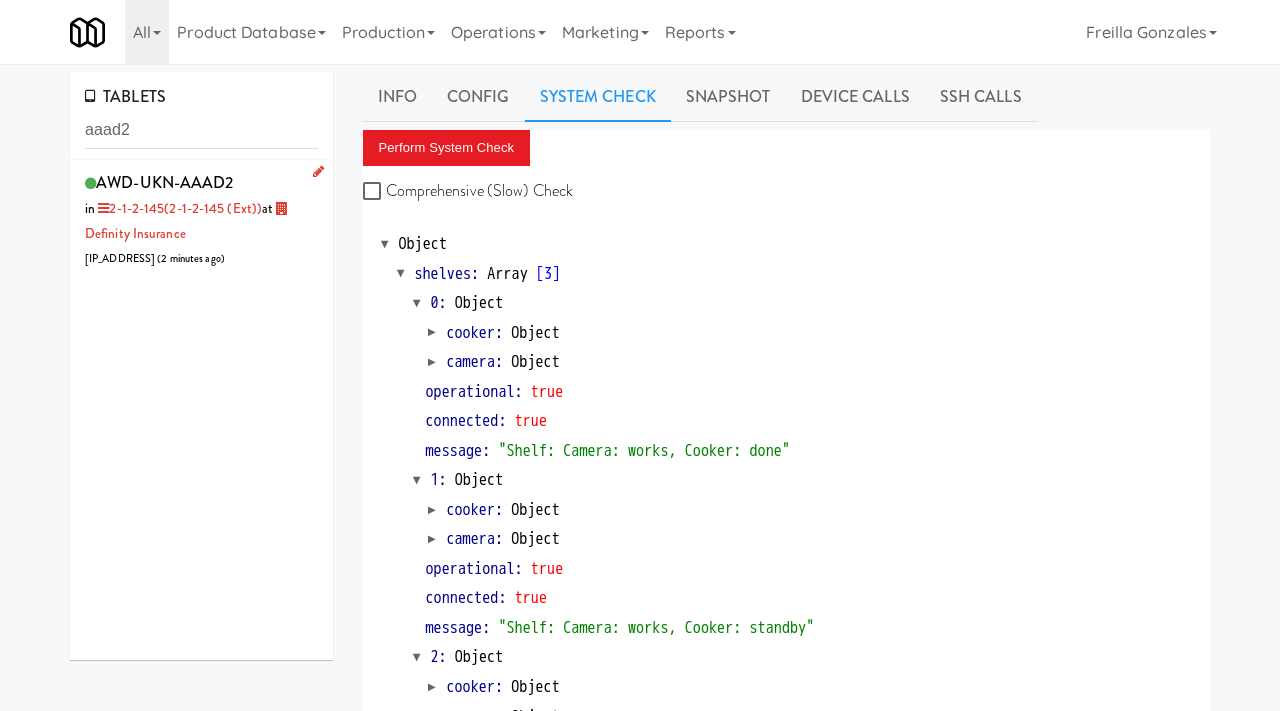 click on "AWD-UKN-AAAD2   in     2-1-2-145  (2-1-2-145 (ext))  at     Definity Insurance 206.0.69.32 ( 2 minutes ago )" at bounding box center [201, 219] 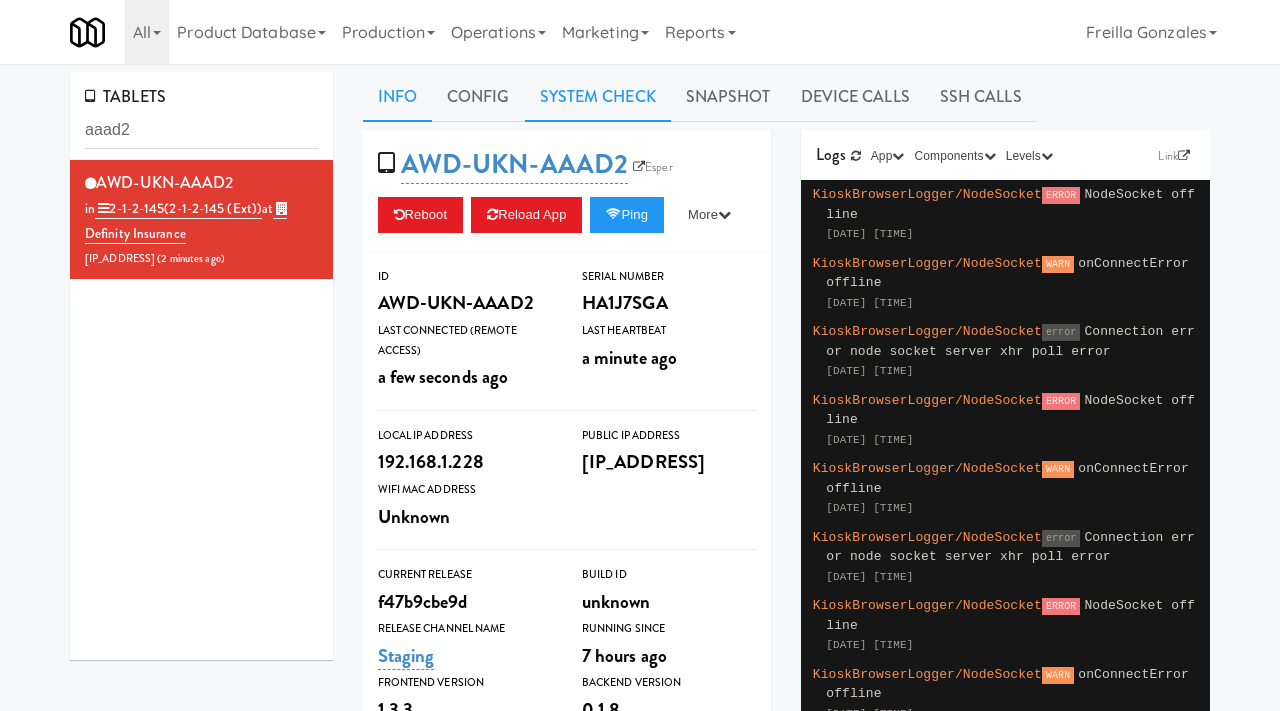 click on "System Check" at bounding box center (598, 97) 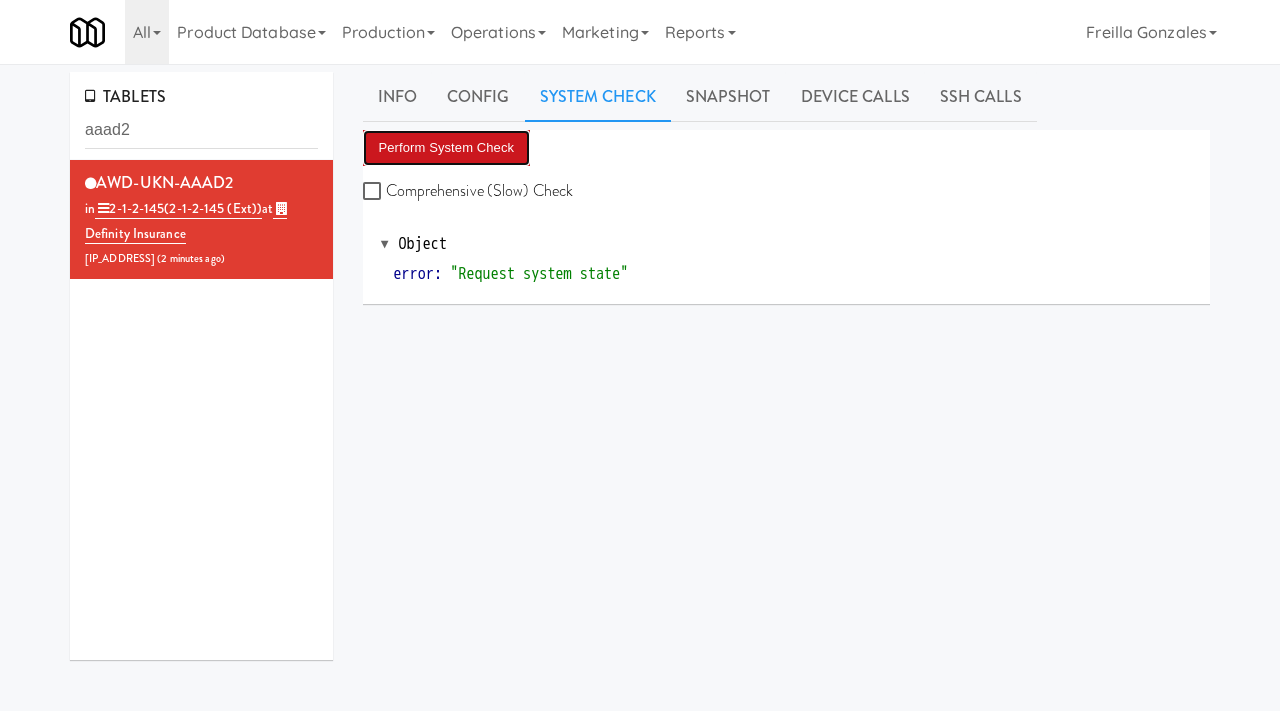 click on "Perform System Check" at bounding box center [447, 148] 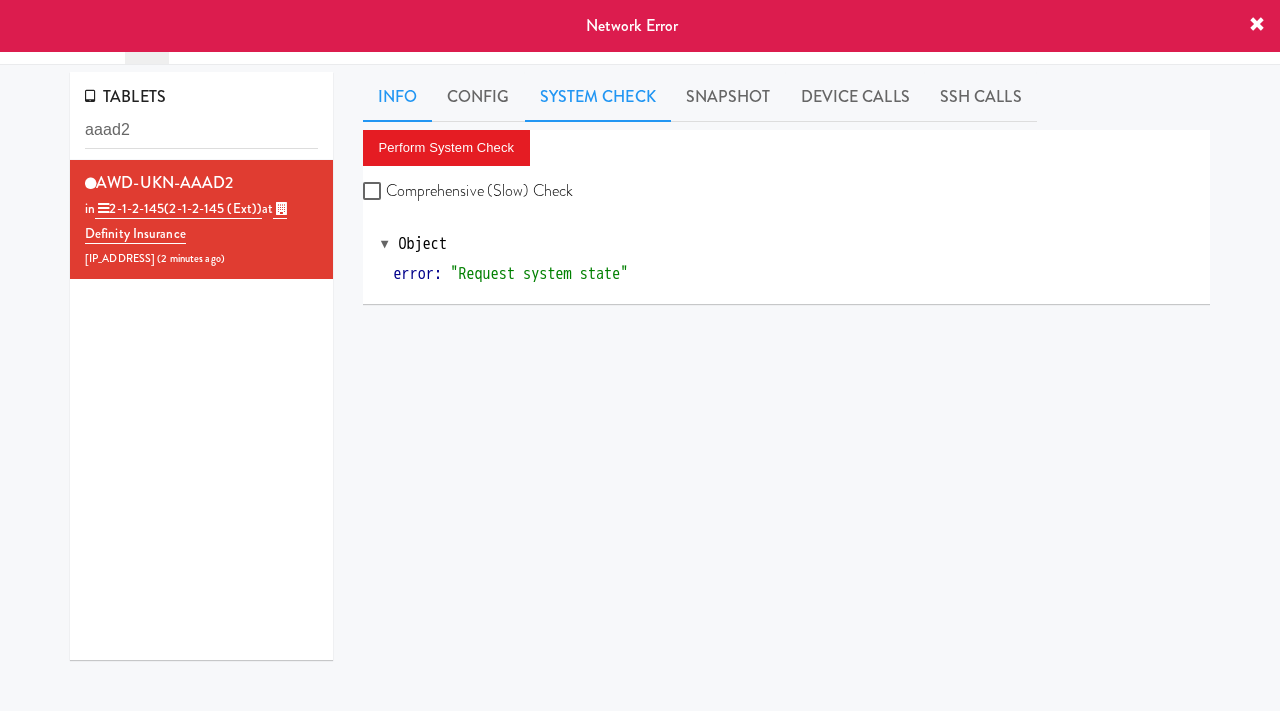 click on "Info" at bounding box center [397, 97] 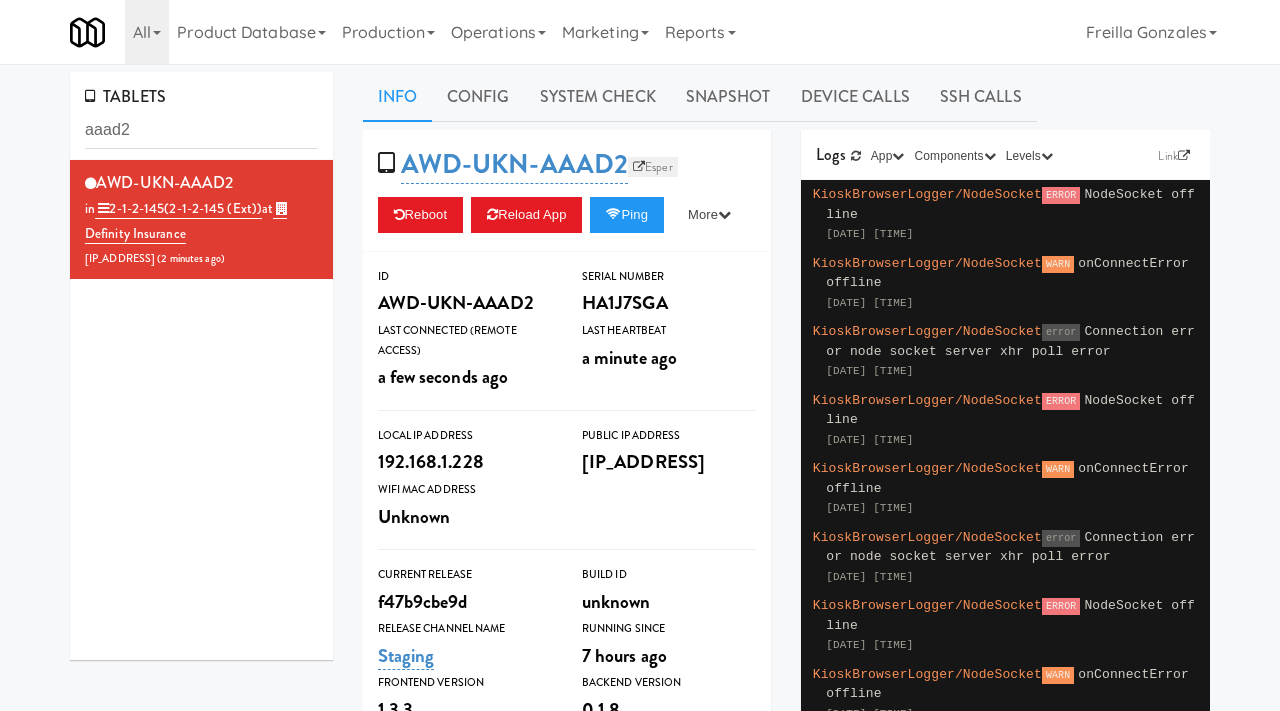 click on "Esper" at bounding box center [653, 167] 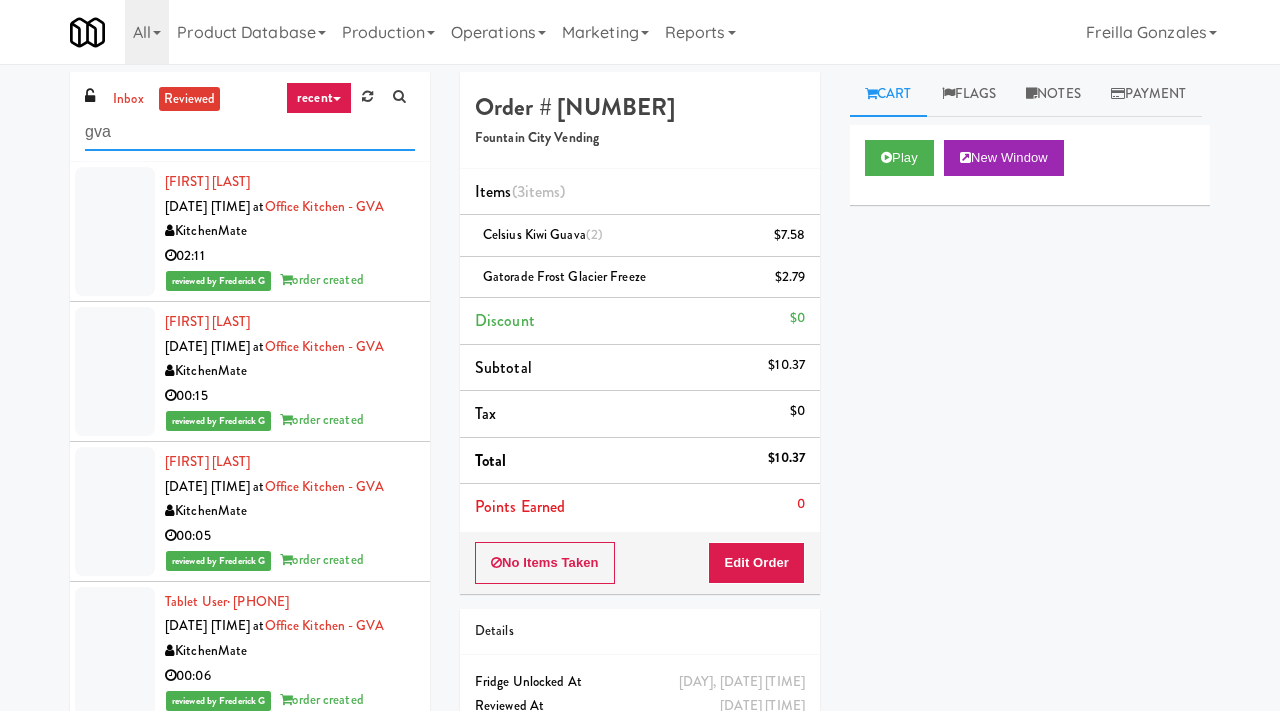 click on "gva" at bounding box center [250, 132] 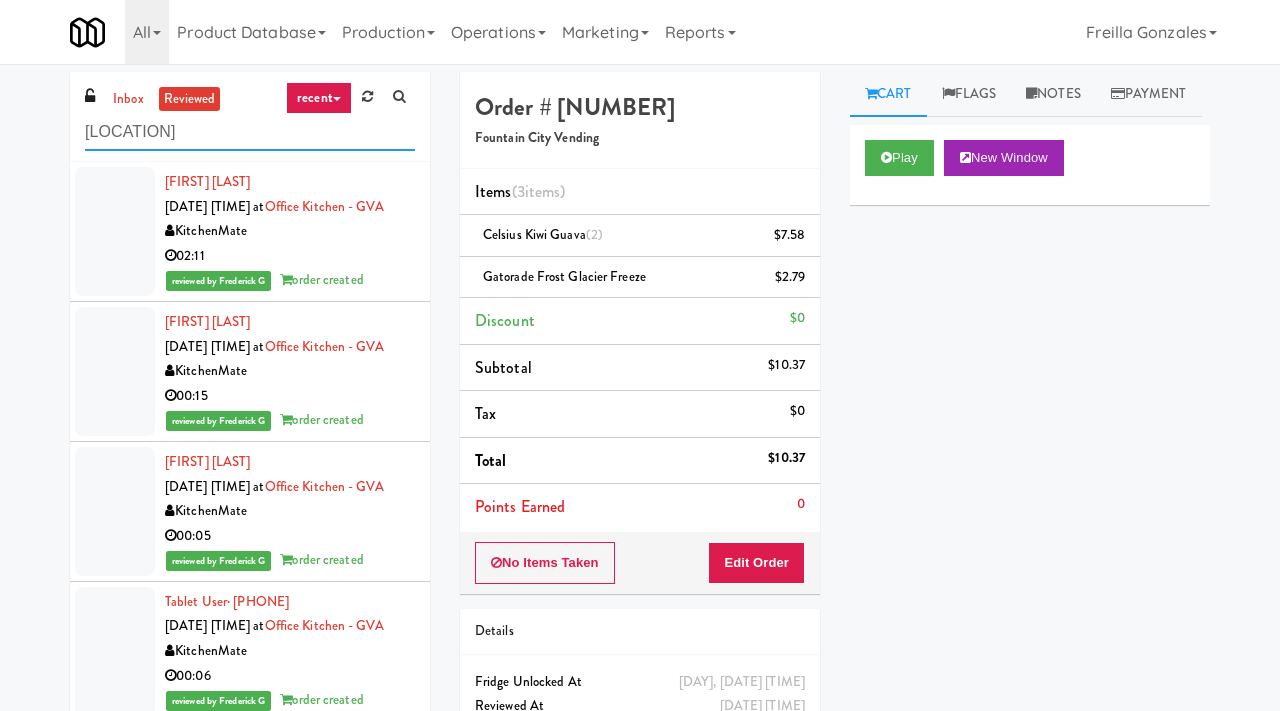 type on "[LOCATION]" 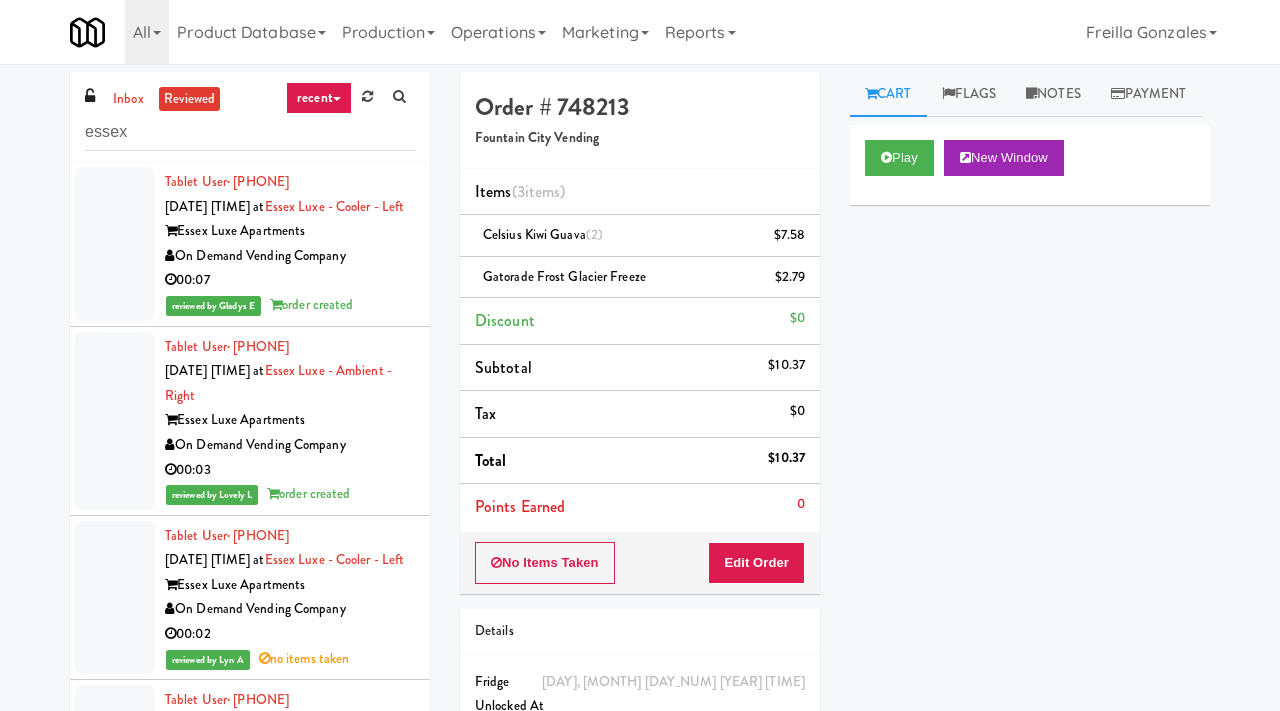scroll, scrollTop: 0, scrollLeft: 0, axis: both 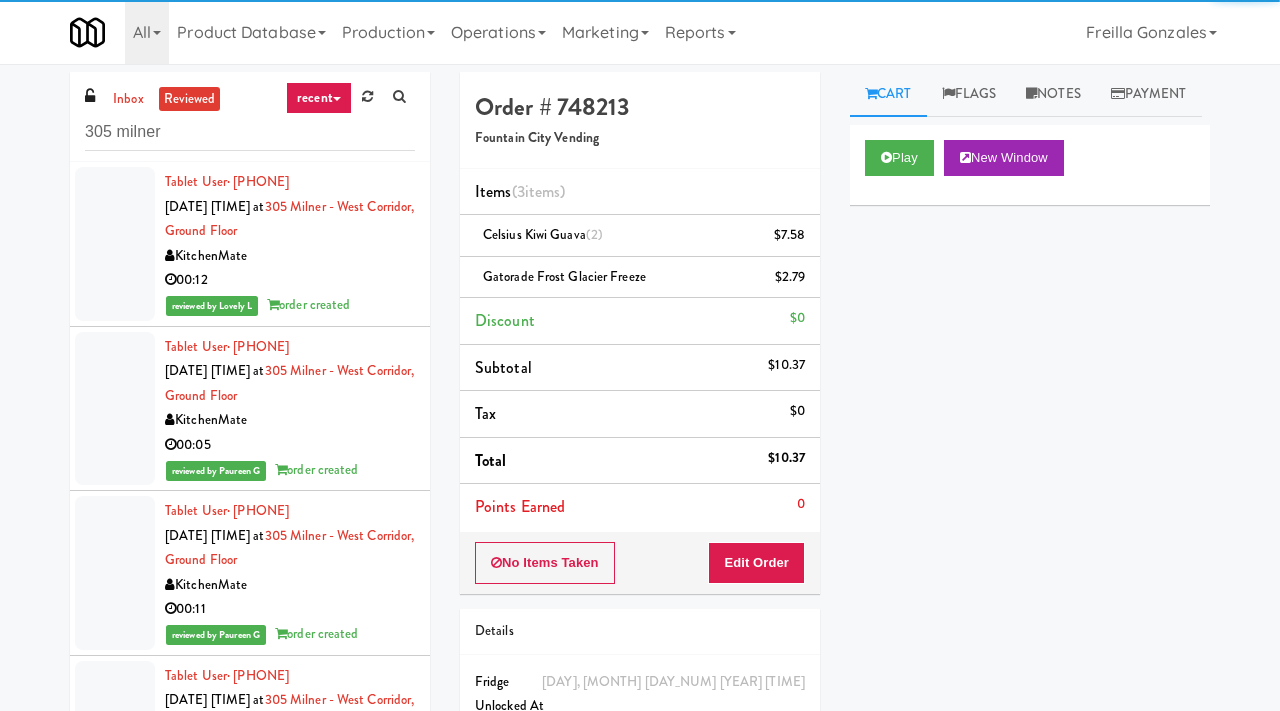 type on "305 milner" 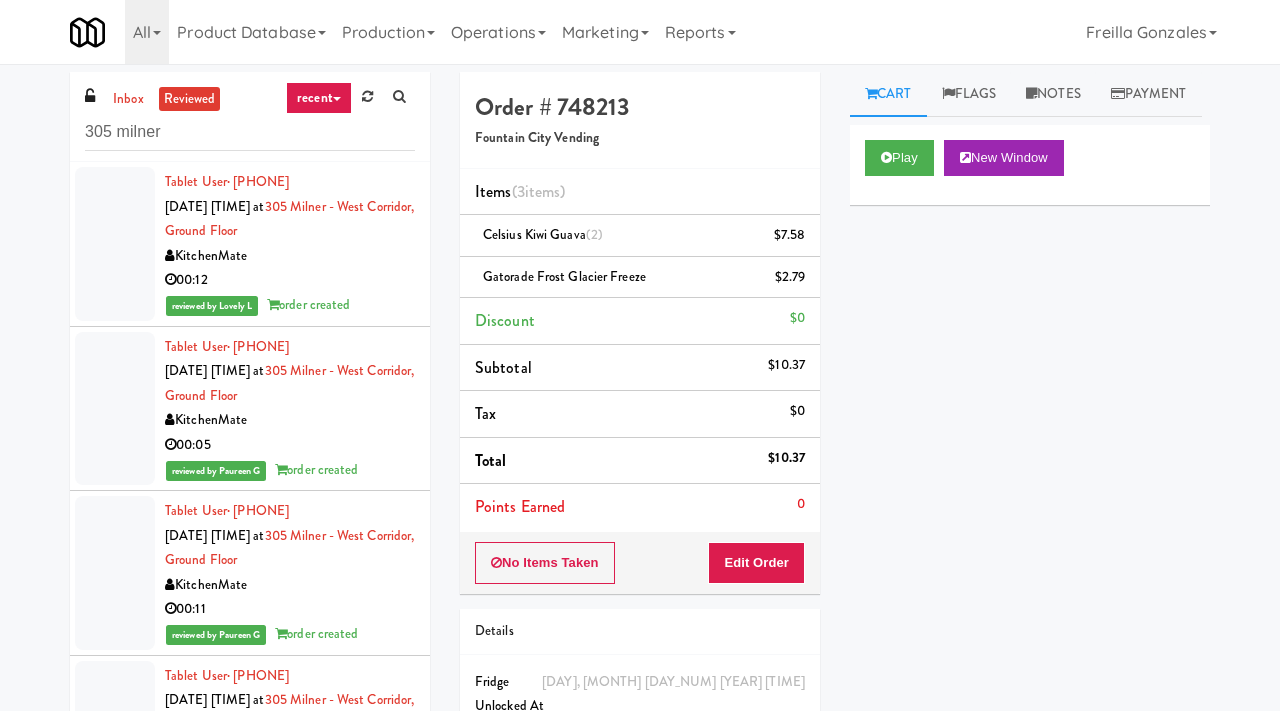 click on "Tablet User  · (416) 272-0824 Aug 7, 2025 12:03:11 PM at  305 Milner - West Corridor, Ground Floor  KitchenMate  00:12 reviewed by Lovely L  order created" at bounding box center (290, 244) 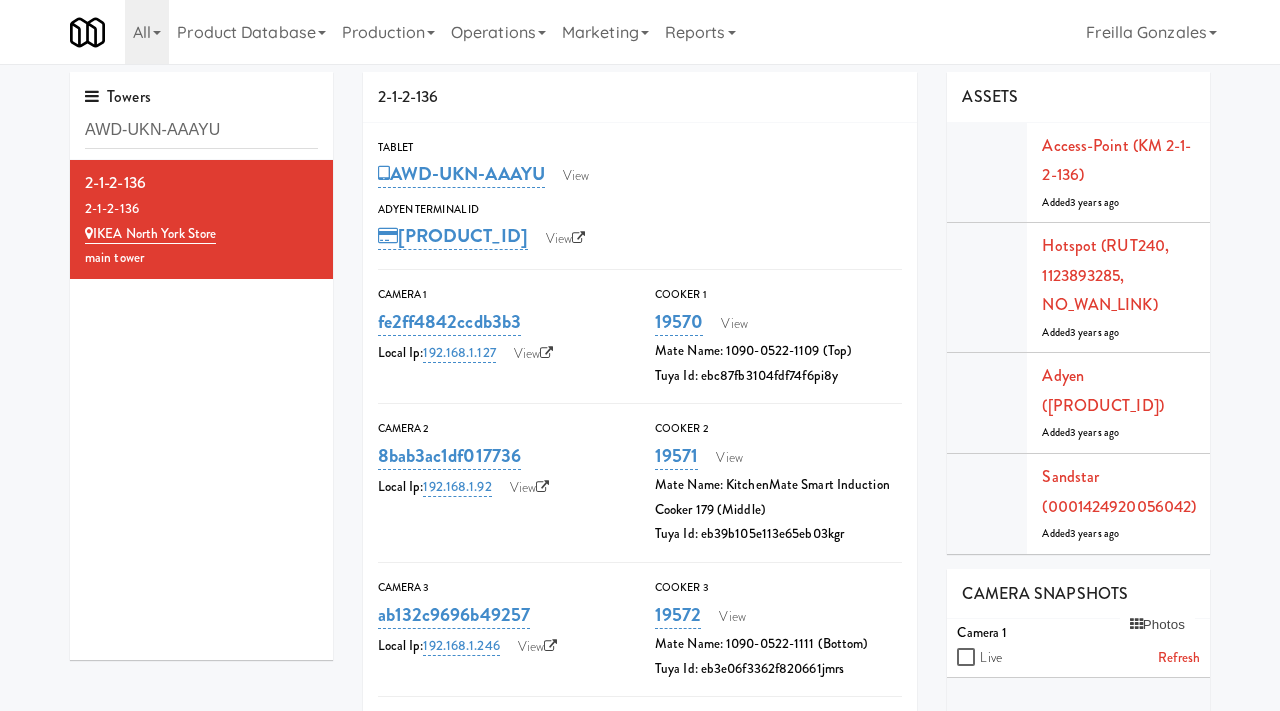 scroll, scrollTop: 0, scrollLeft: 0, axis: both 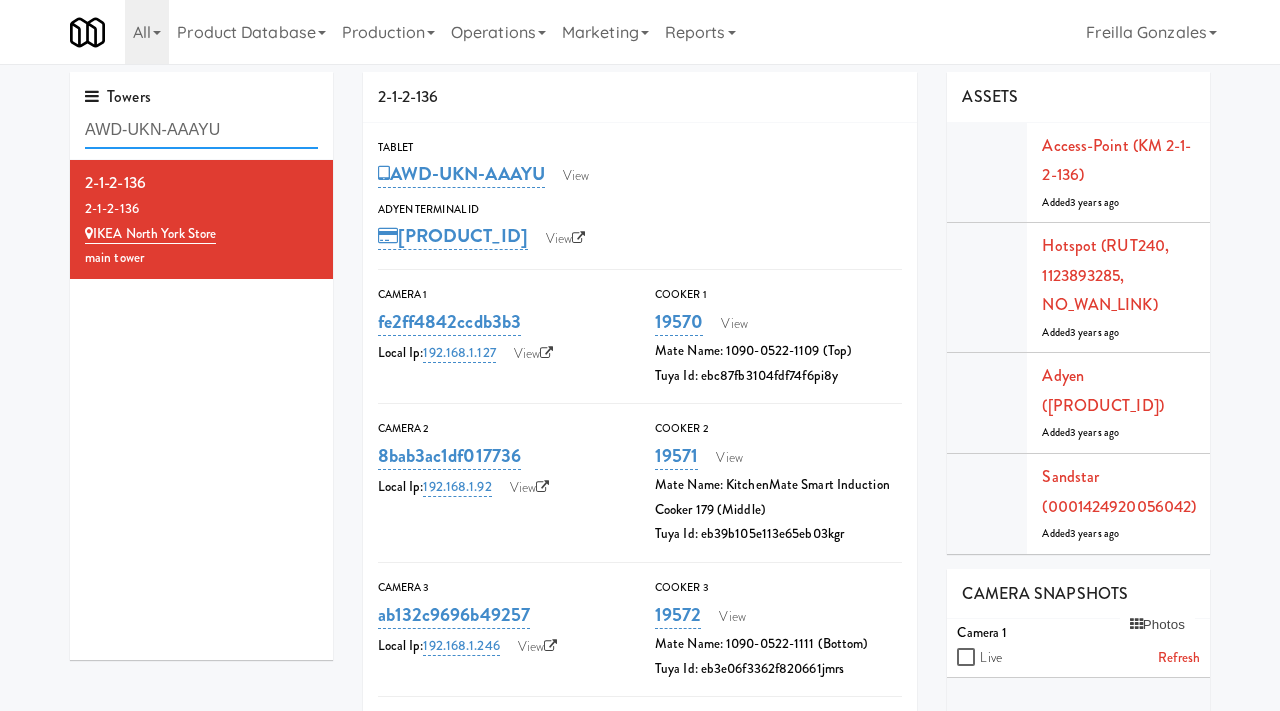 click on "AWD-UKN-AAAYU" at bounding box center [201, 130] 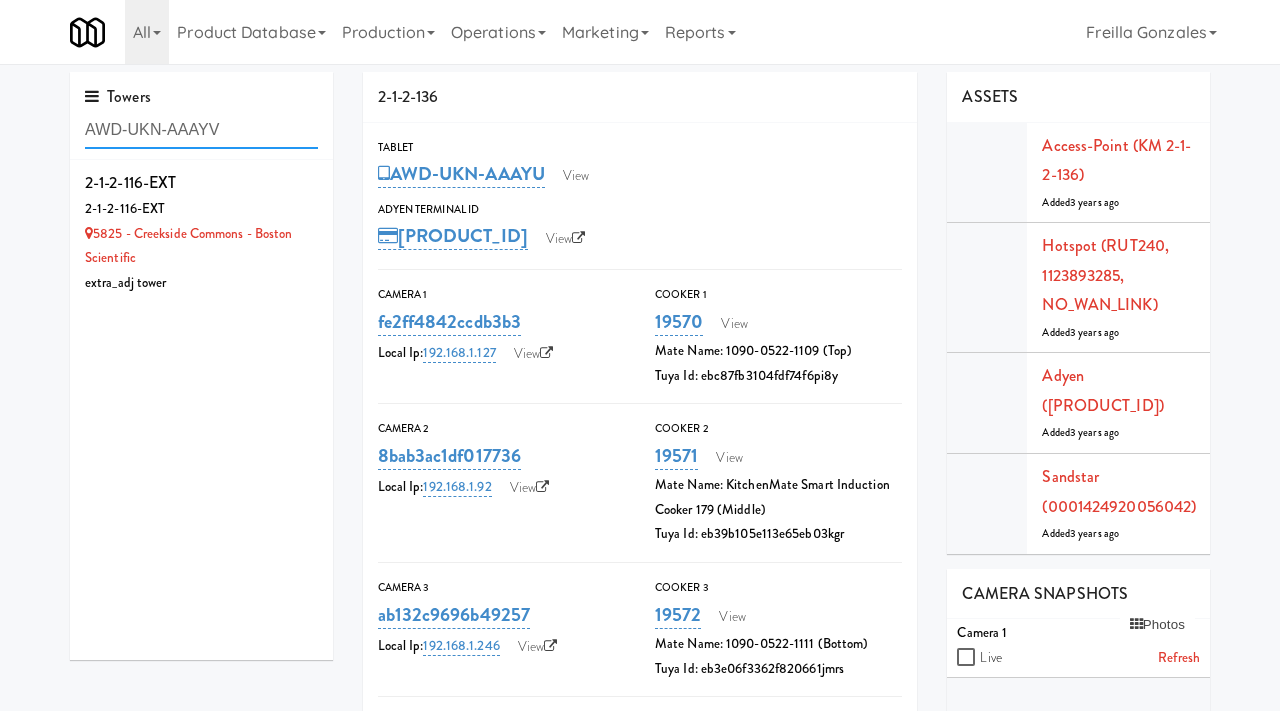 click on "AWD-UKN-AAAYV" at bounding box center (201, 130) 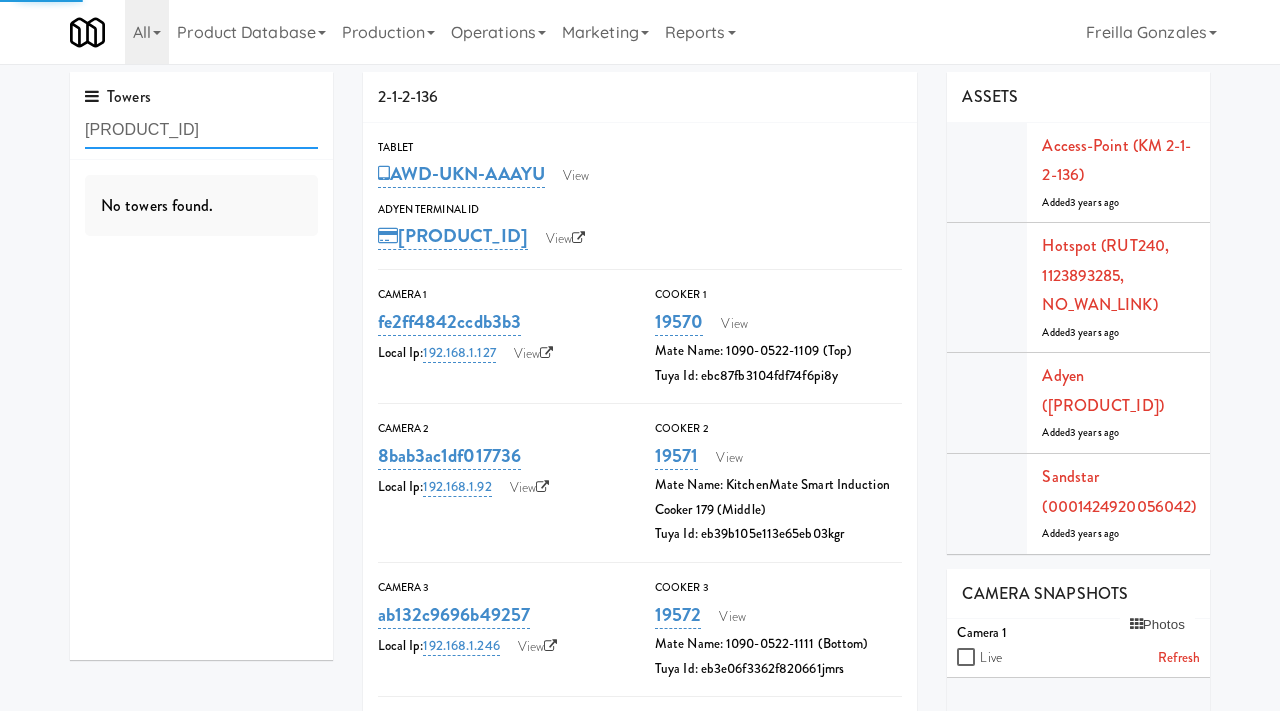 type on "[PRODUCT_ID]" 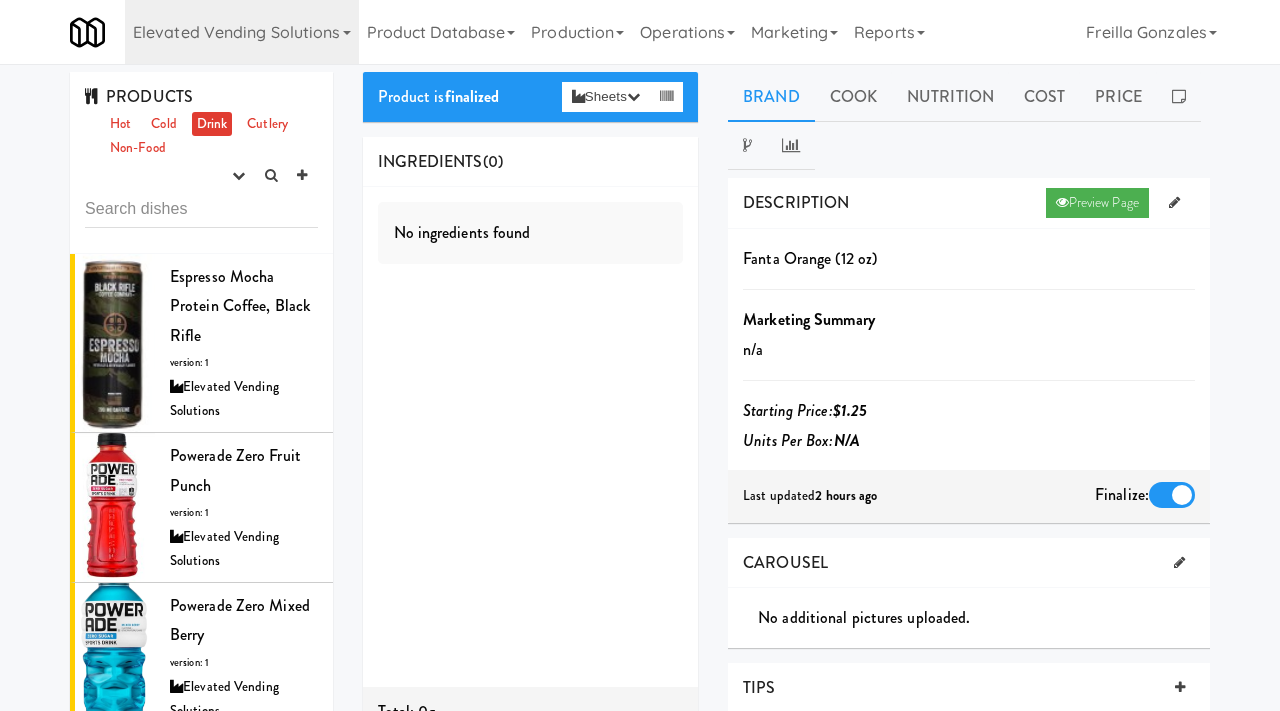 scroll, scrollTop: 0, scrollLeft: 0, axis: both 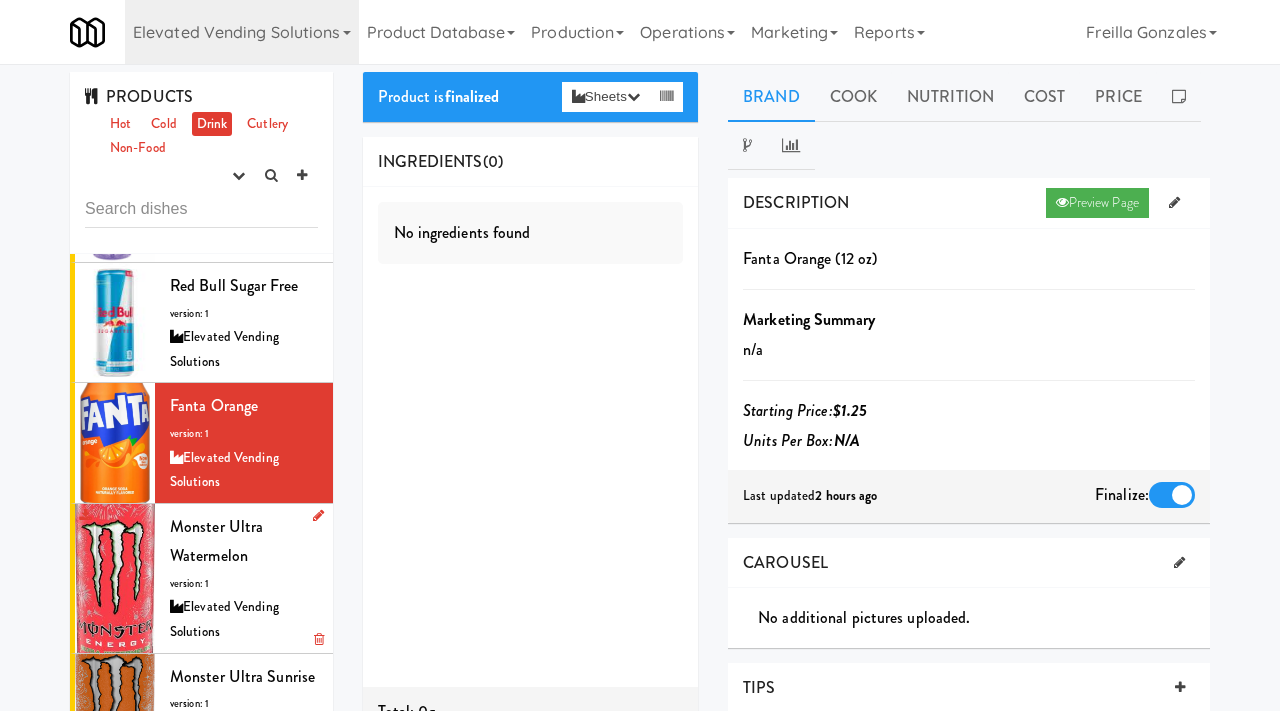 click on "Monster Ultra Watermelon" at bounding box center [216, 541] 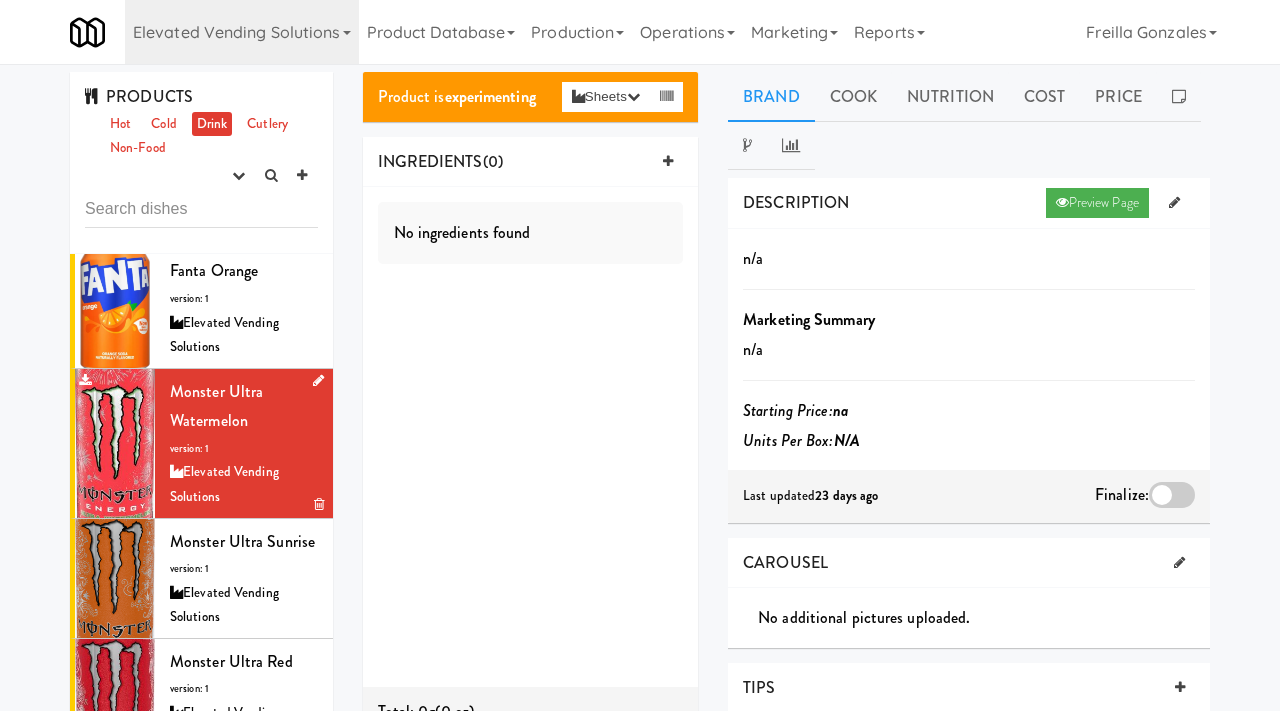 scroll, scrollTop: 750, scrollLeft: 0, axis: vertical 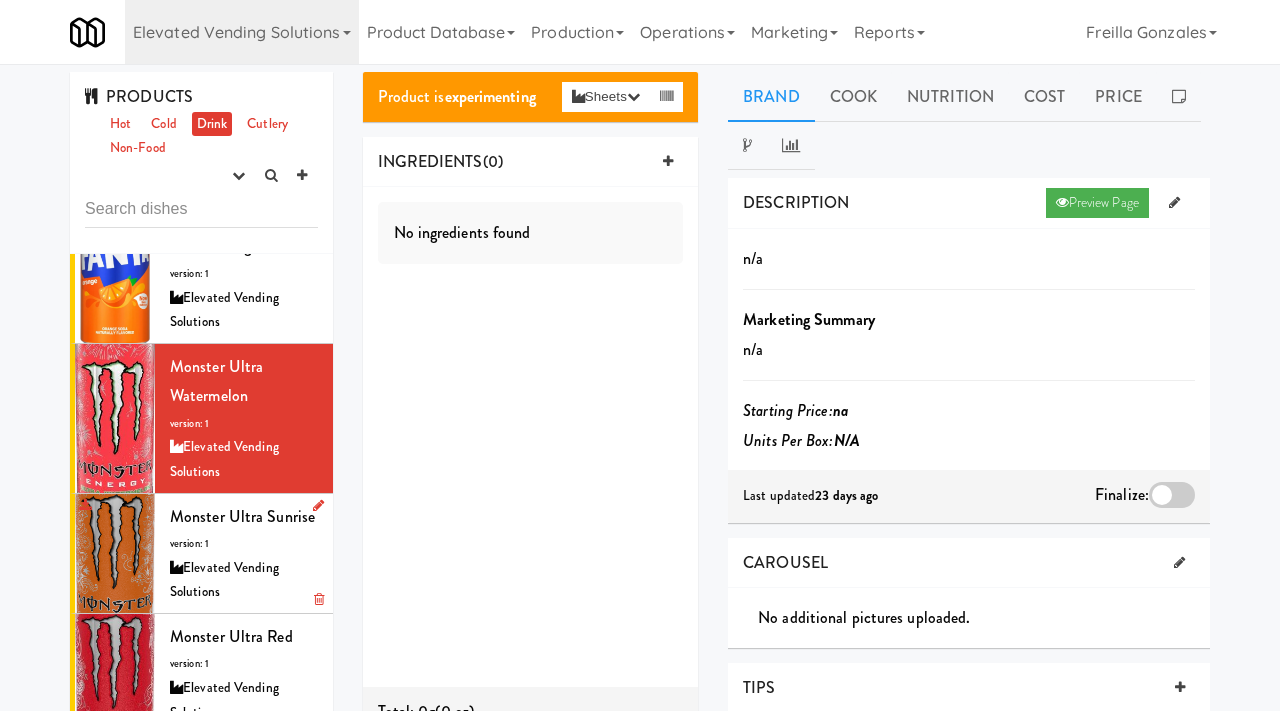 click on "Elevated Vending Solutions" at bounding box center (244, 580) 